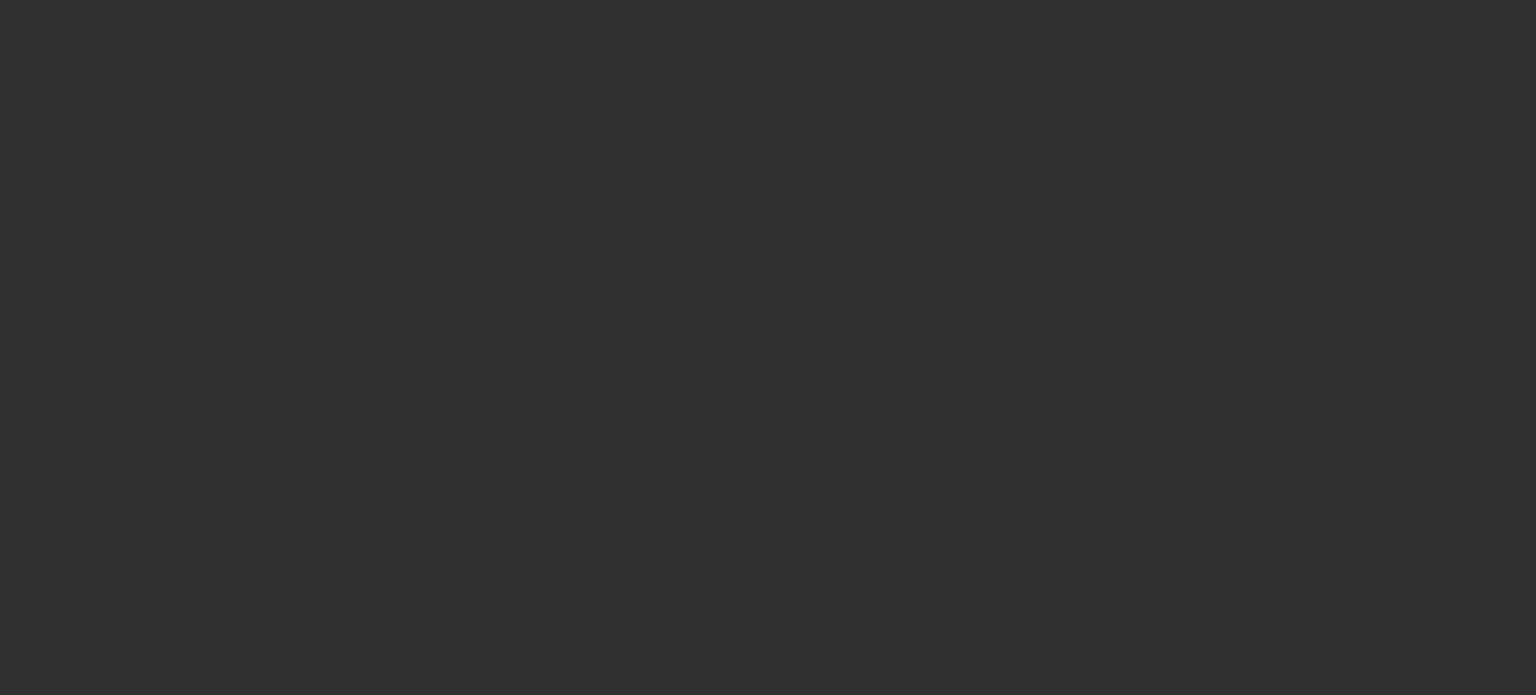 scroll, scrollTop: 0, scrollLeft: 0, axis: both 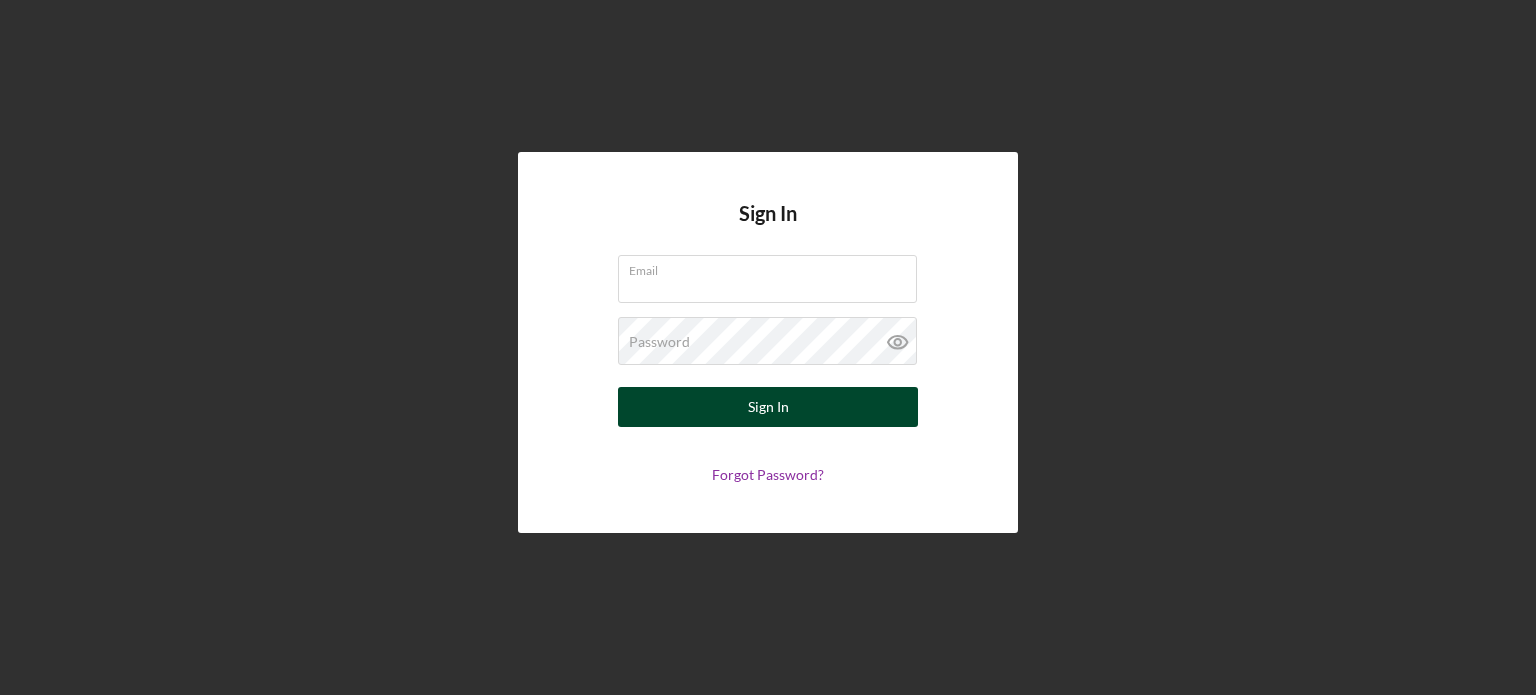 type on "[EMAIL]" 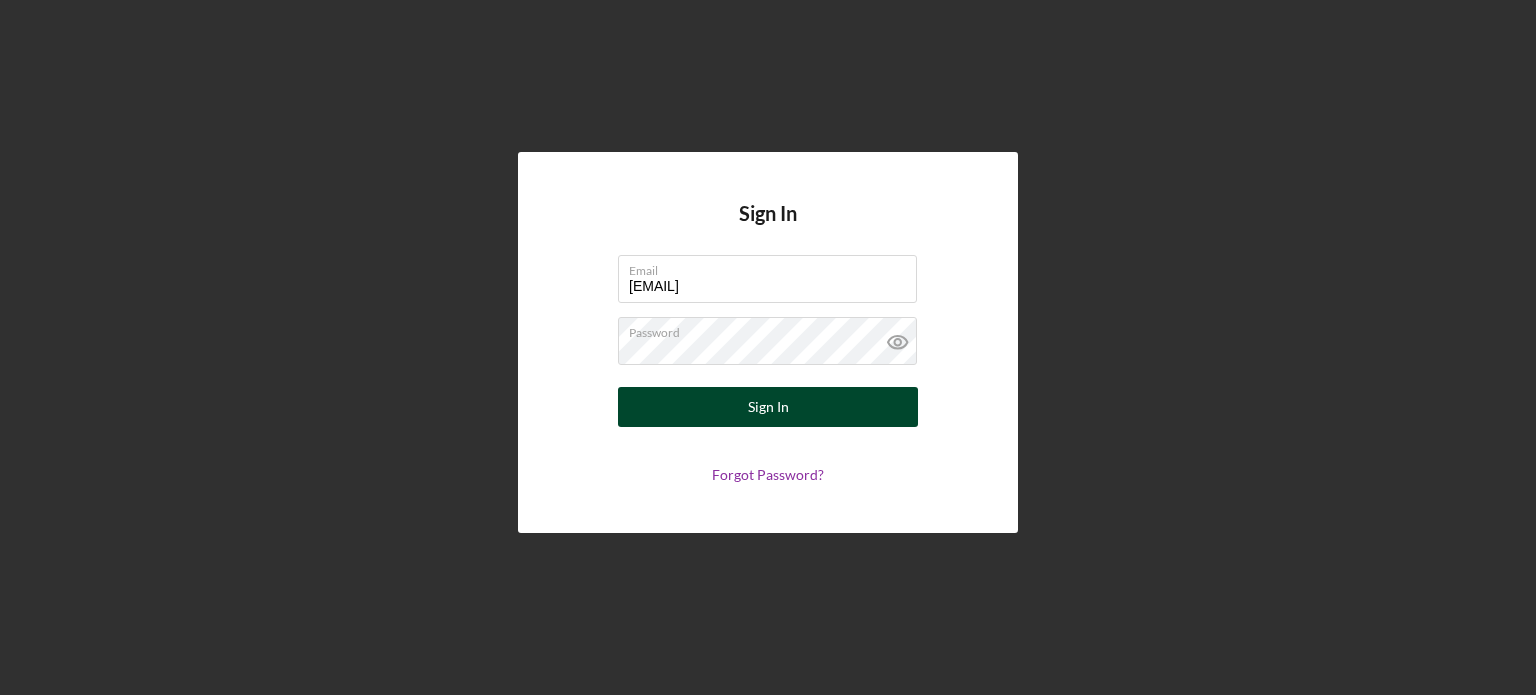 click on "Sign In" at bounding box center (768, 407) 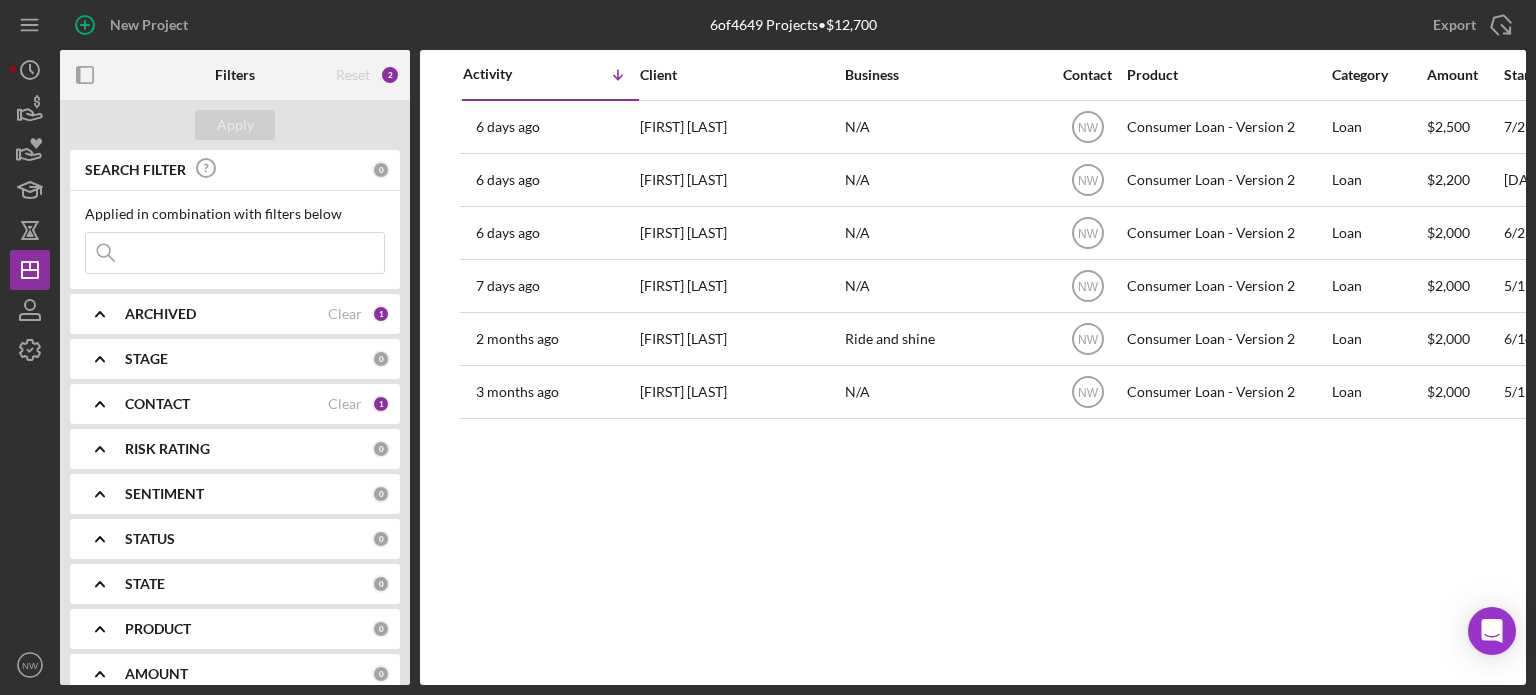 click 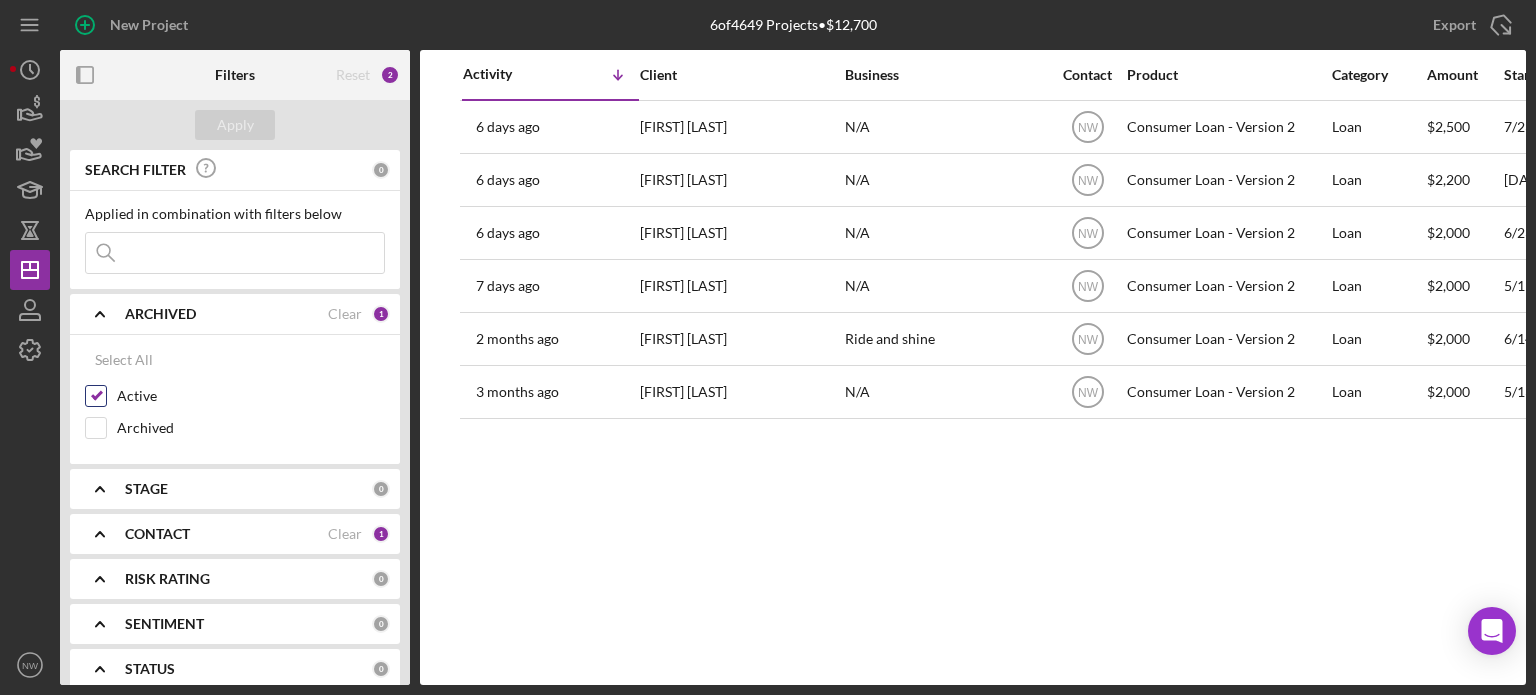 click on "Active" at bounding box center (96, 396) 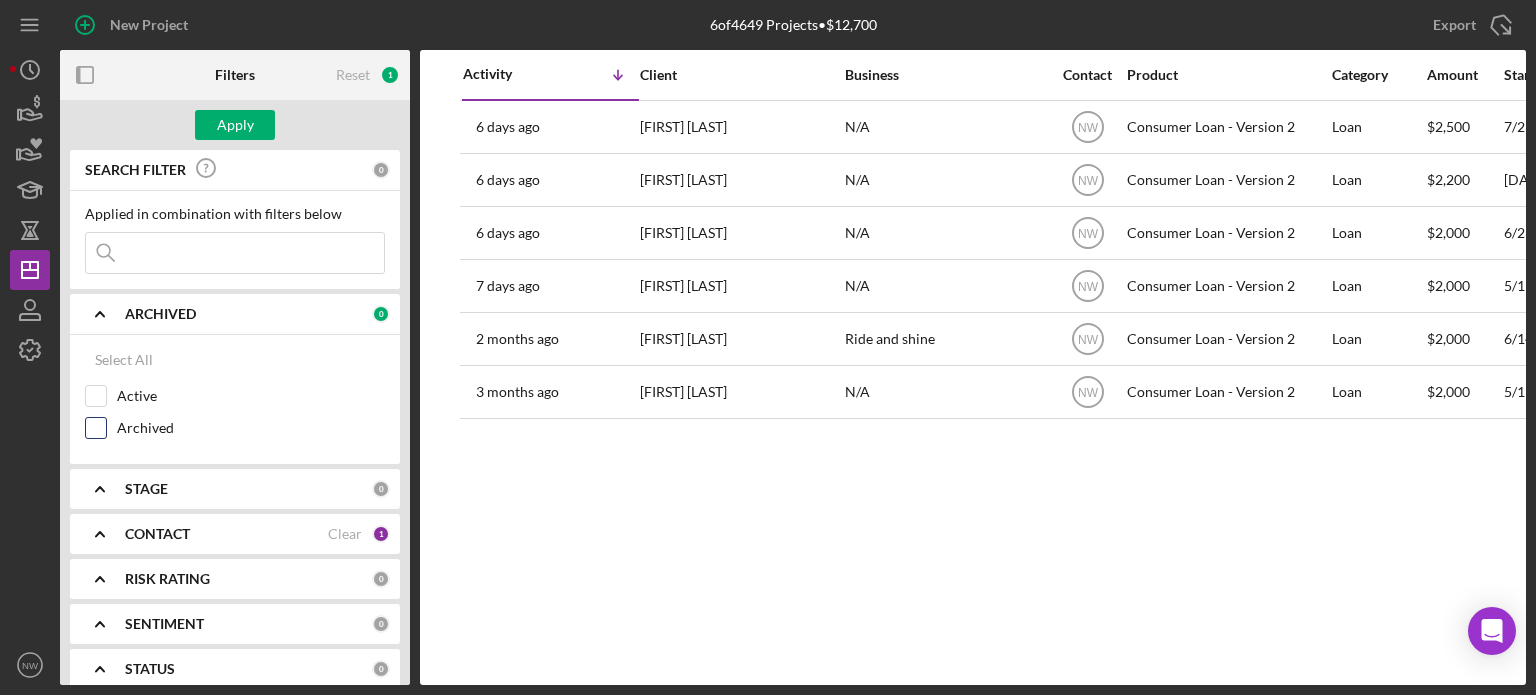 click on "Archived" at bounding box center (96, 428) 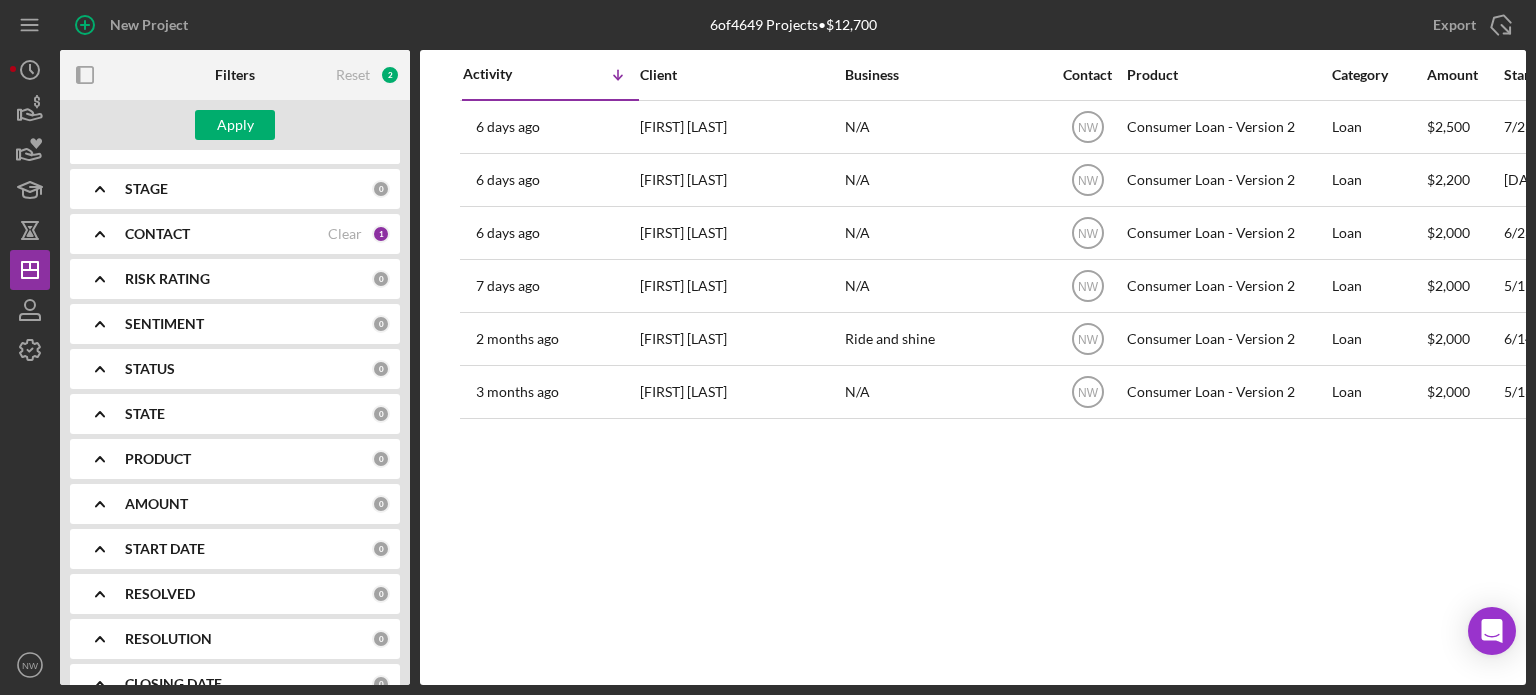scroll, scrollTop: 376, scrollLeft: 0, axis: vertical 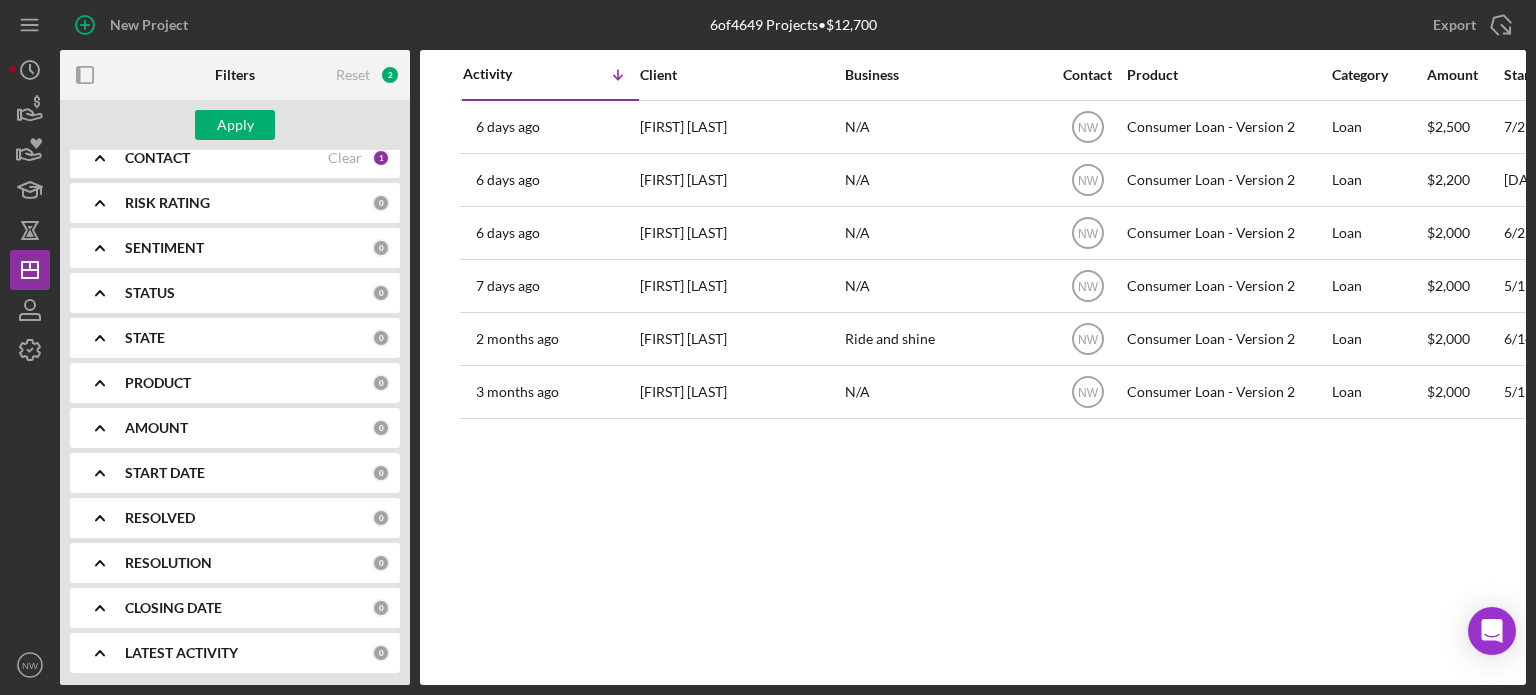 click on "Icon/Expander" 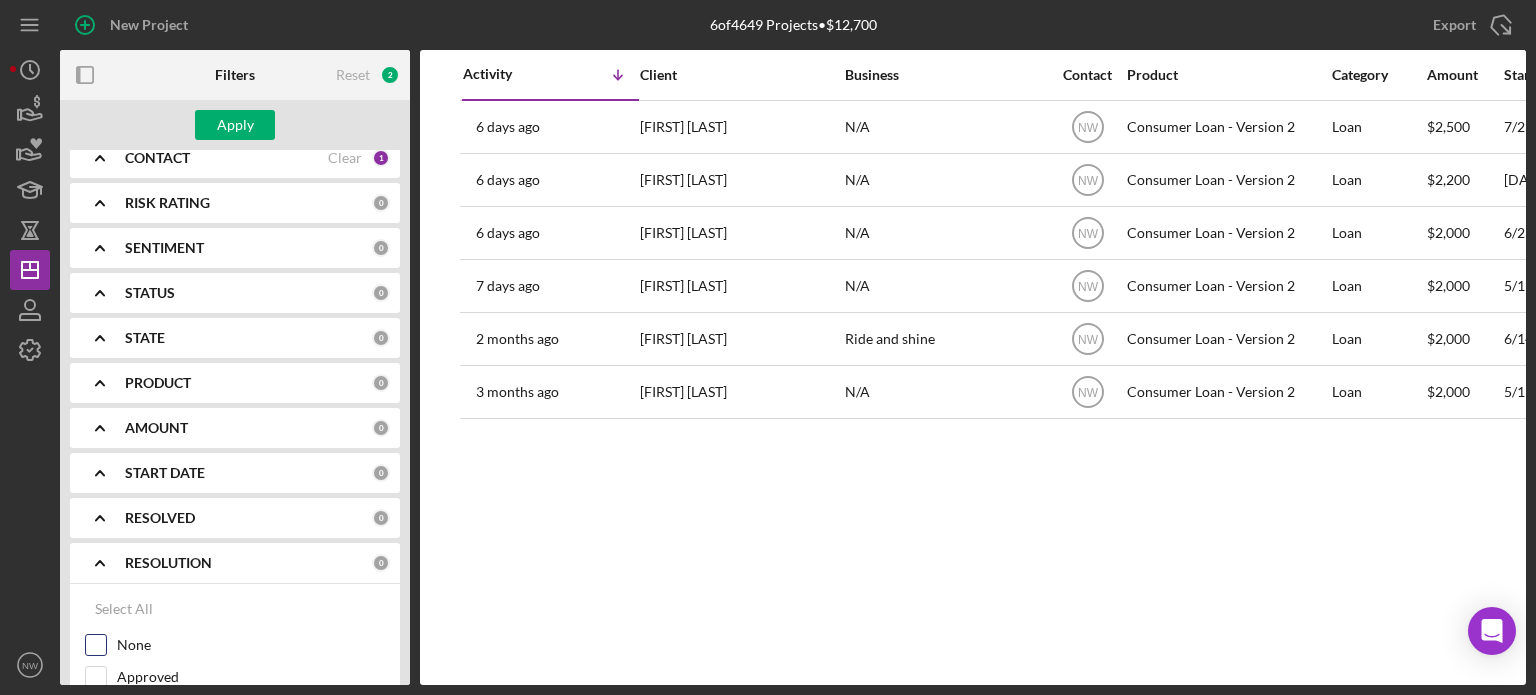 scroll, scrollTop: 576, scrollLeft: 0, axis: vertical 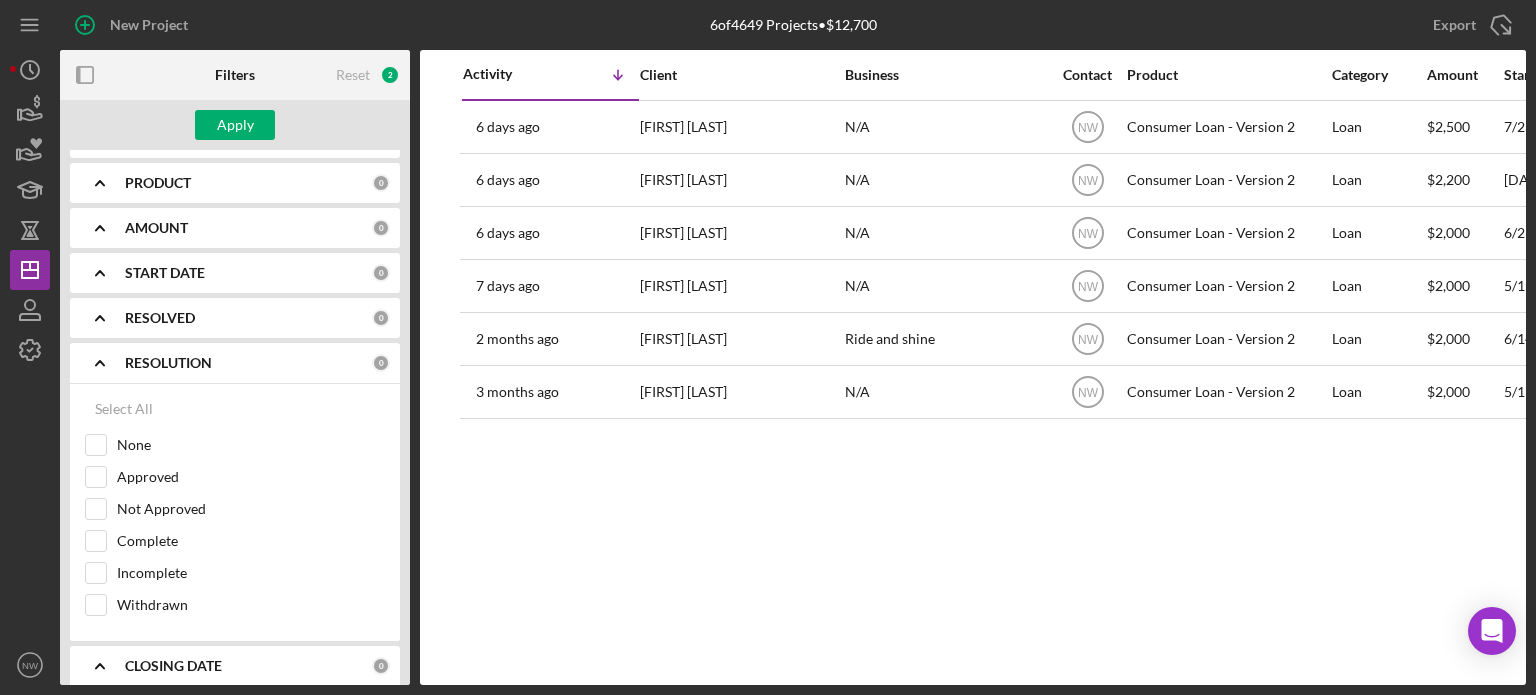 click on "Icon/Expander" 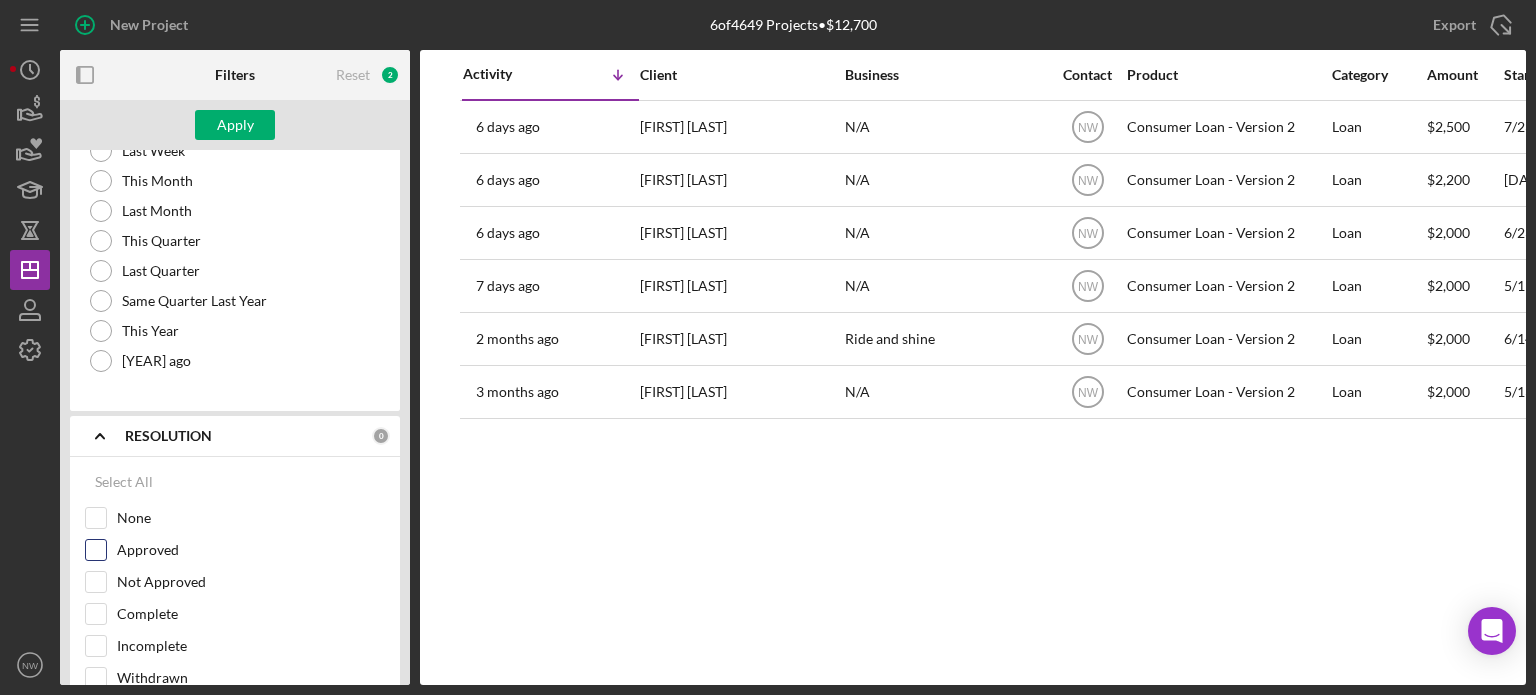 scroll, scrollTop: 1104, scrollLeft: 0, axis: vertical 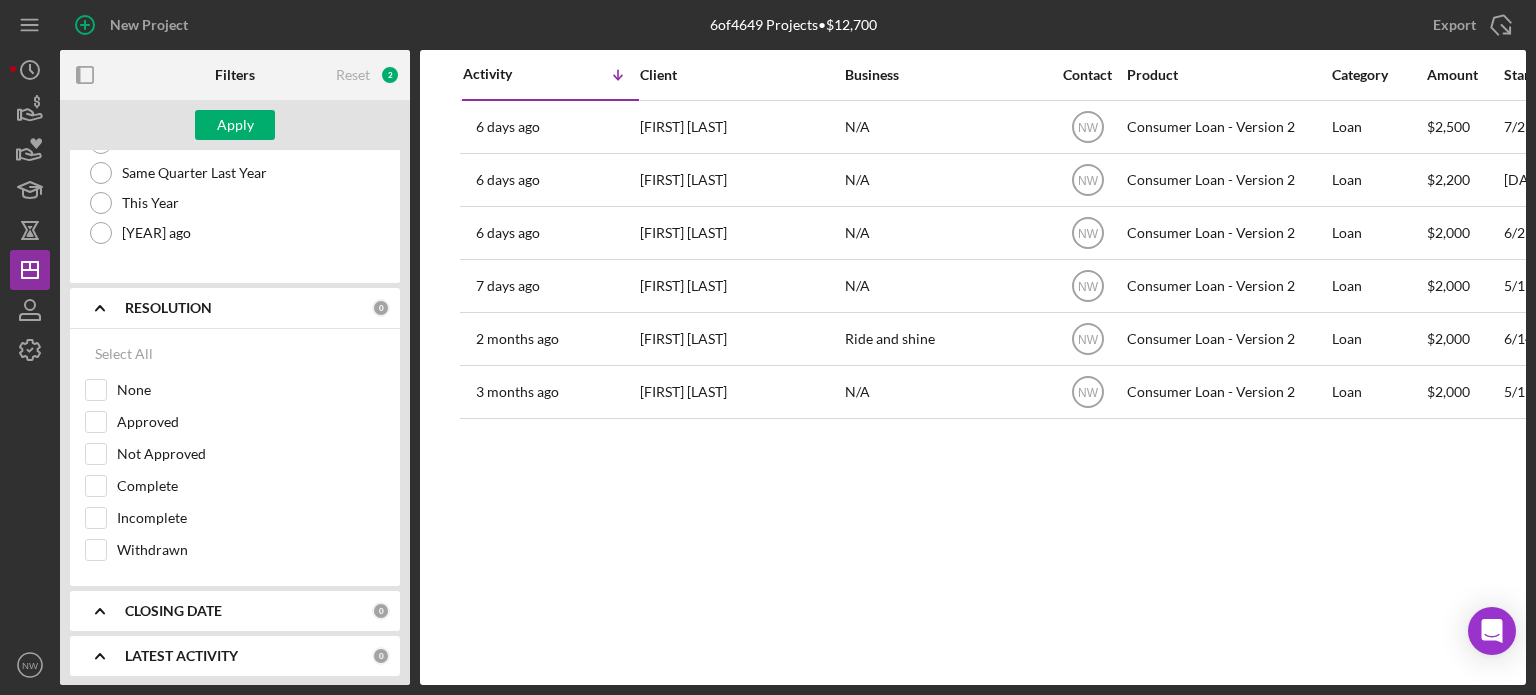 click on "Icon/Expander" 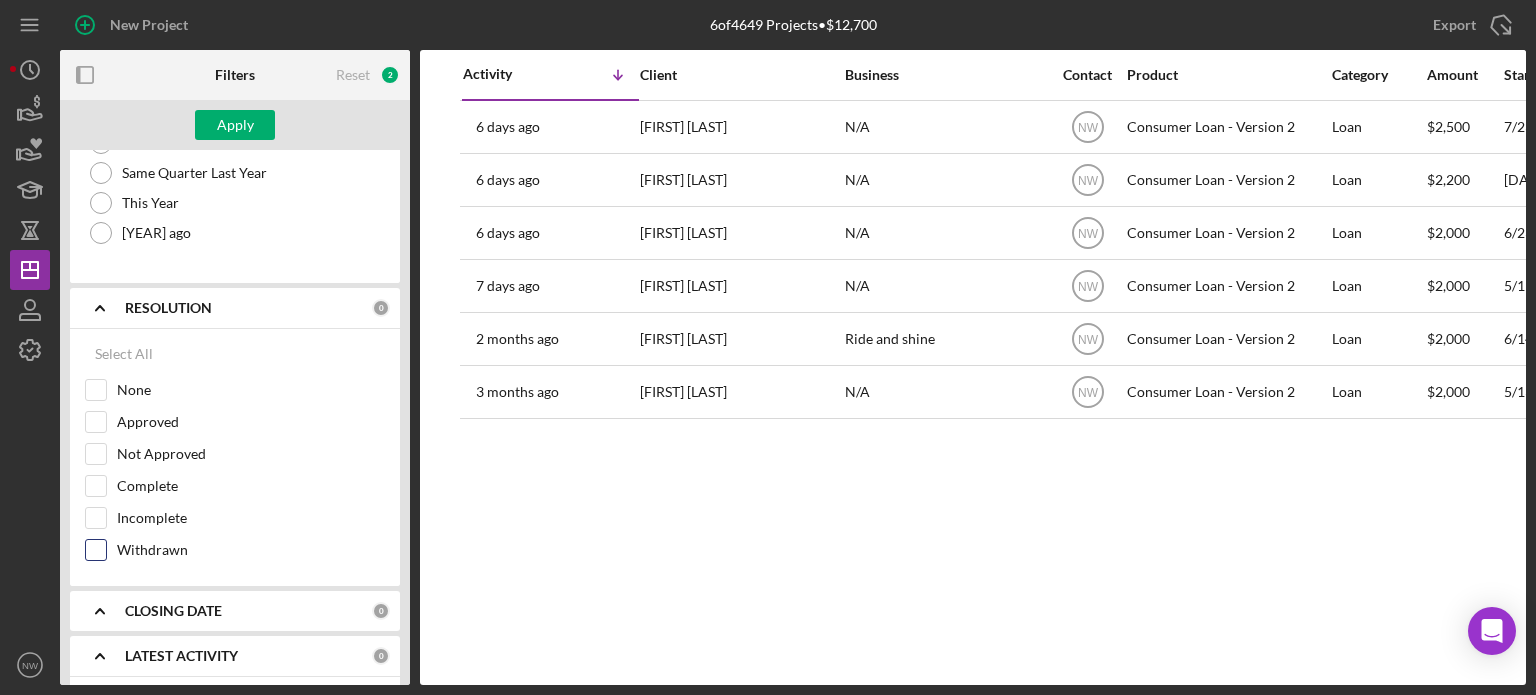 scroll, scrollTop: 1304, scrollLeft: 0, axis: vertical 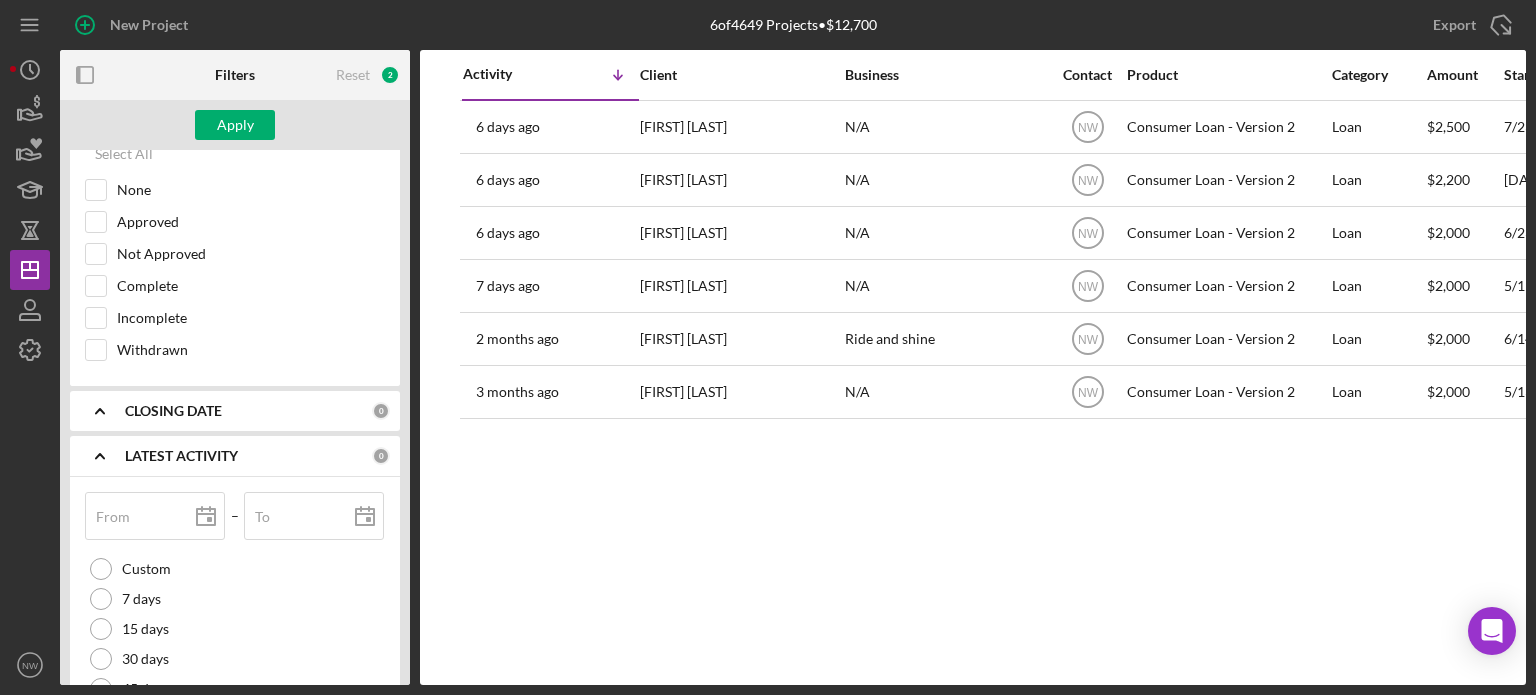 click on "Icon/Expander" 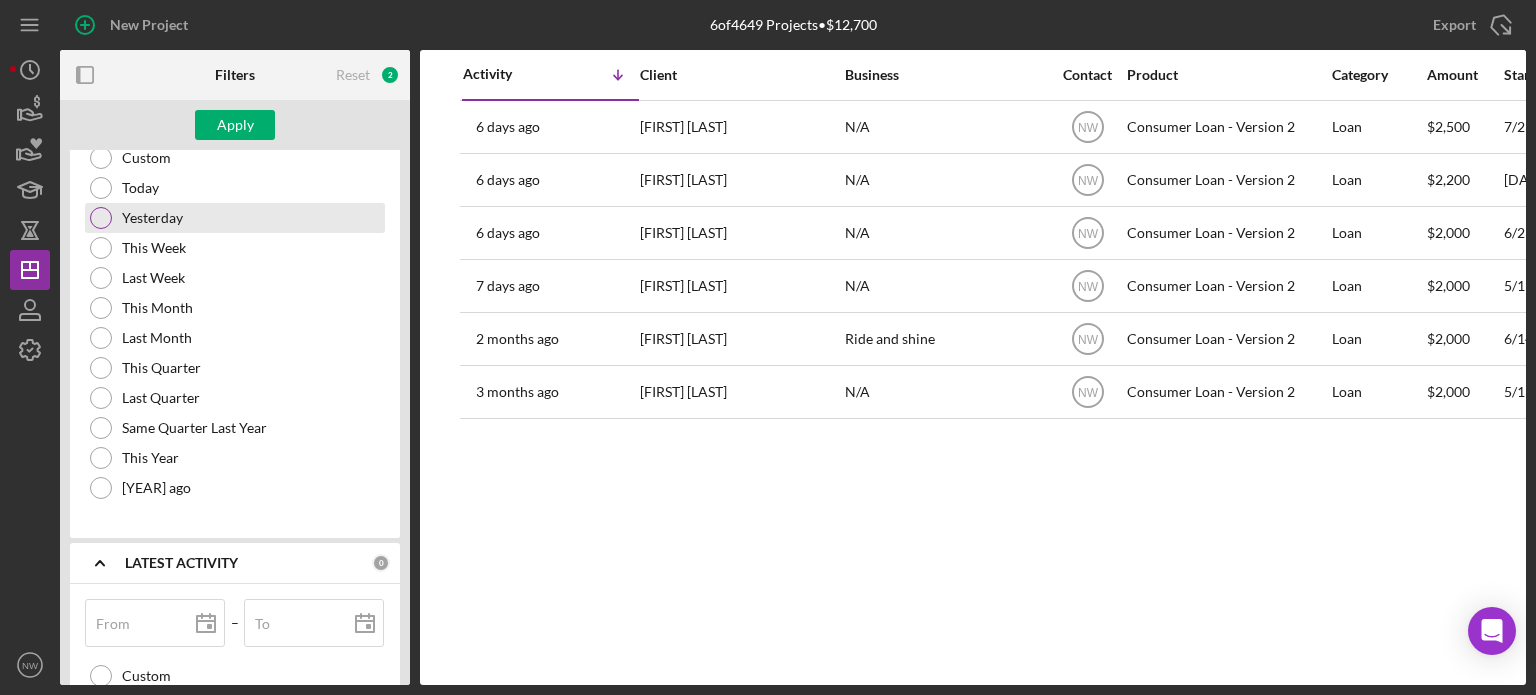 scroll, scrollTop: 1470, scrollLeft: 0, axis: vertical 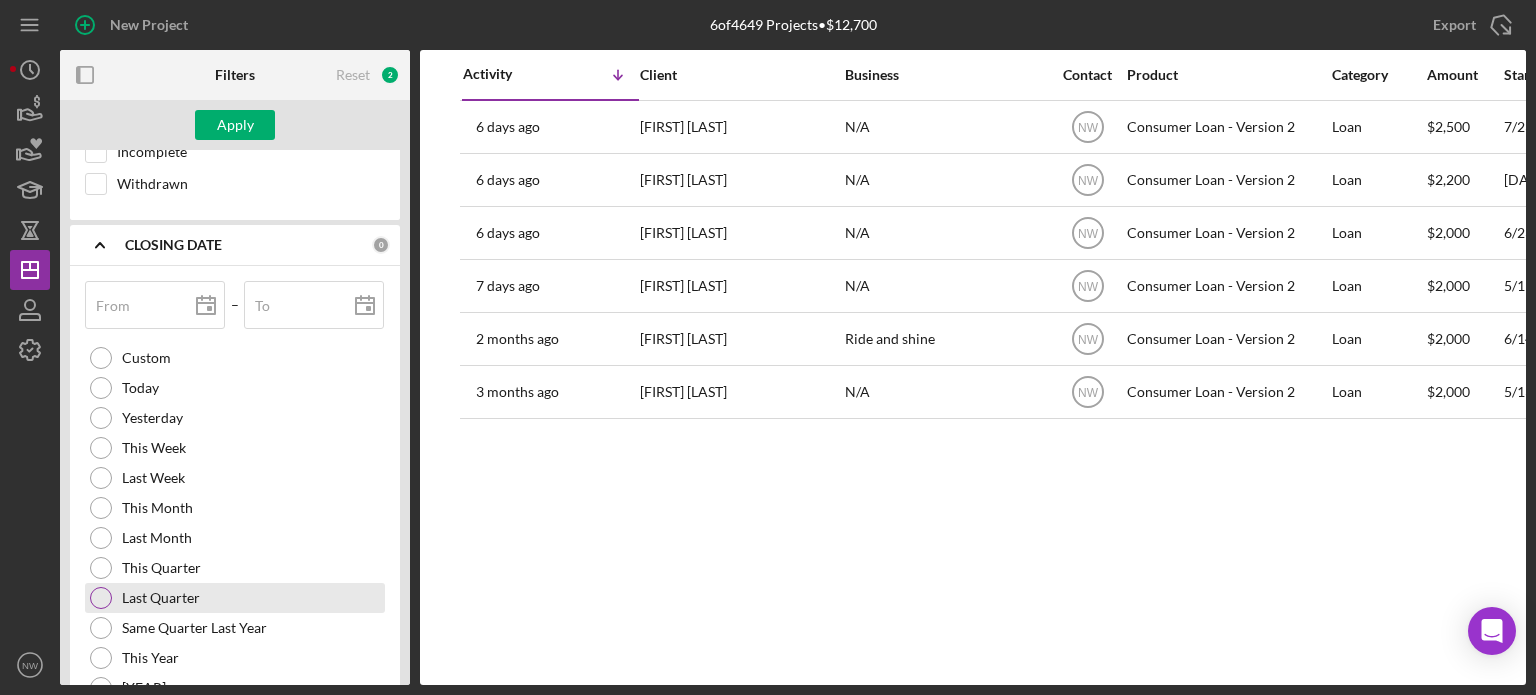 click at bounding box center [101, 598] 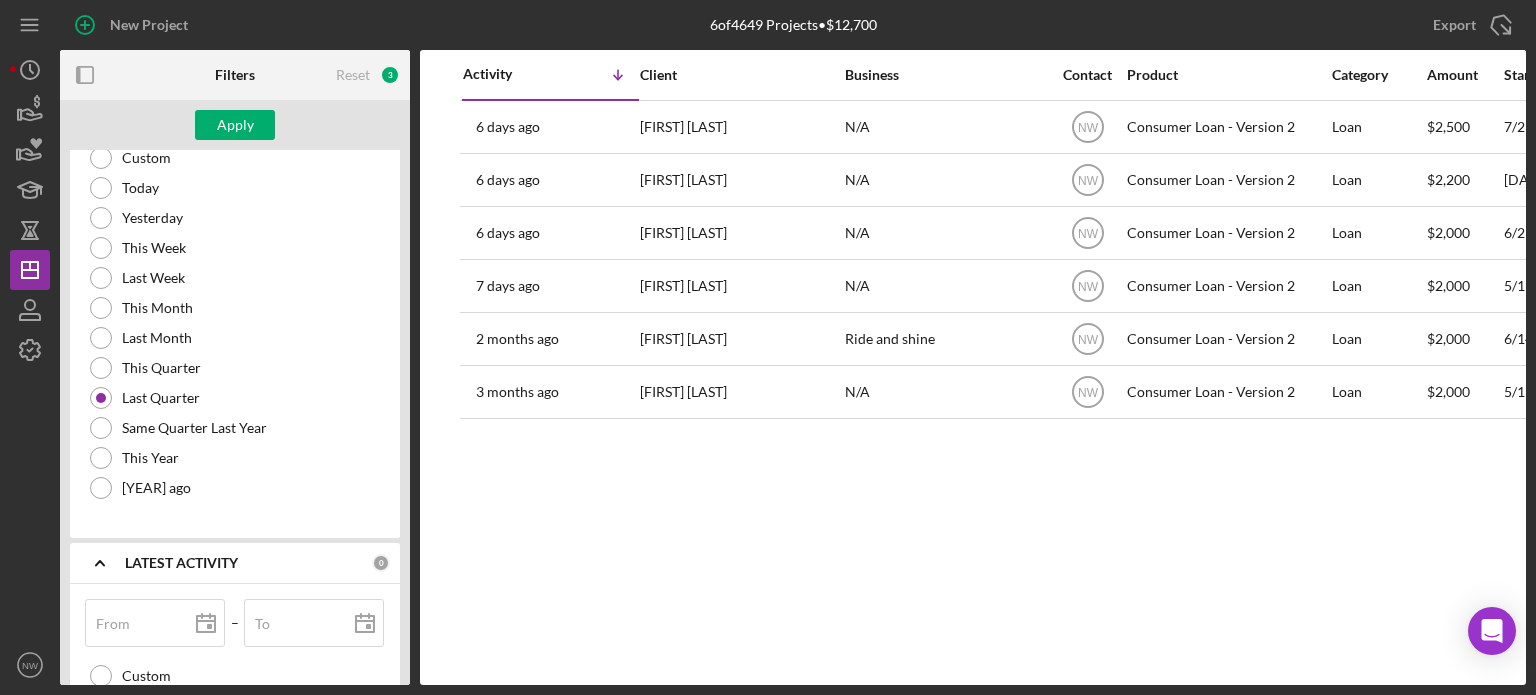 scroll, scrollTop: 1870, scrollLeft: 0, axis: vertical 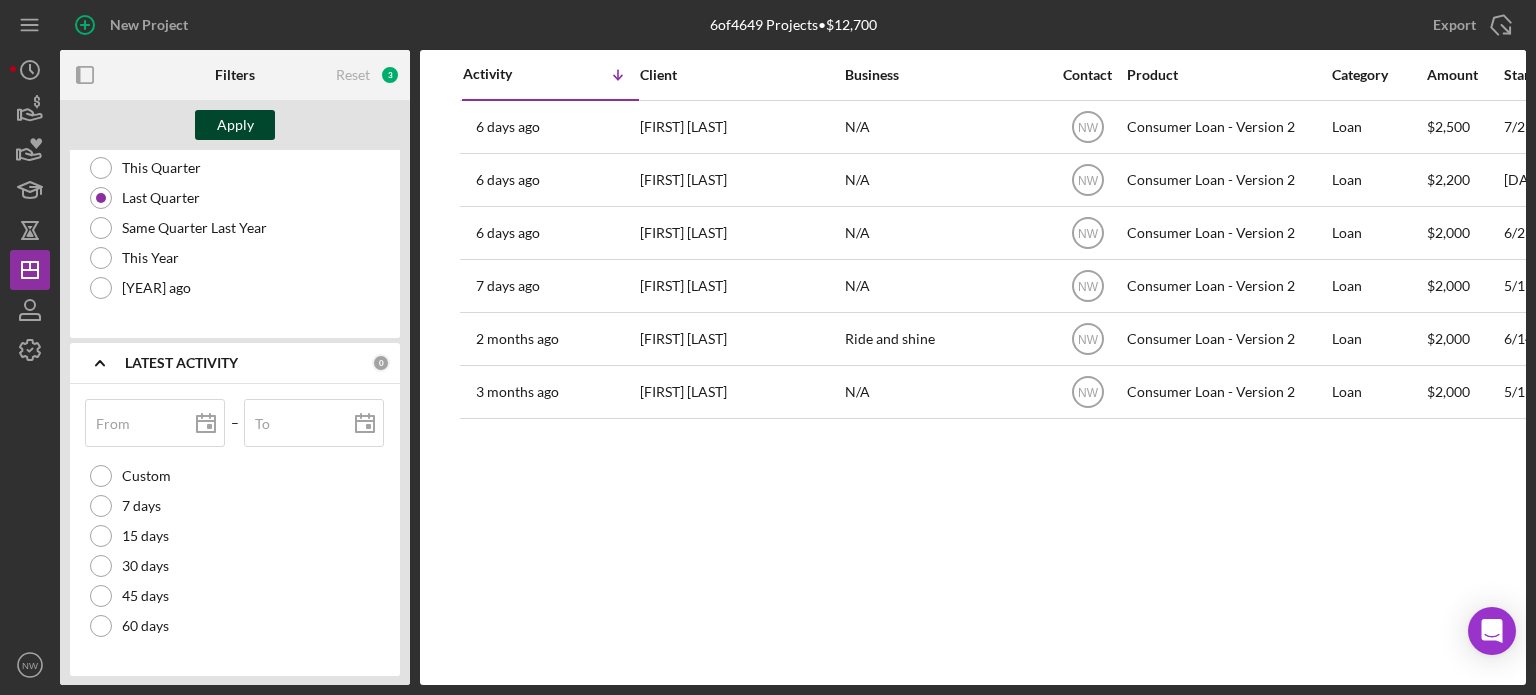 click on "Apply" at bounding box center [235, 125] 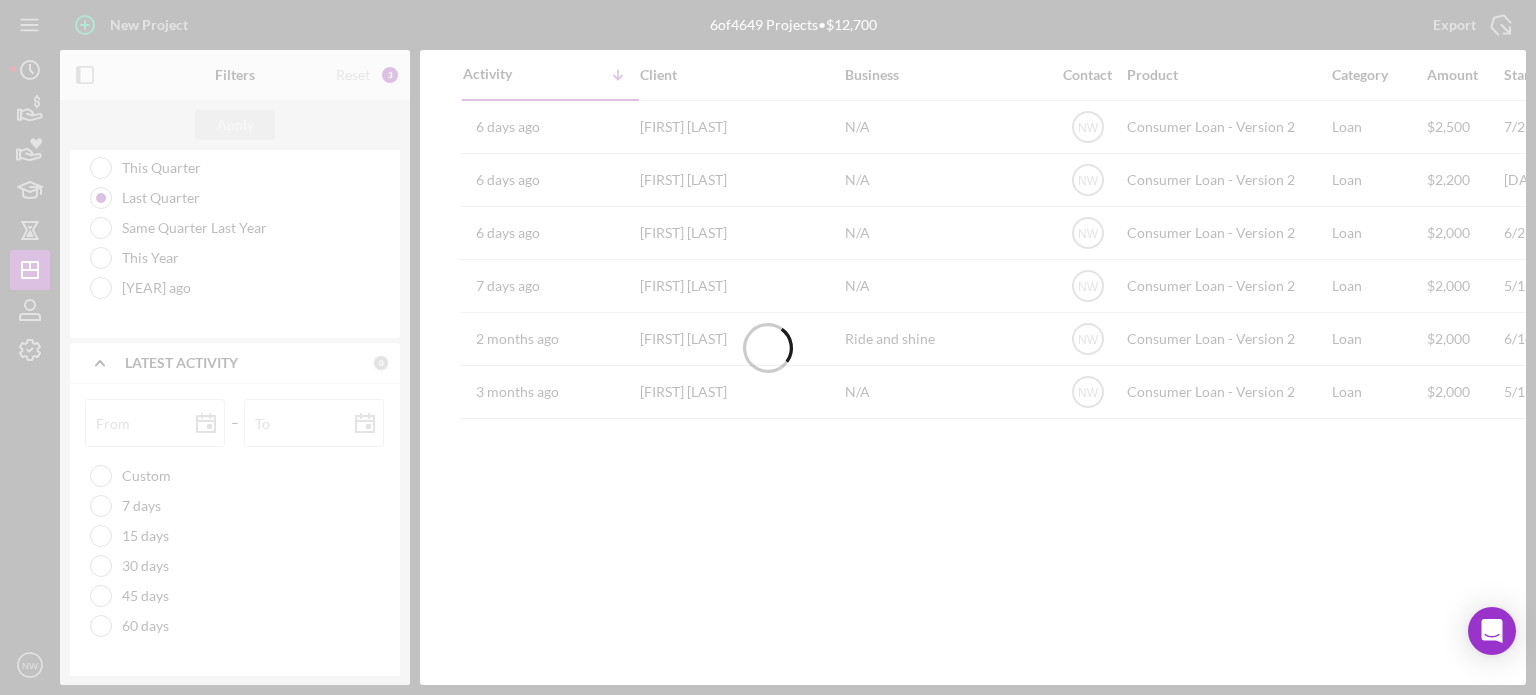 type 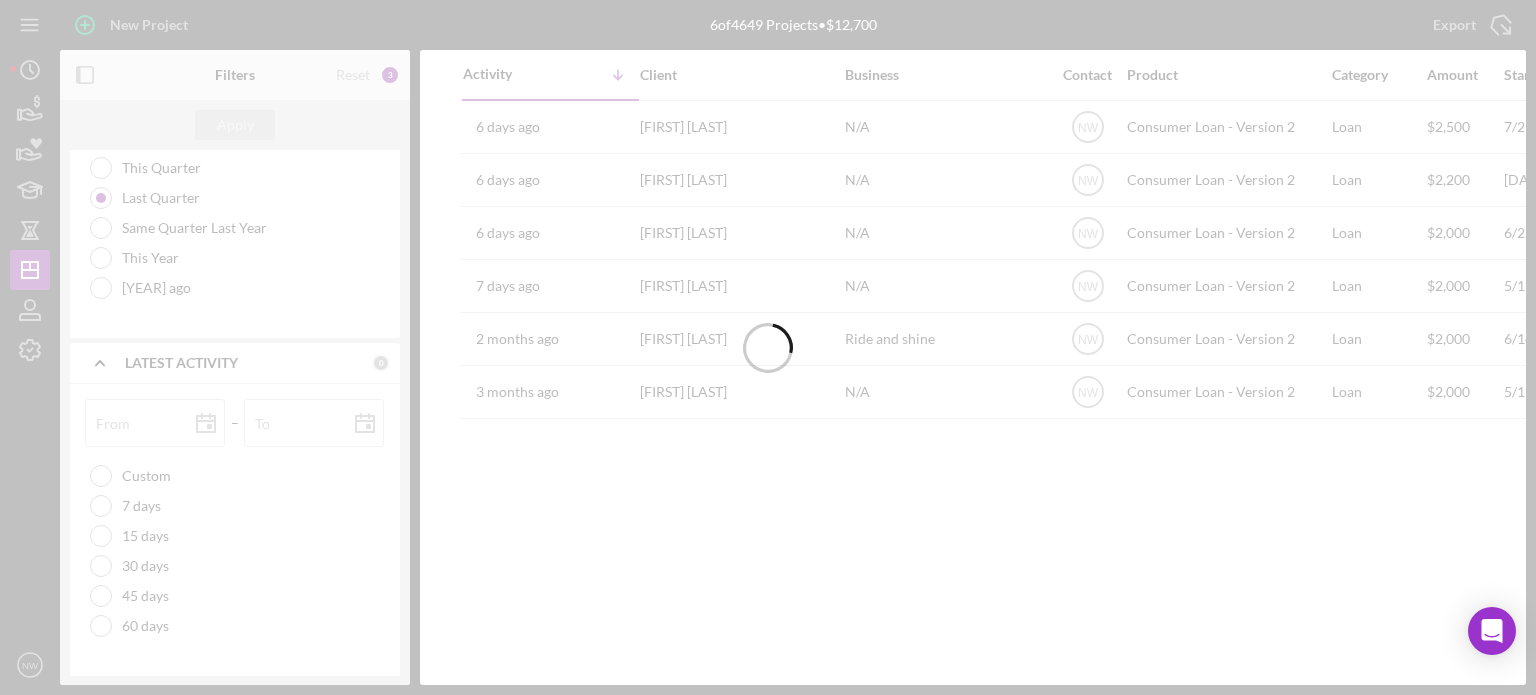 type 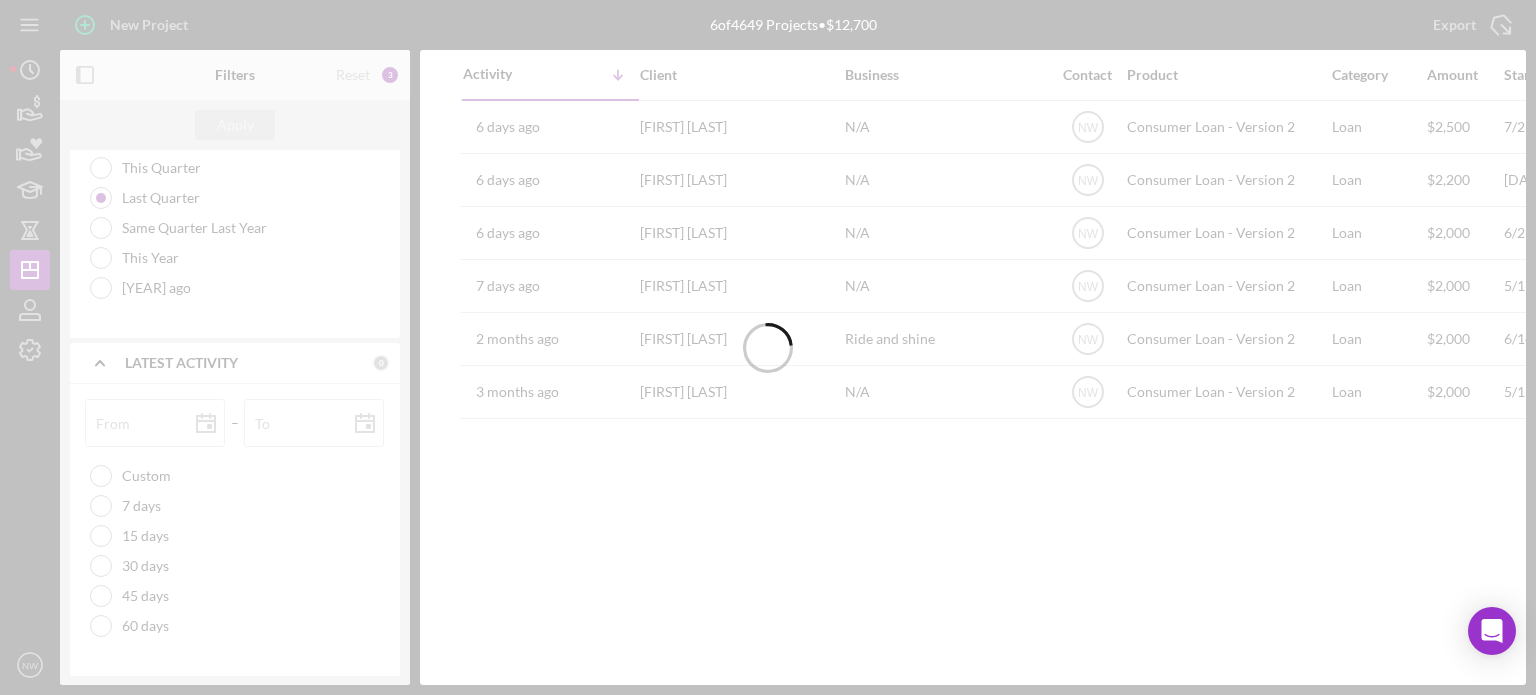 type 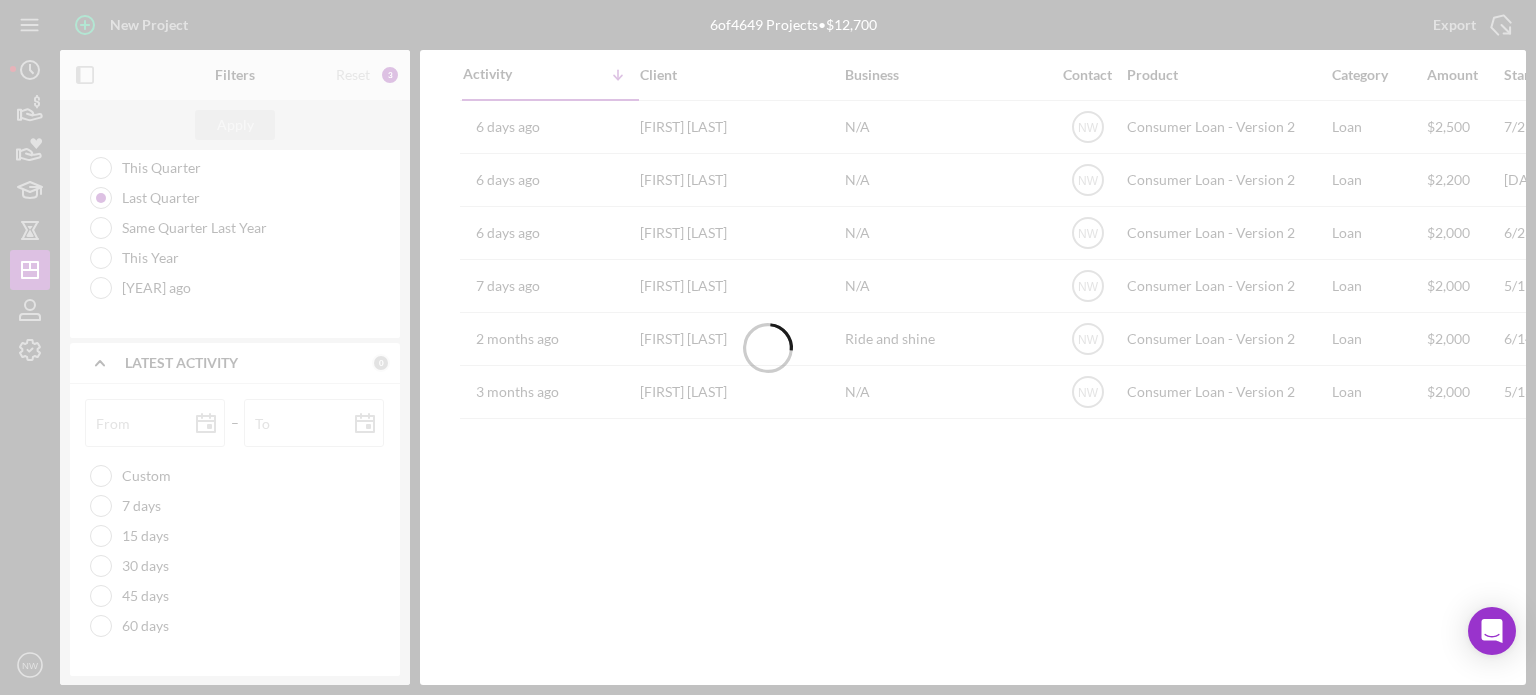 type 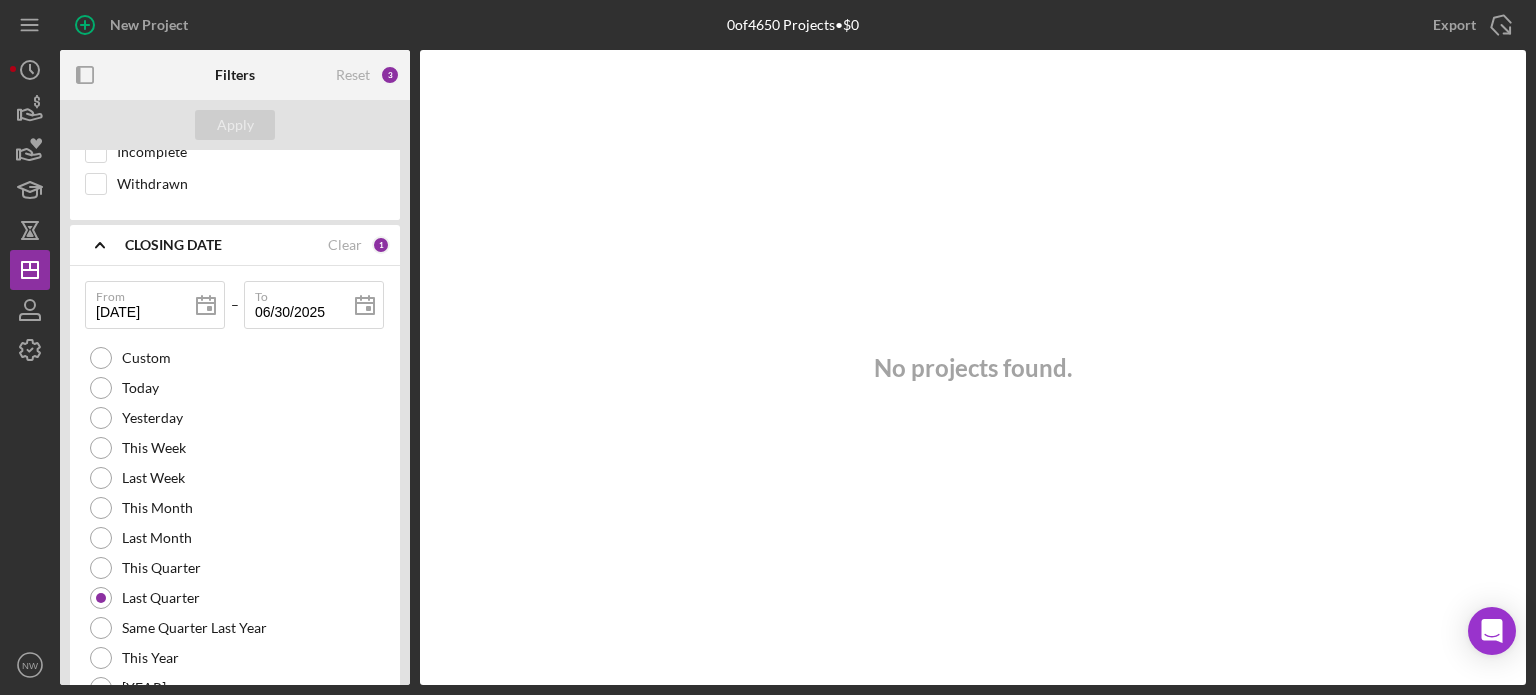 scroll, scrollTop: 1270, scrollLeft: 0, axis: vertical 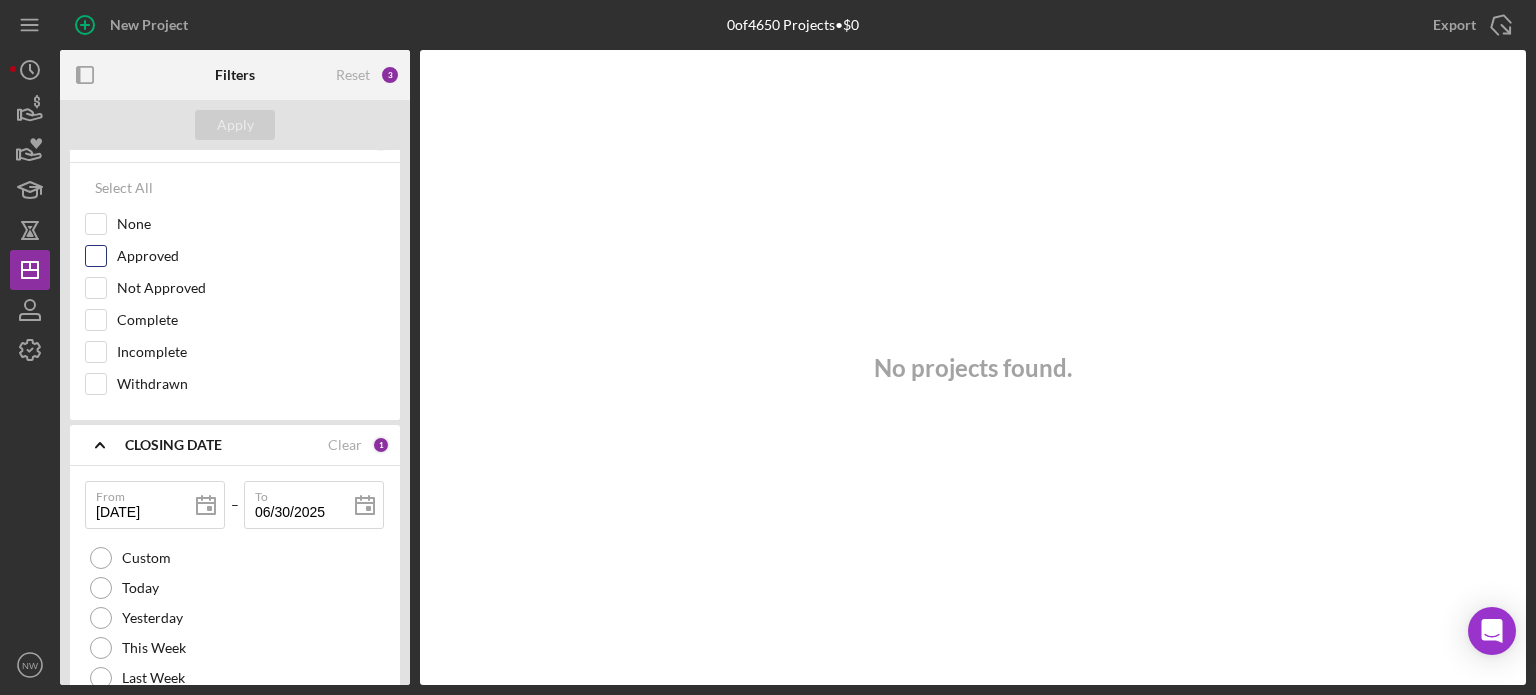 click on "Approved" at bounding box center (96, 256) 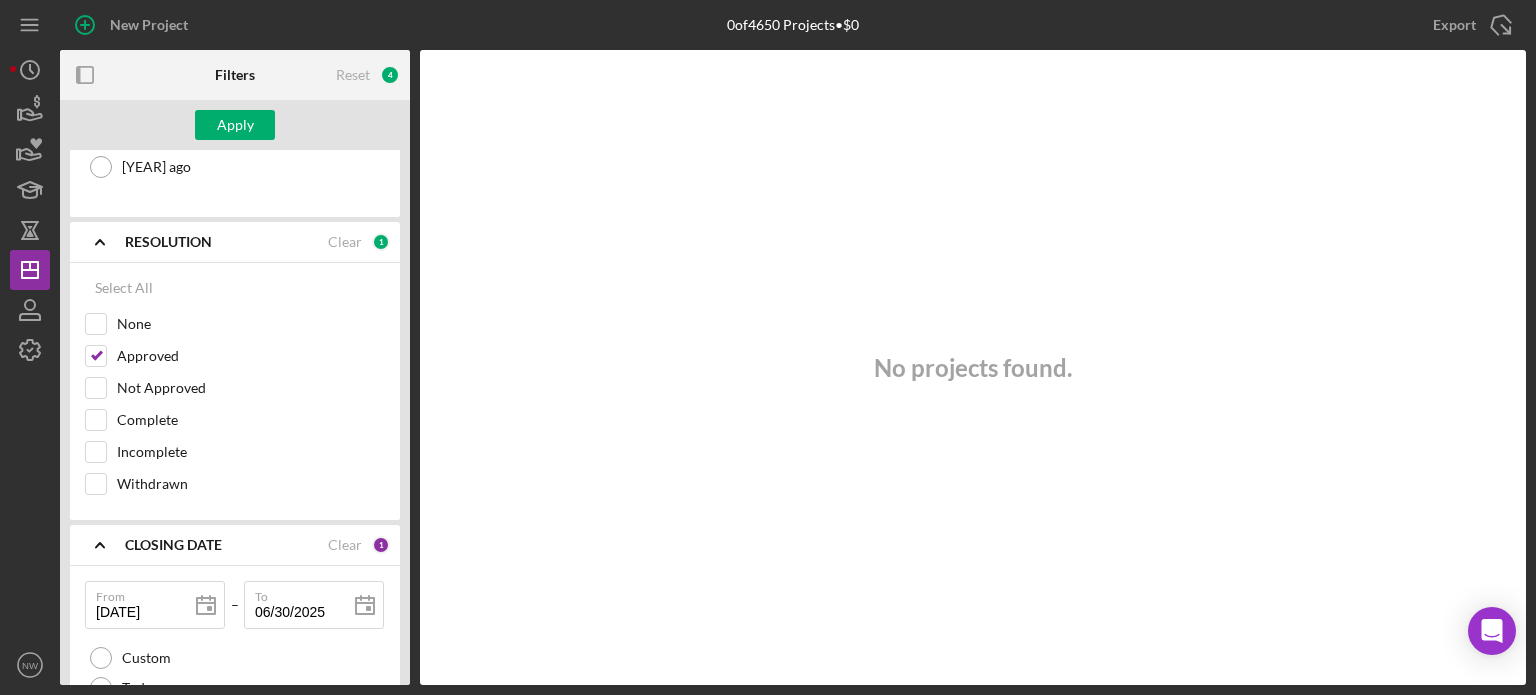 scroll, scrollTop: 1070, scrollLeft: 0, axis: vertical 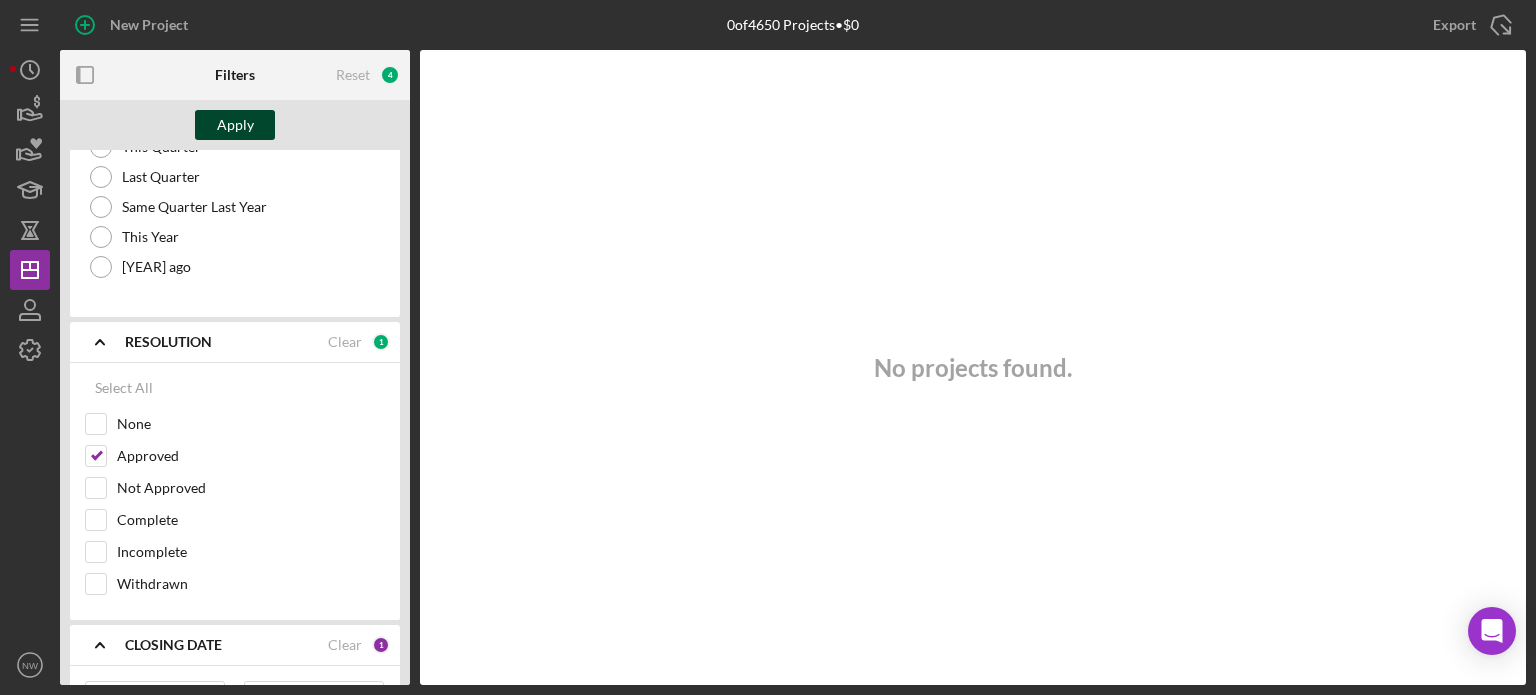 click on "Apply" at bounding box center [235, 125] 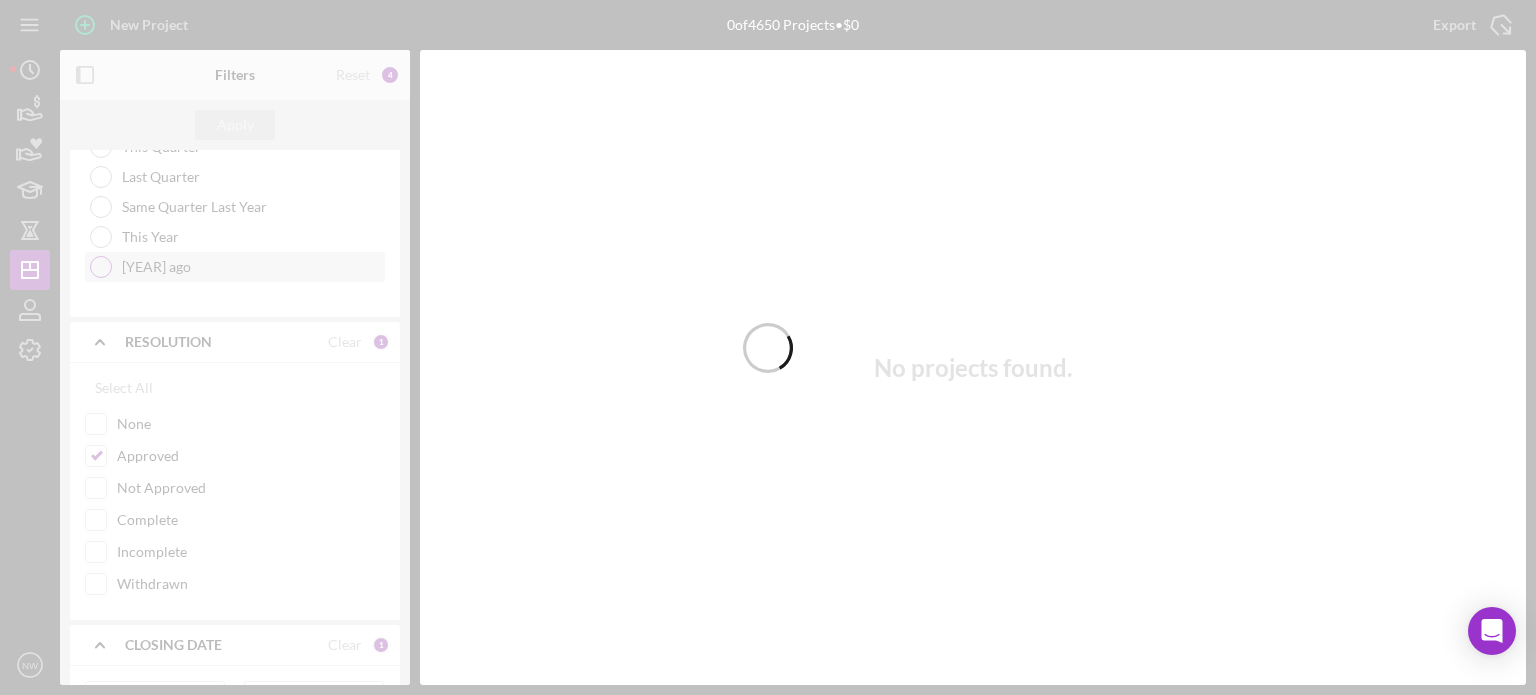 type 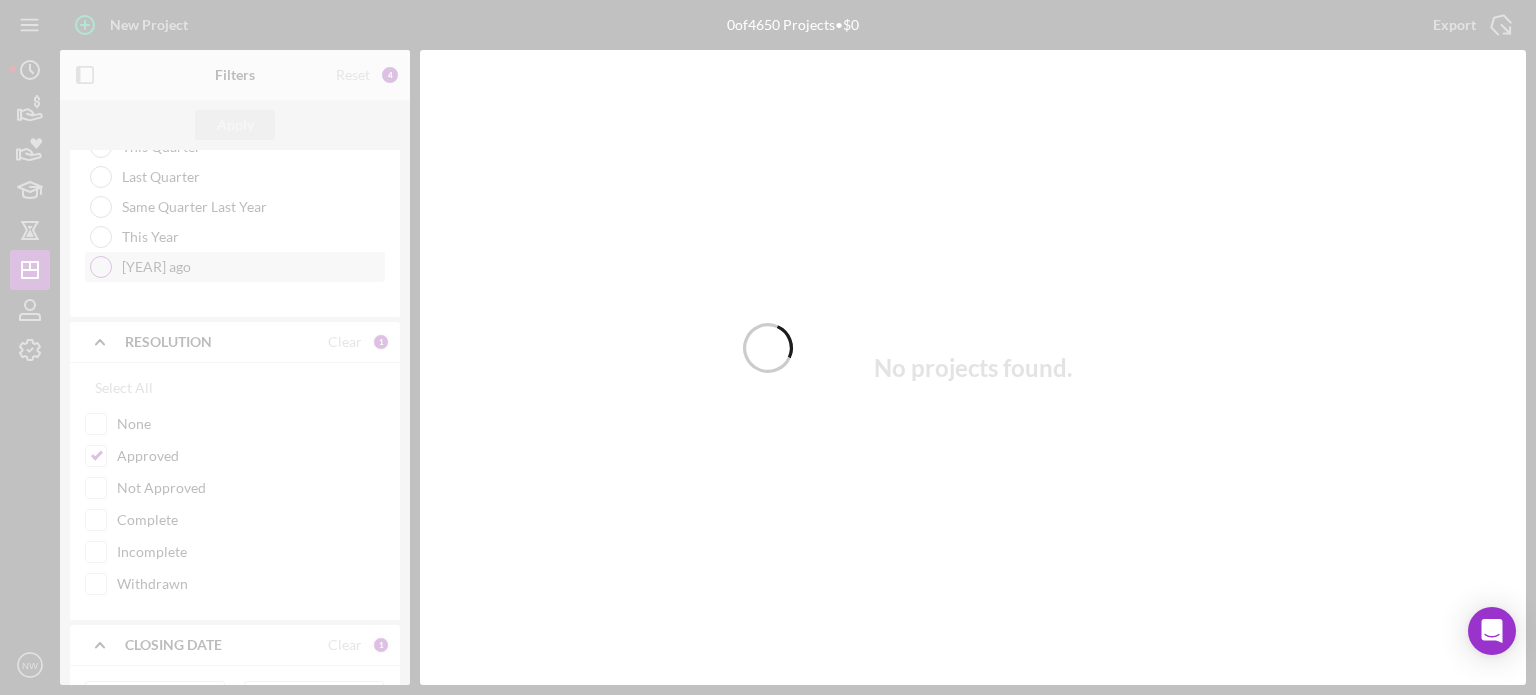 type 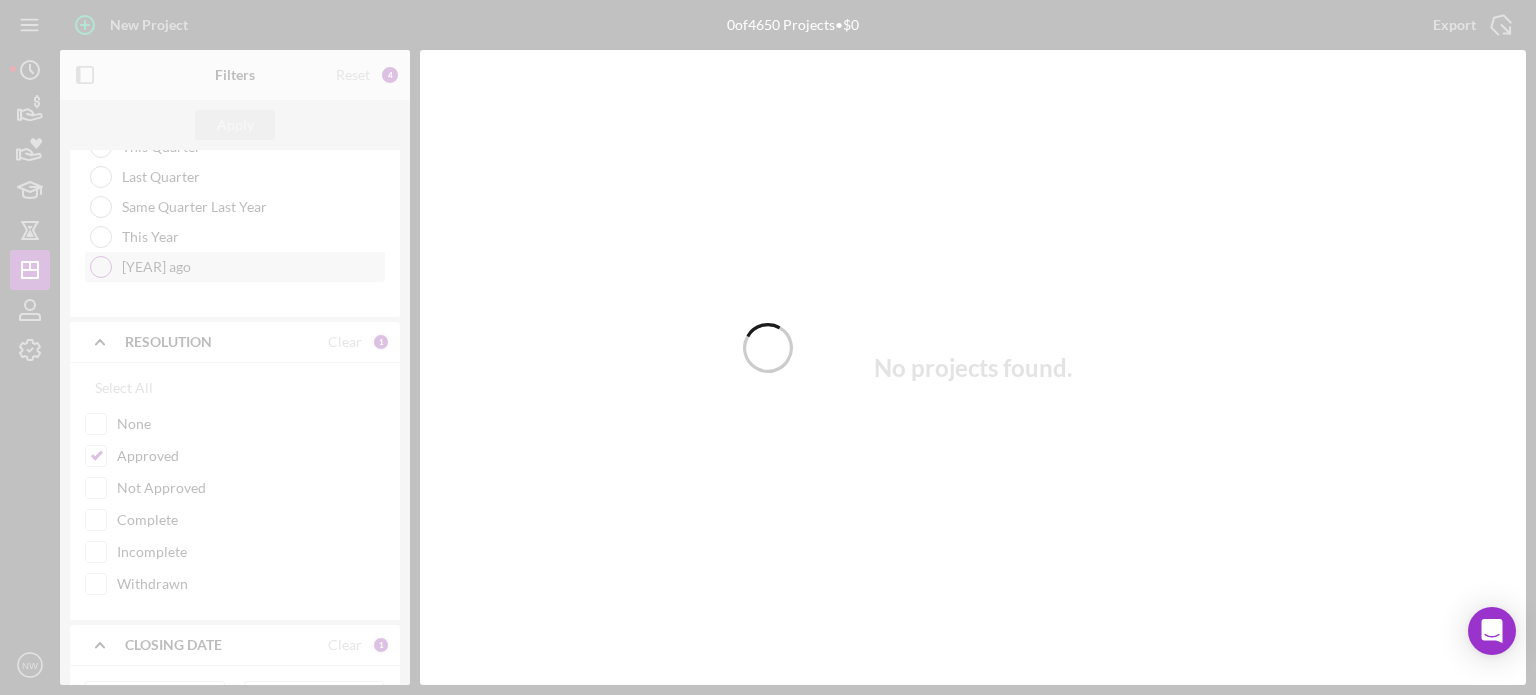 type 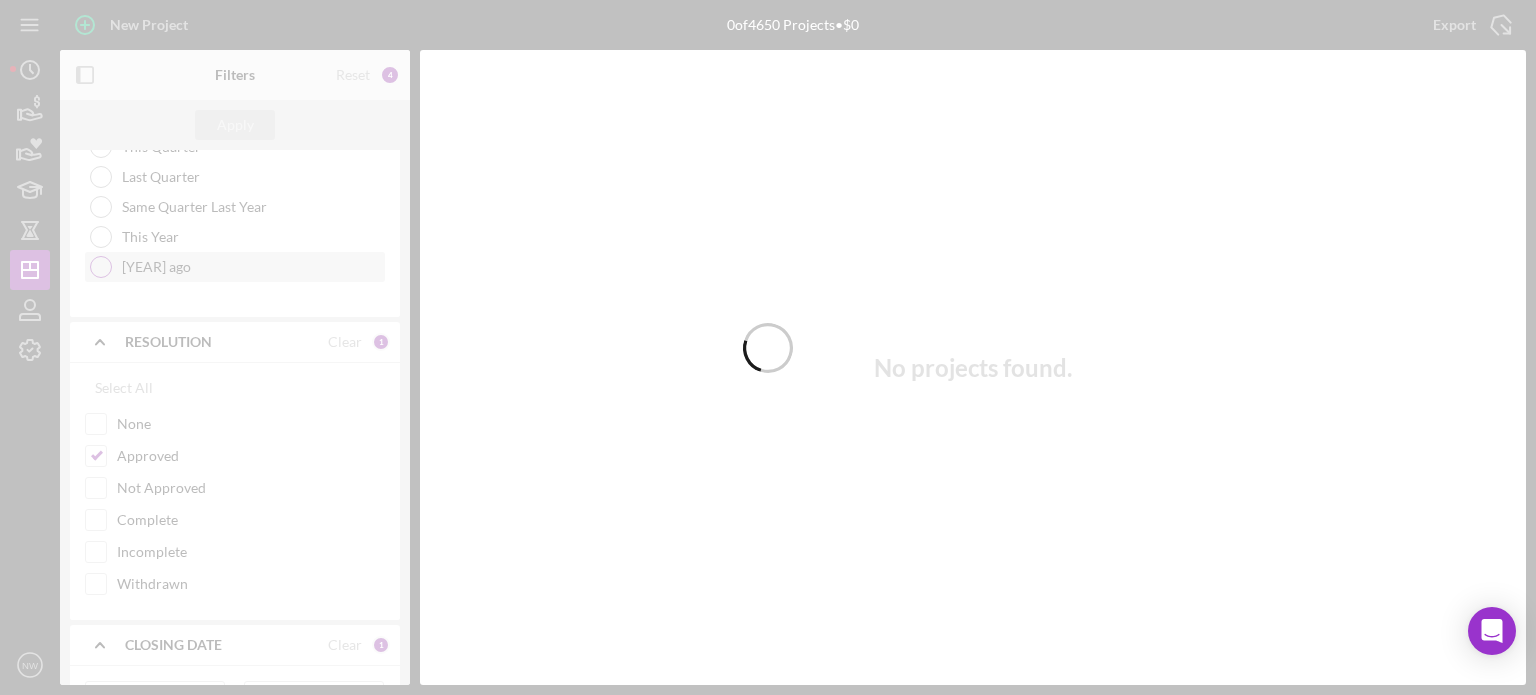 type 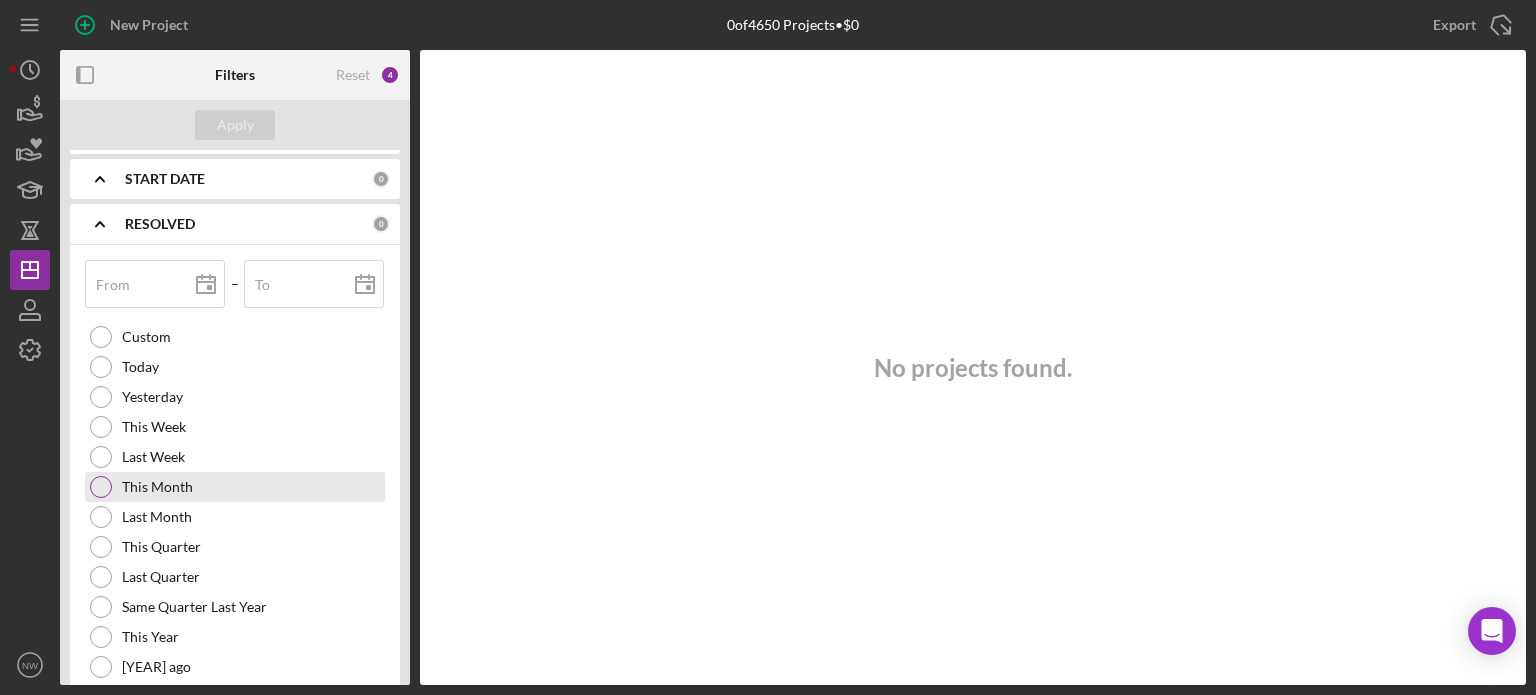 scroll, scrollTop: 470, scrollLeft: 0, axis: vertical 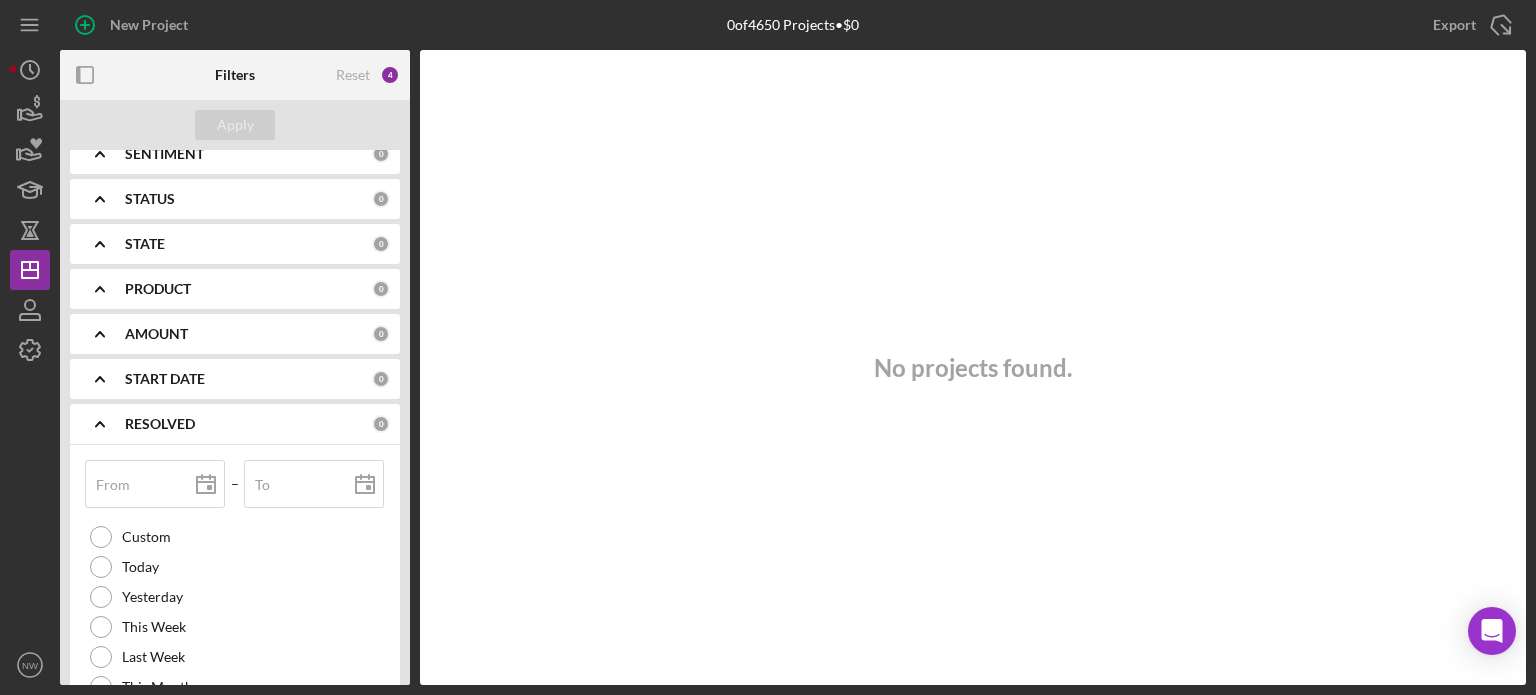 click on "Icon/Expander" 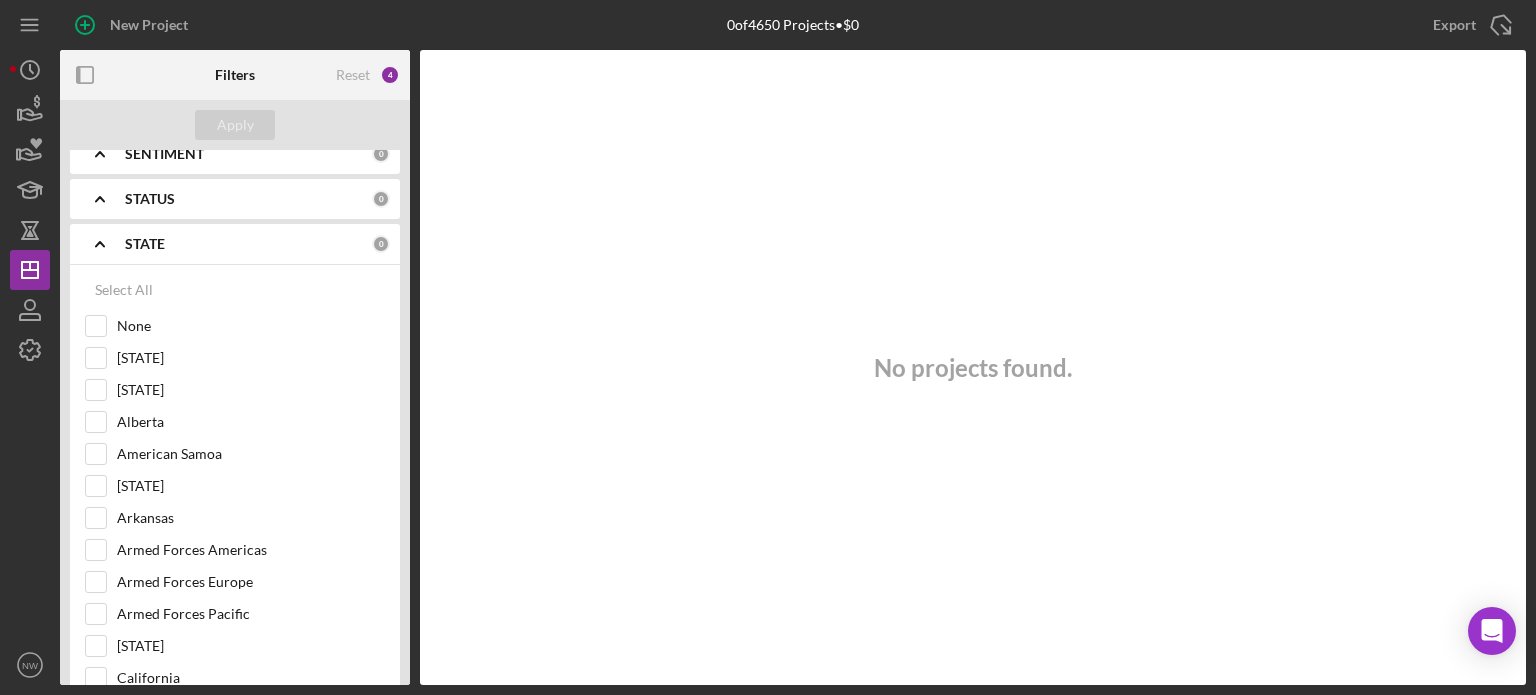 click on "Icon/Expander" 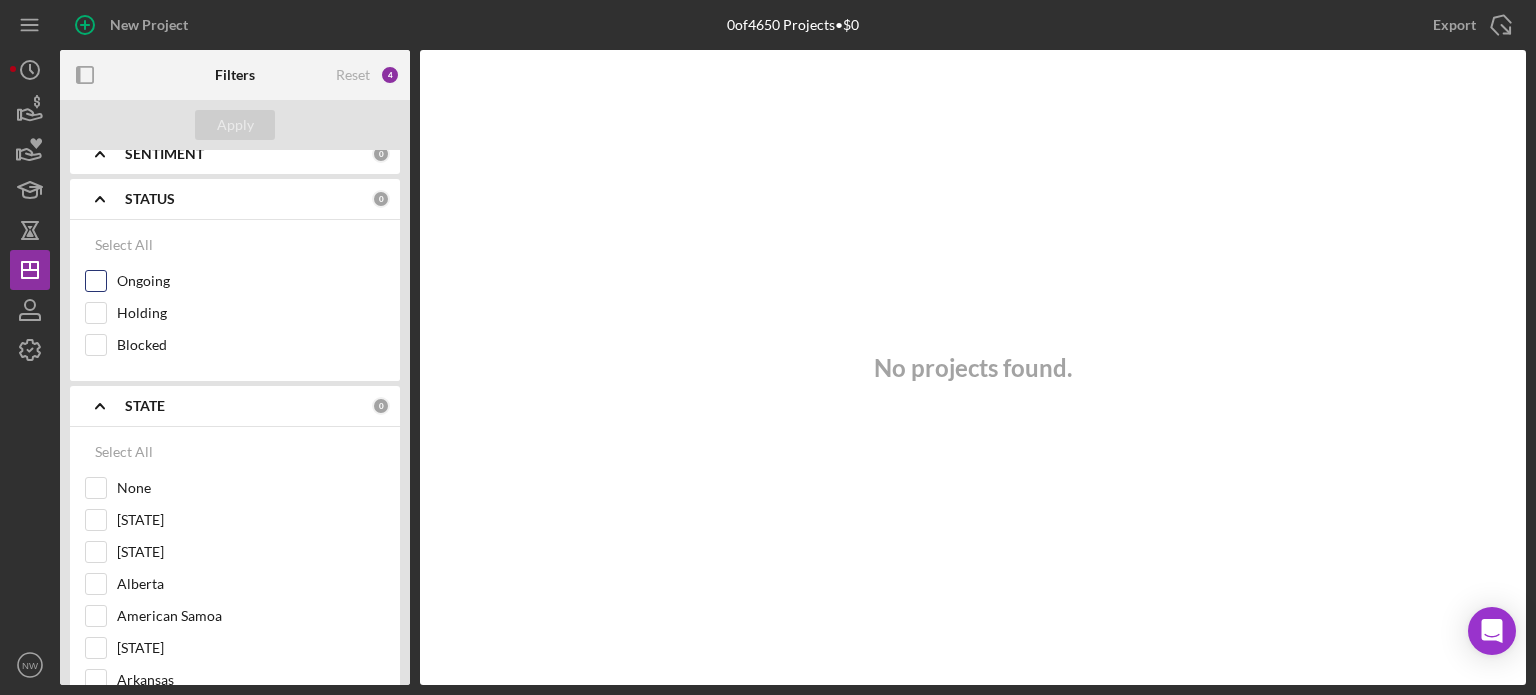 scroll, scrollTop: 270, scrollLeft: 0, axis: vertical 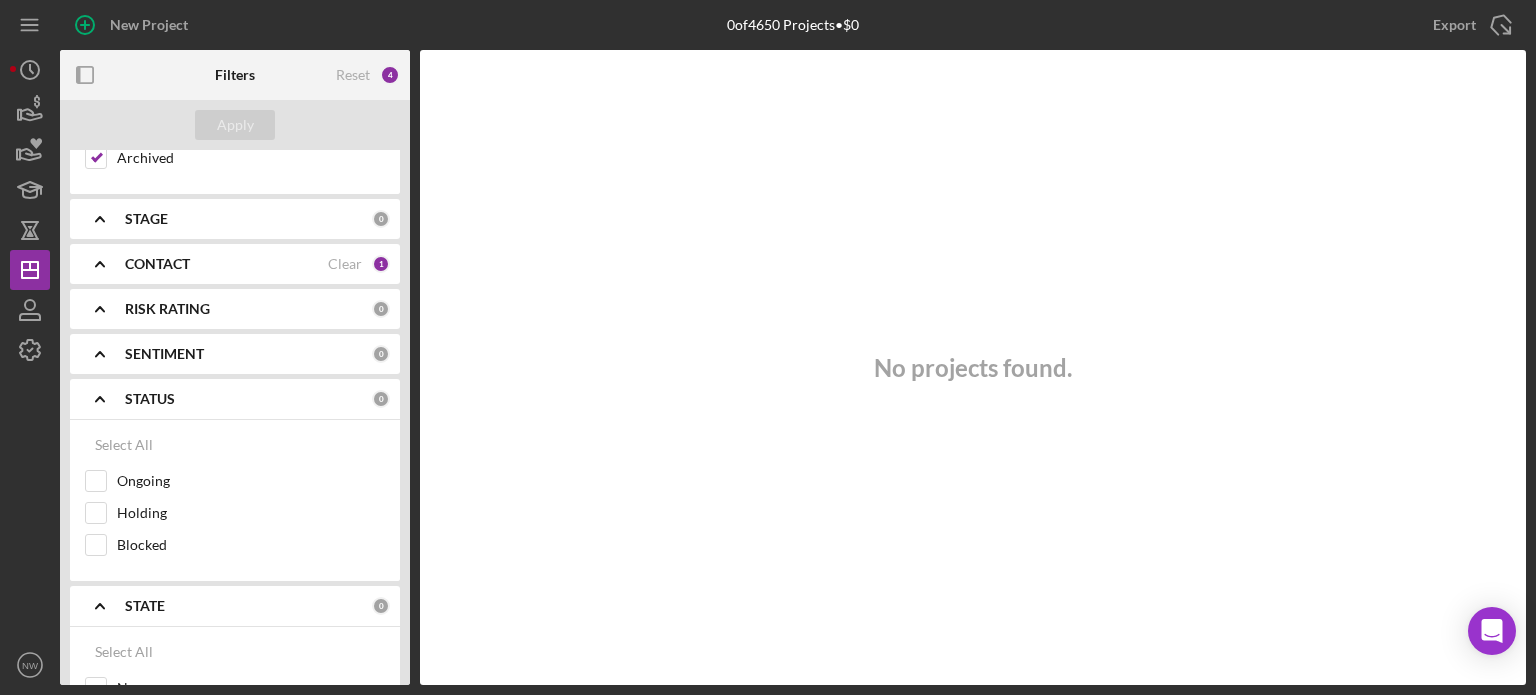 click on "Icon/Expander" 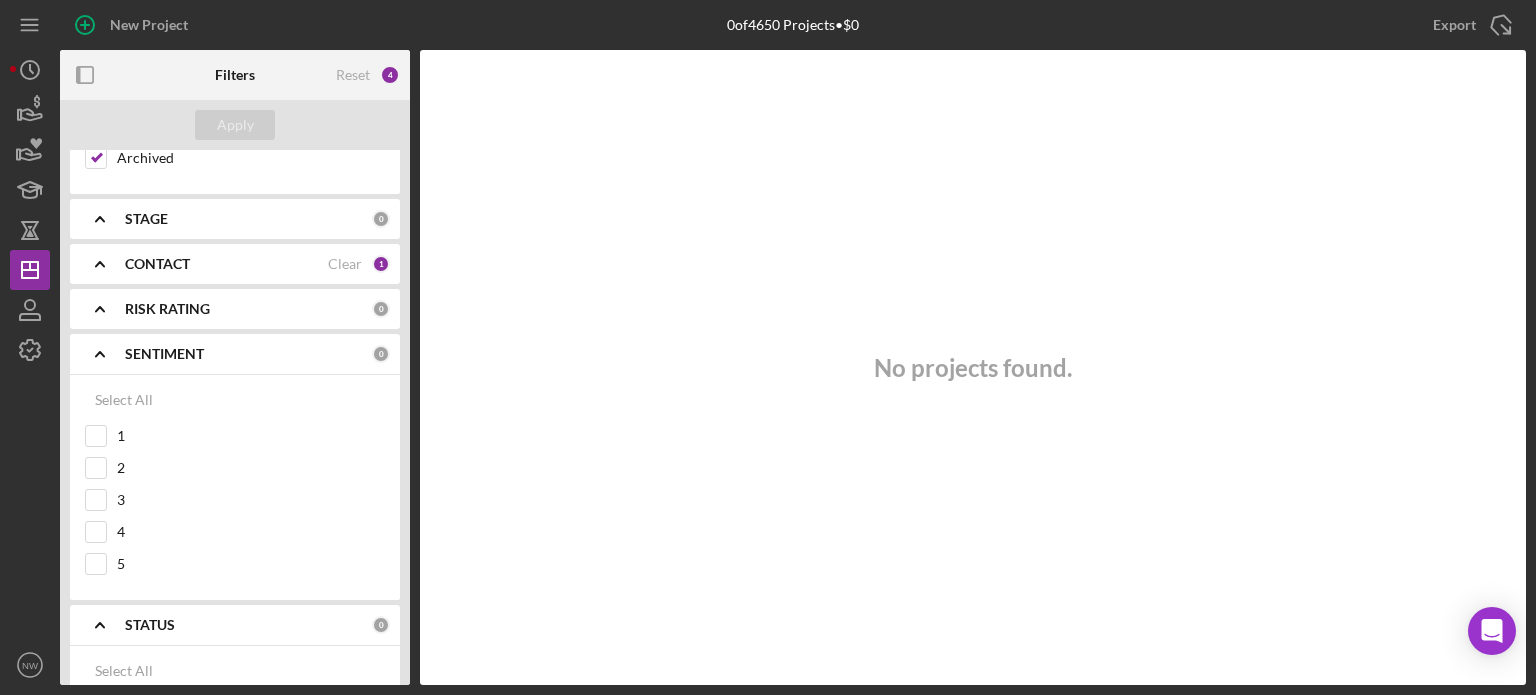 click on "Icon/Expander" 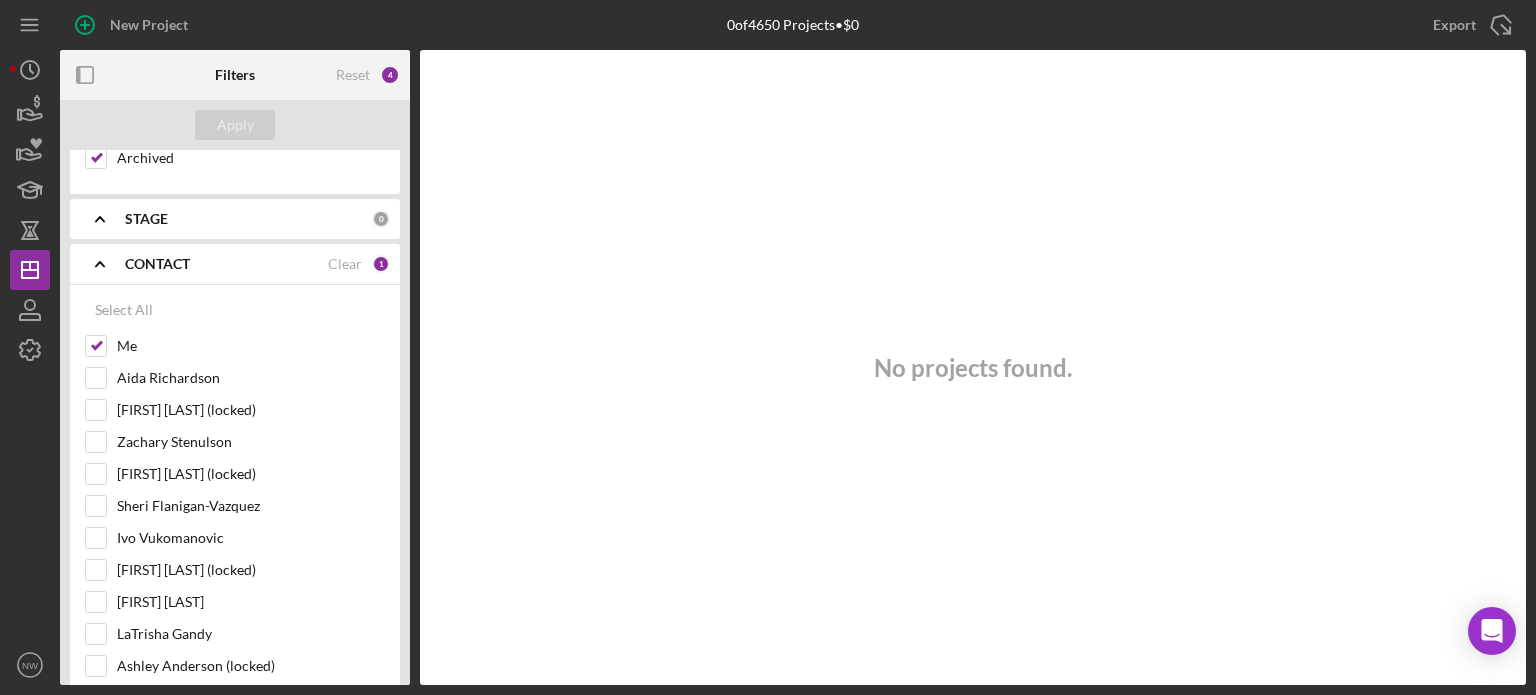 click on "Icon/Expander" 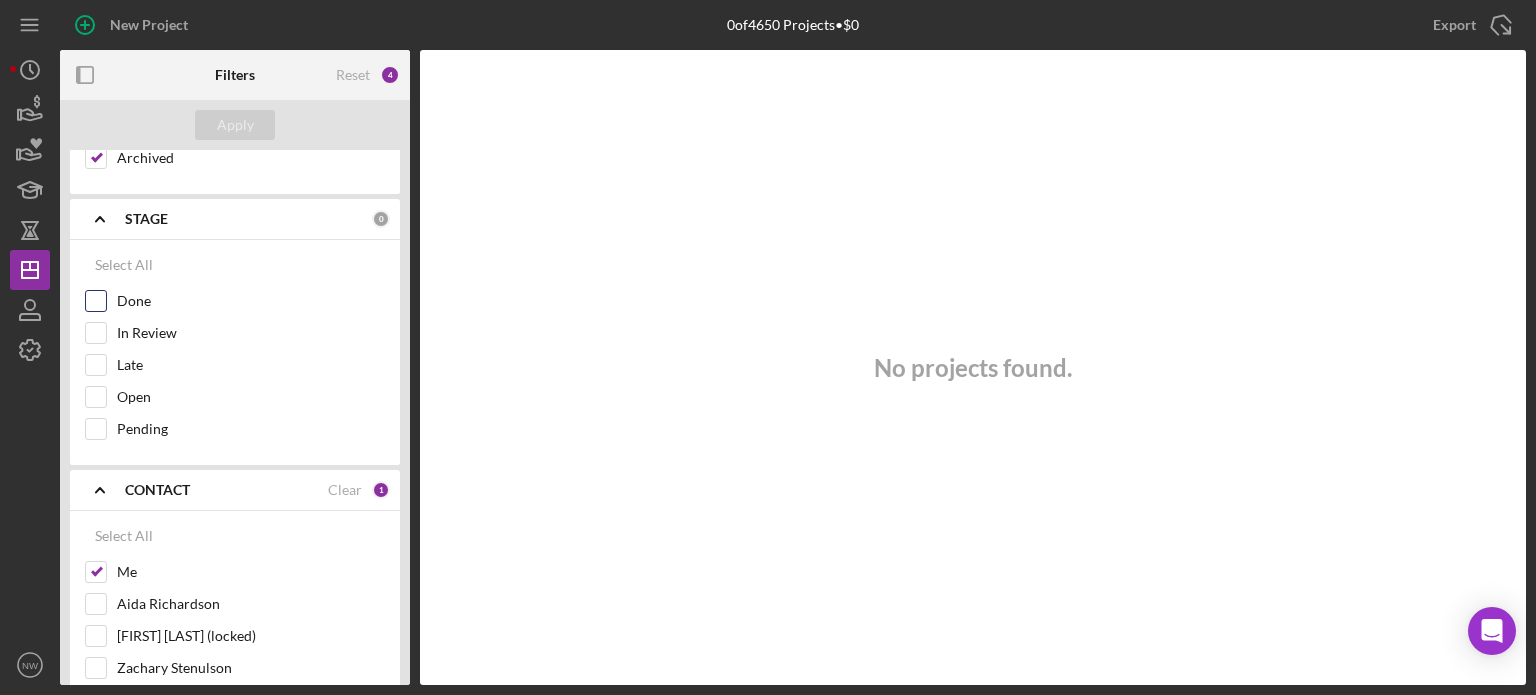 click on "Done" at bounding box center [96, 301] 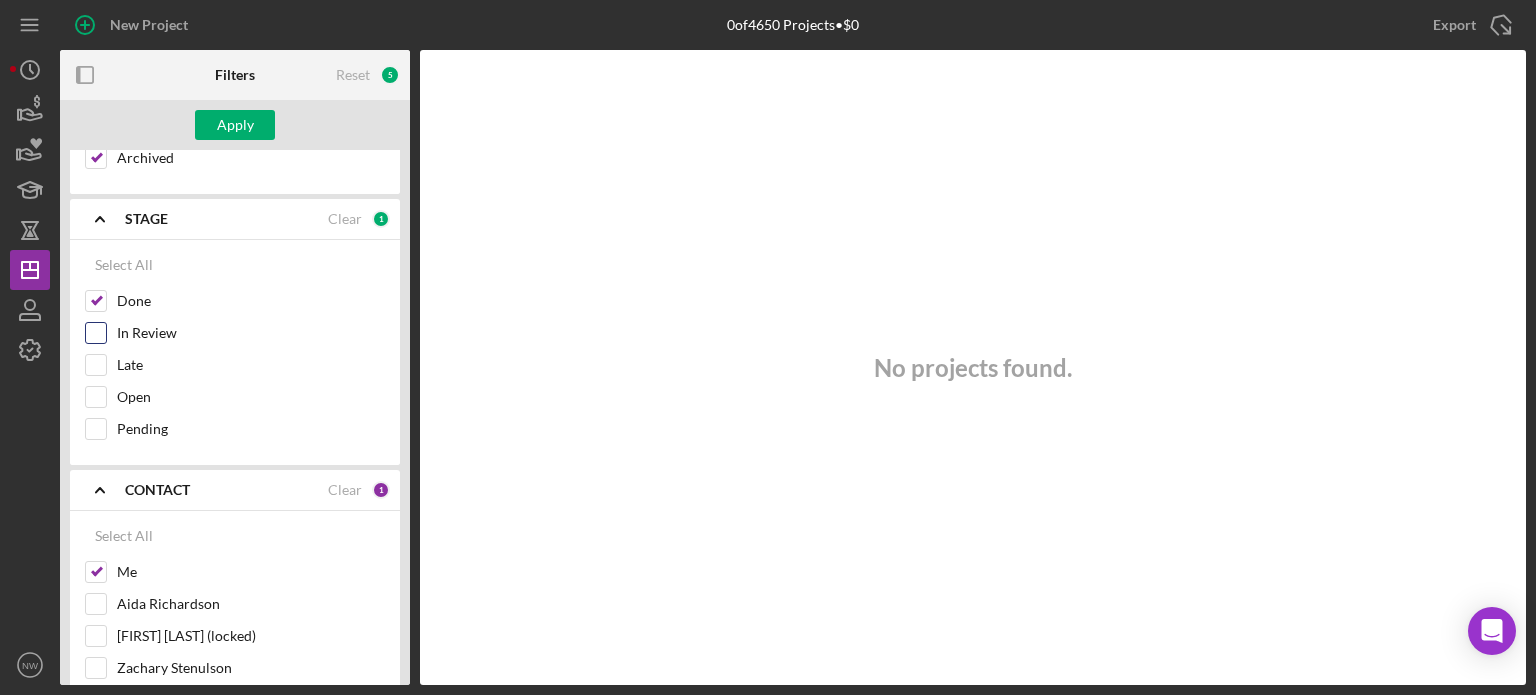 click on "In Review" at bounding box center (96, 333) 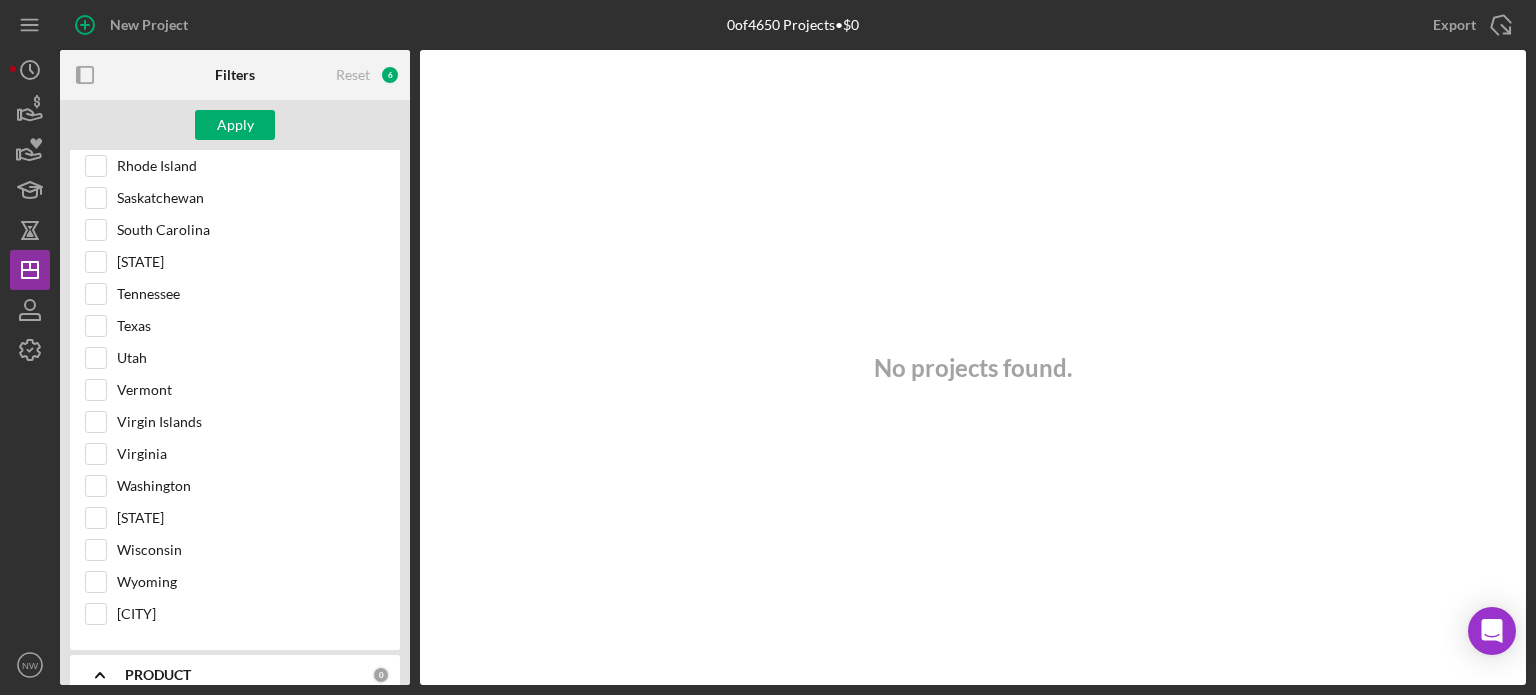 scroll, scrollTop: 4870, scrollLeft: 0, axis: vertical 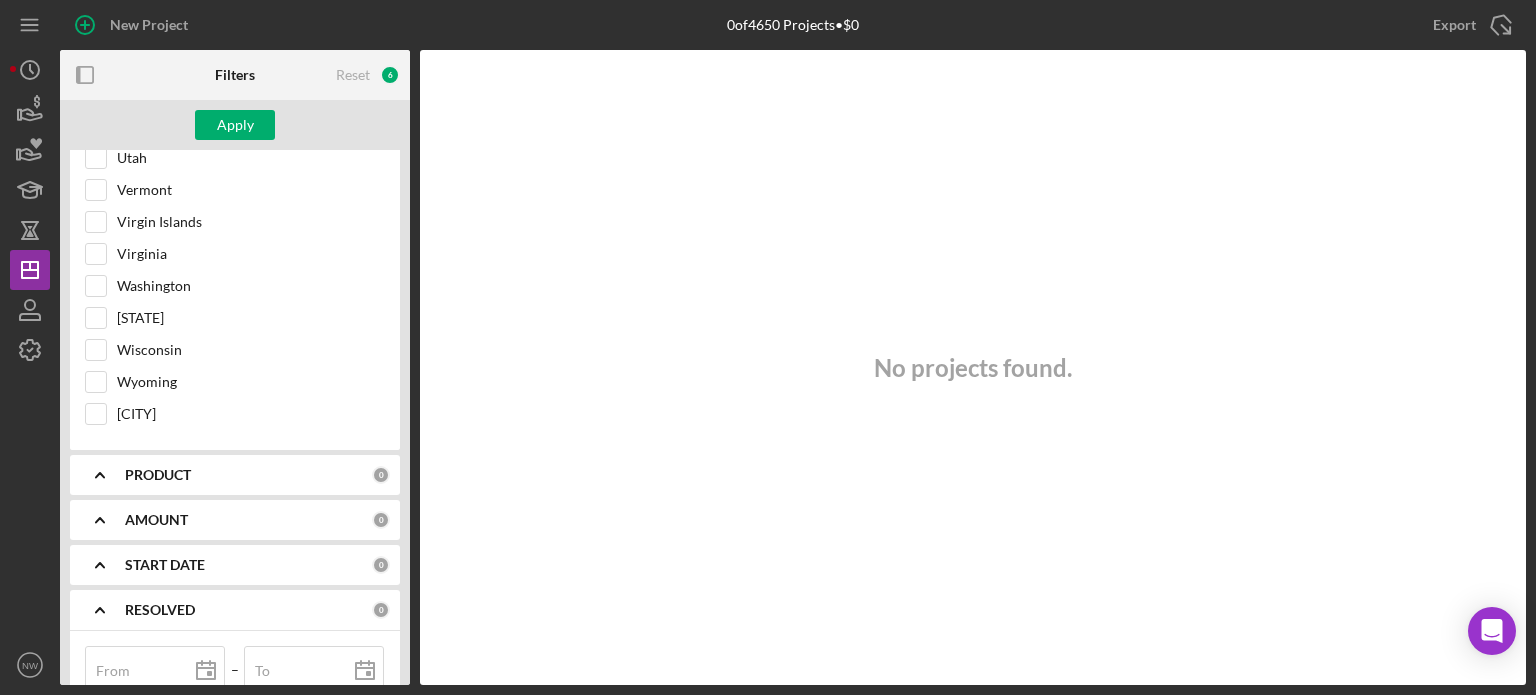 click 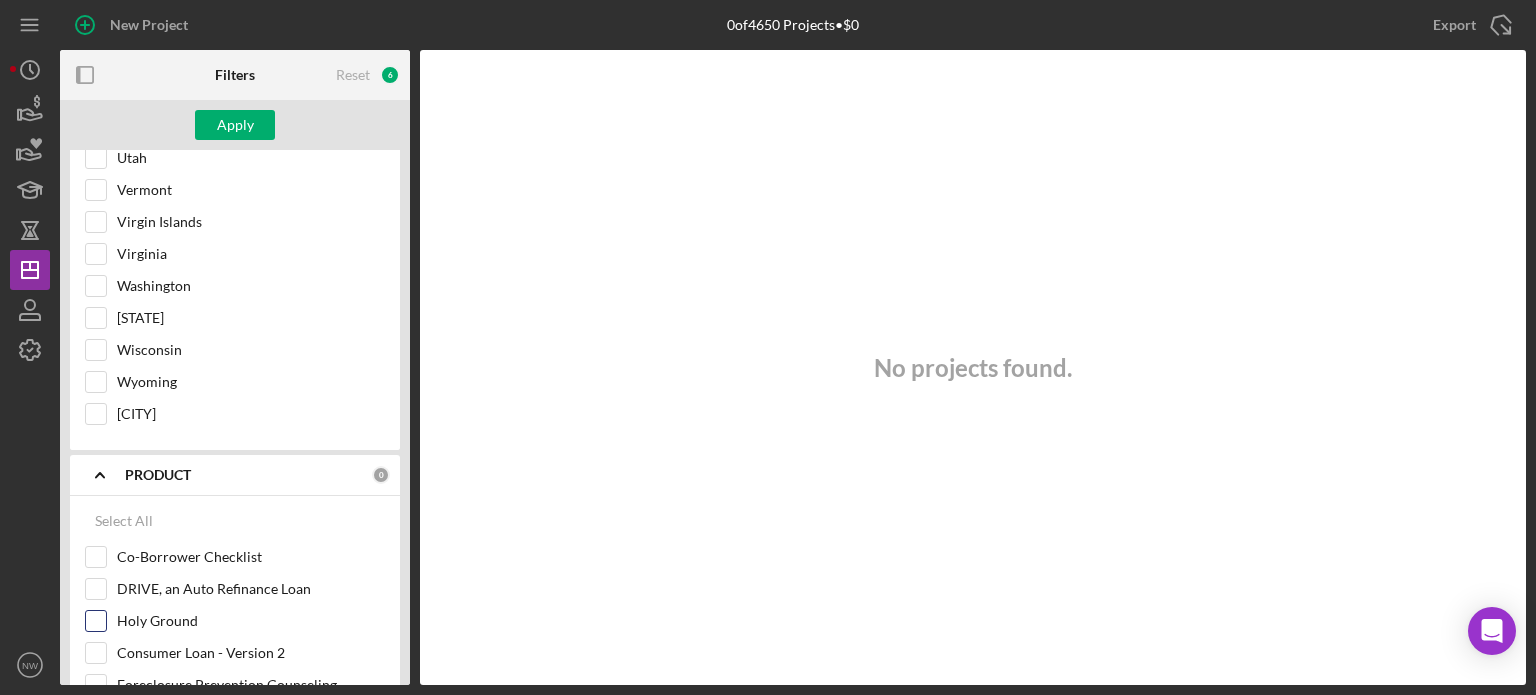 scroll, scrollTop: 5070, scrollLeft: 0, axis: vertical 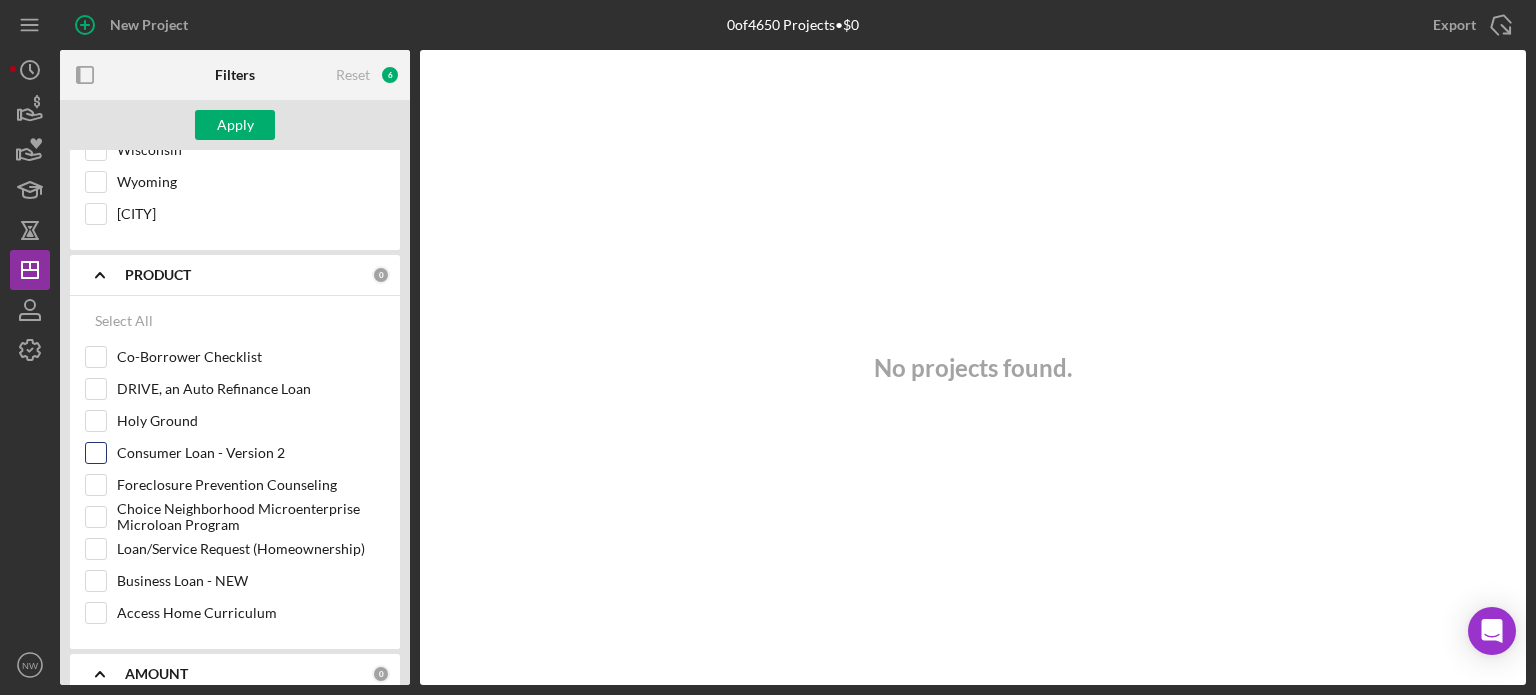 click on "Consumer Loan - Version 2" at bounding box center [96, 453] 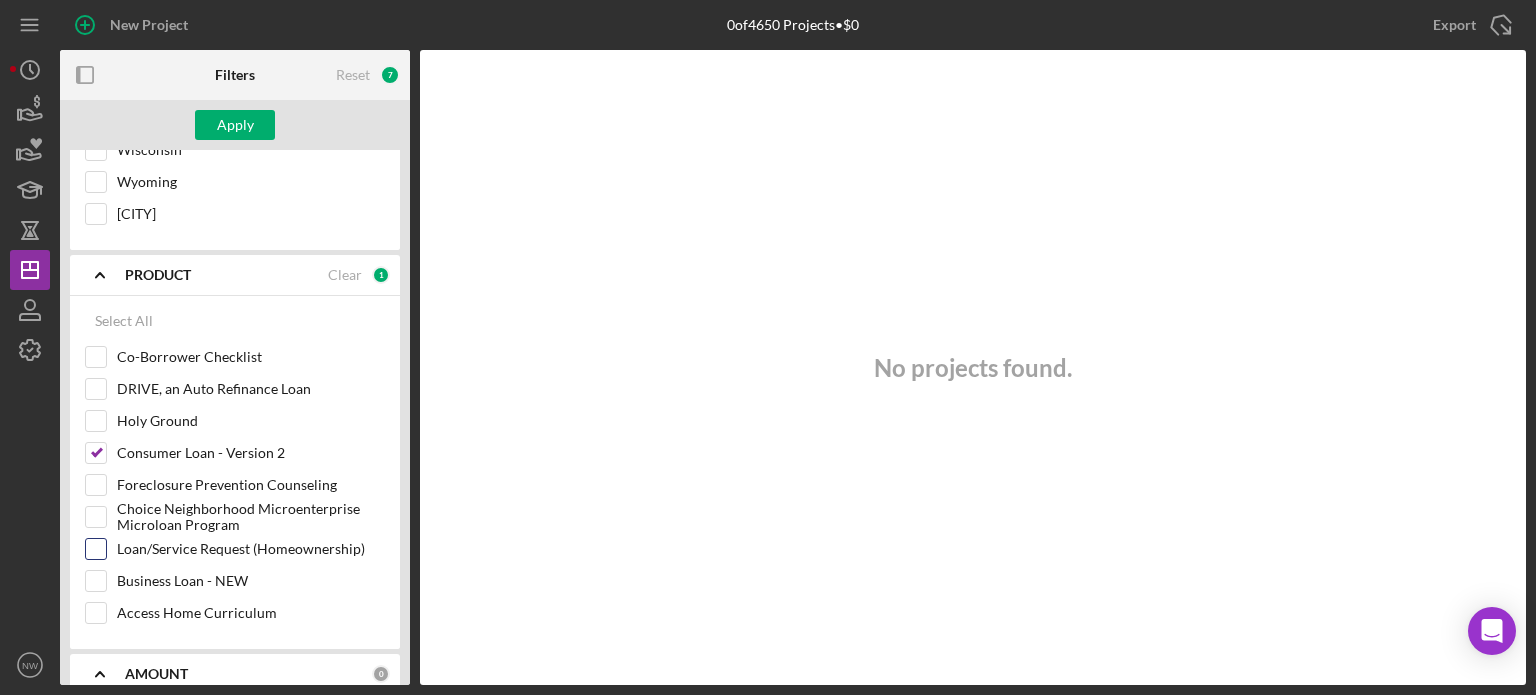 scroll, scrollTop: 5370, scrollLeft: 0, axis: vertical 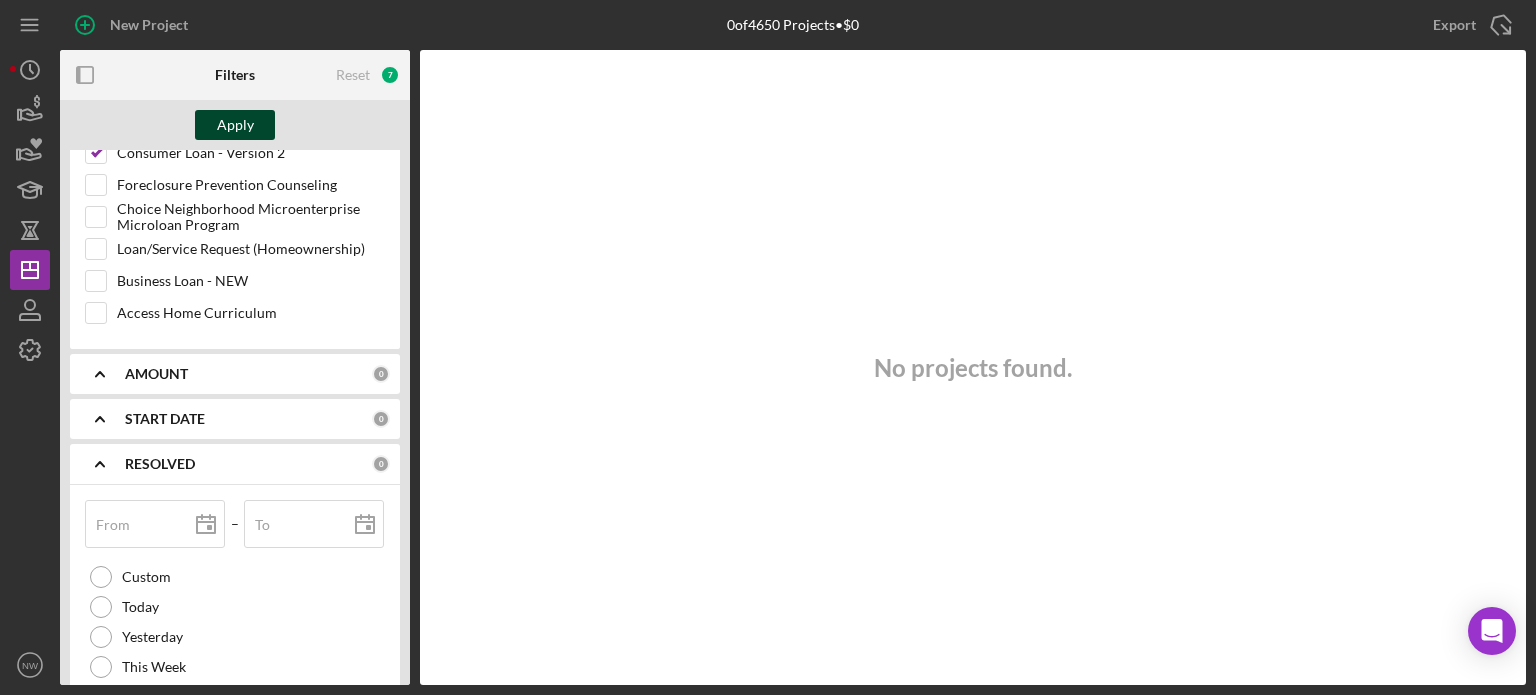click on "Apply" at bounding box center (235, 125) 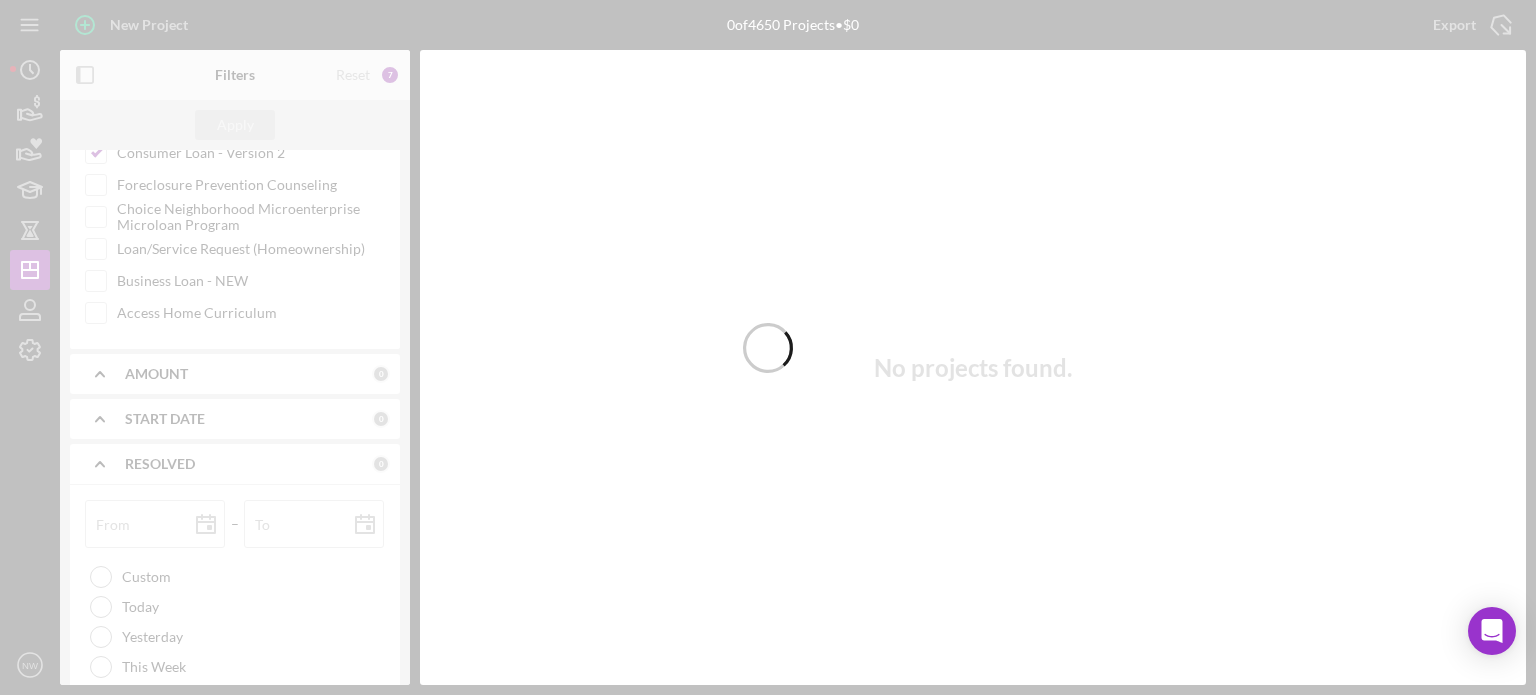 type 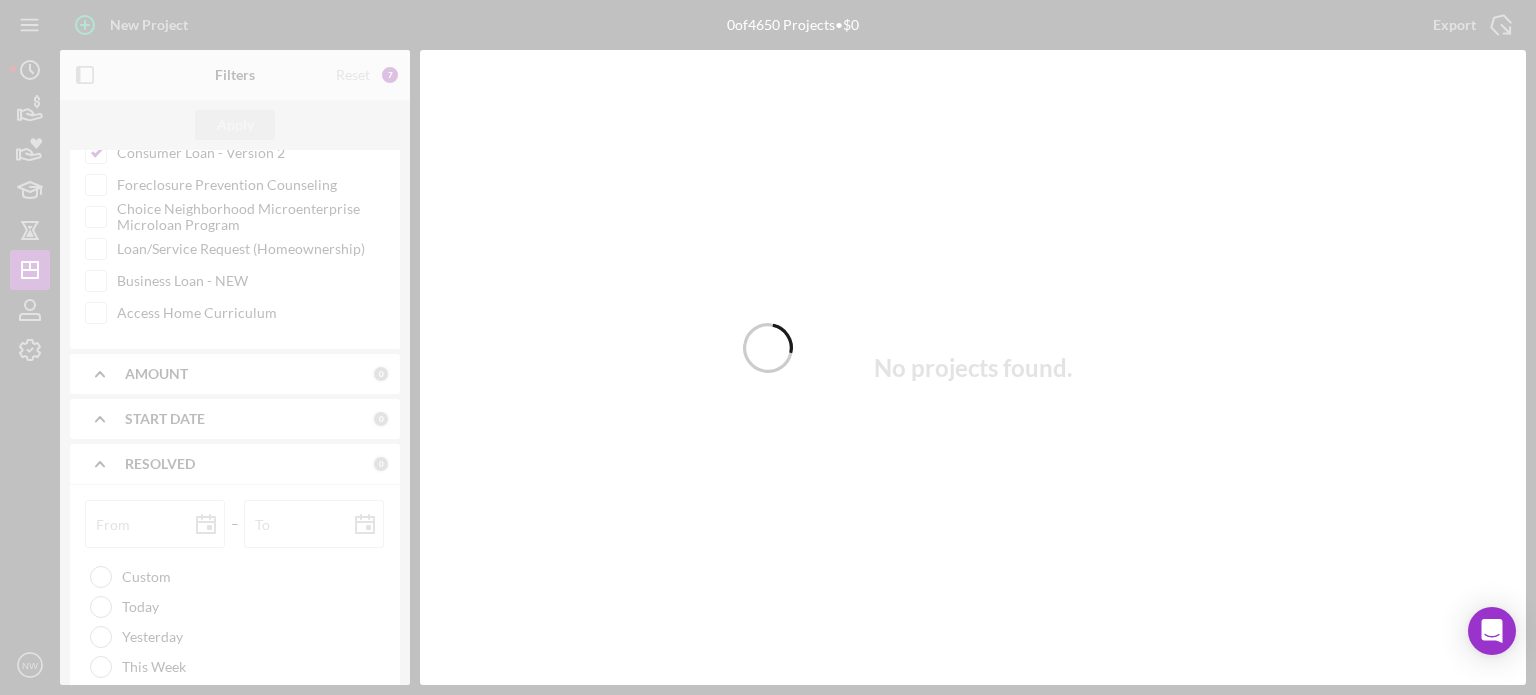 type 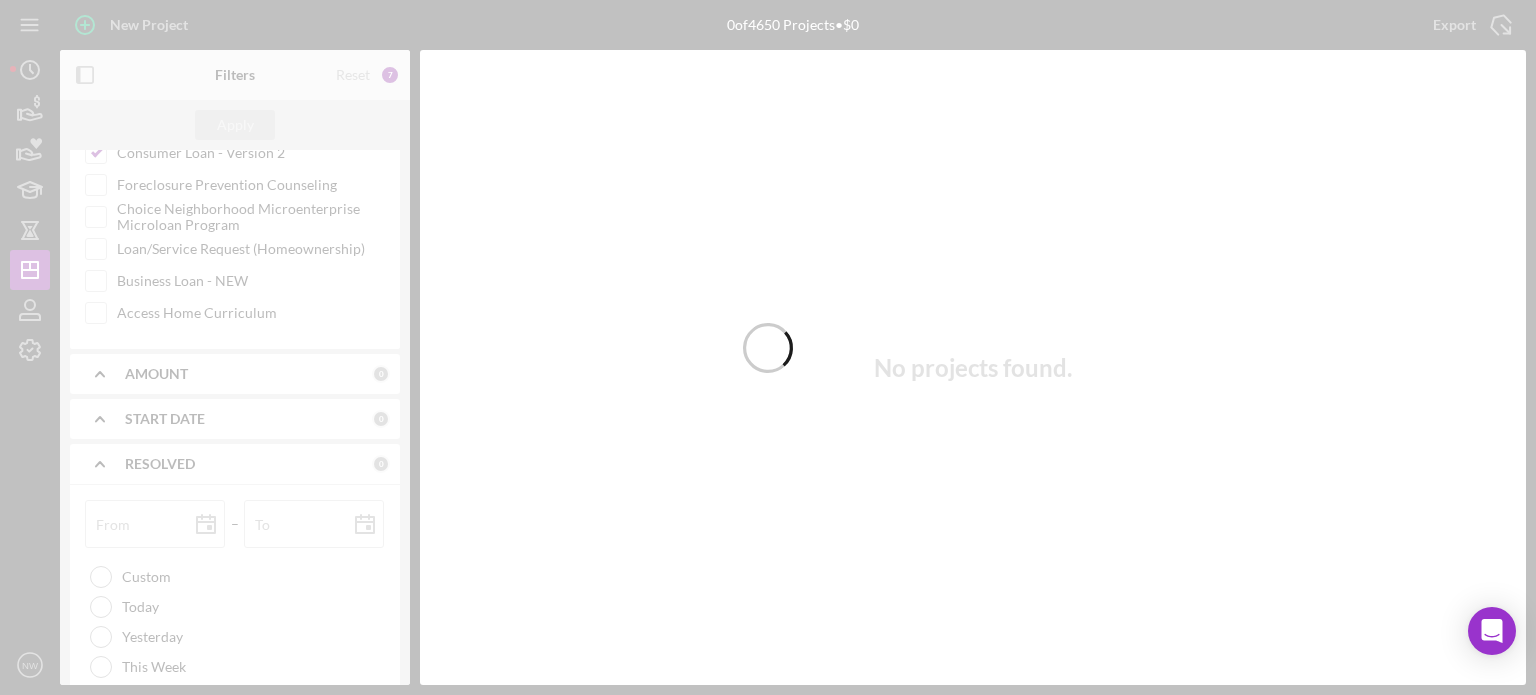type 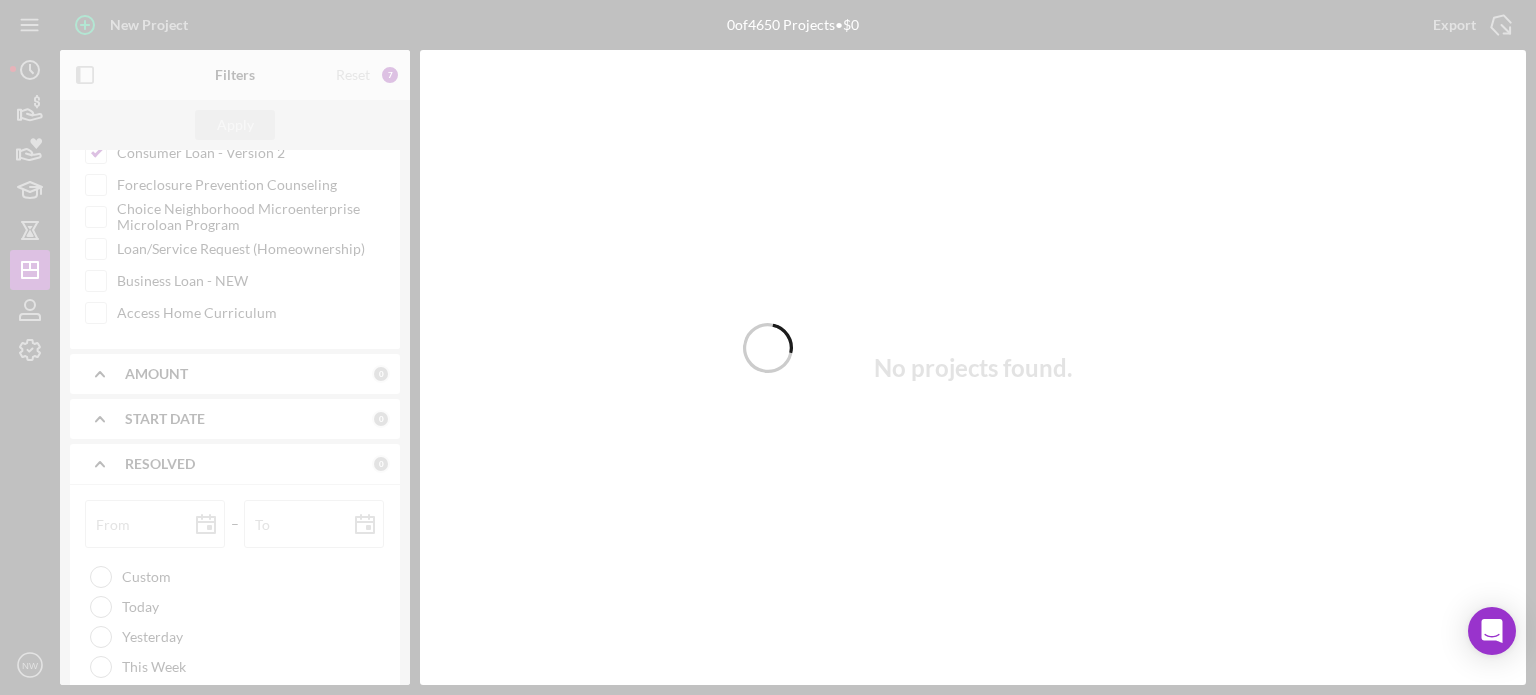 type 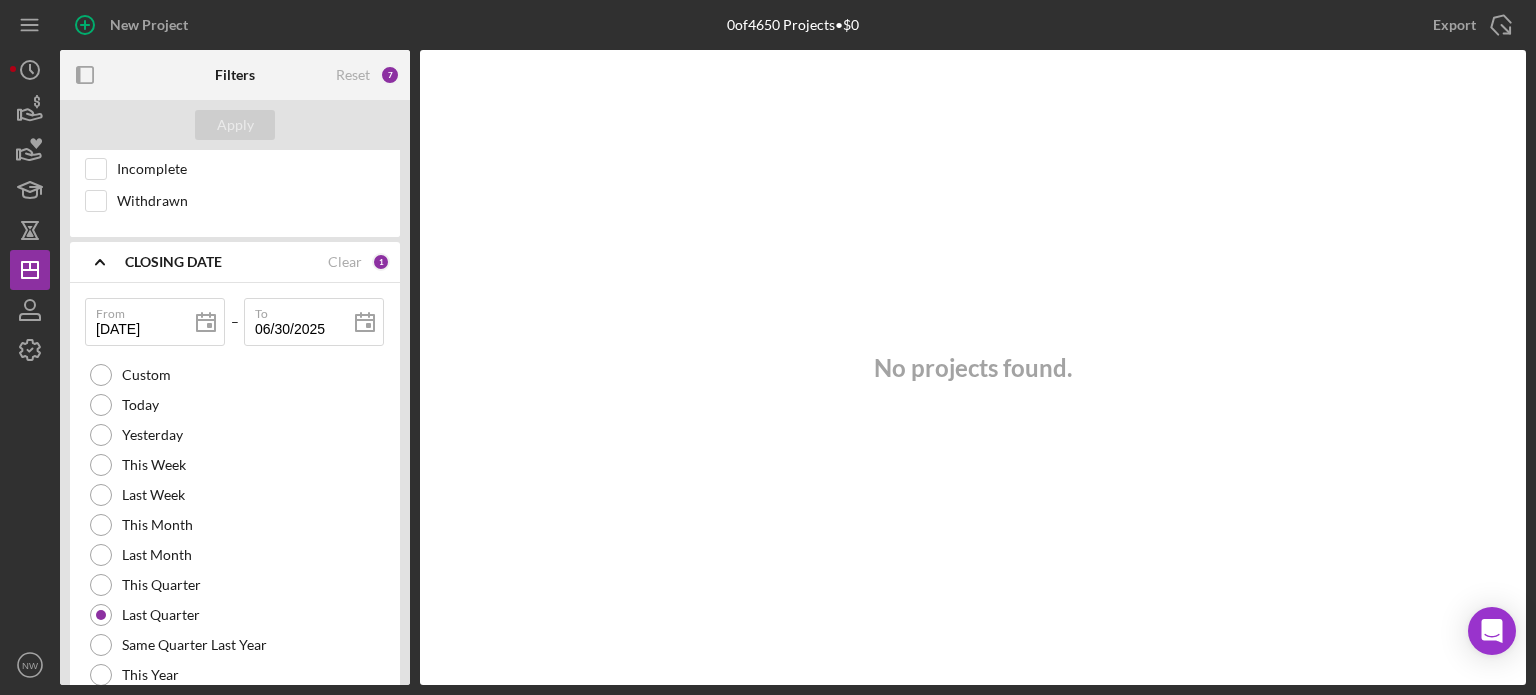scroll, scrollTop: 6752, scrollLeft: 0, axis: vertical 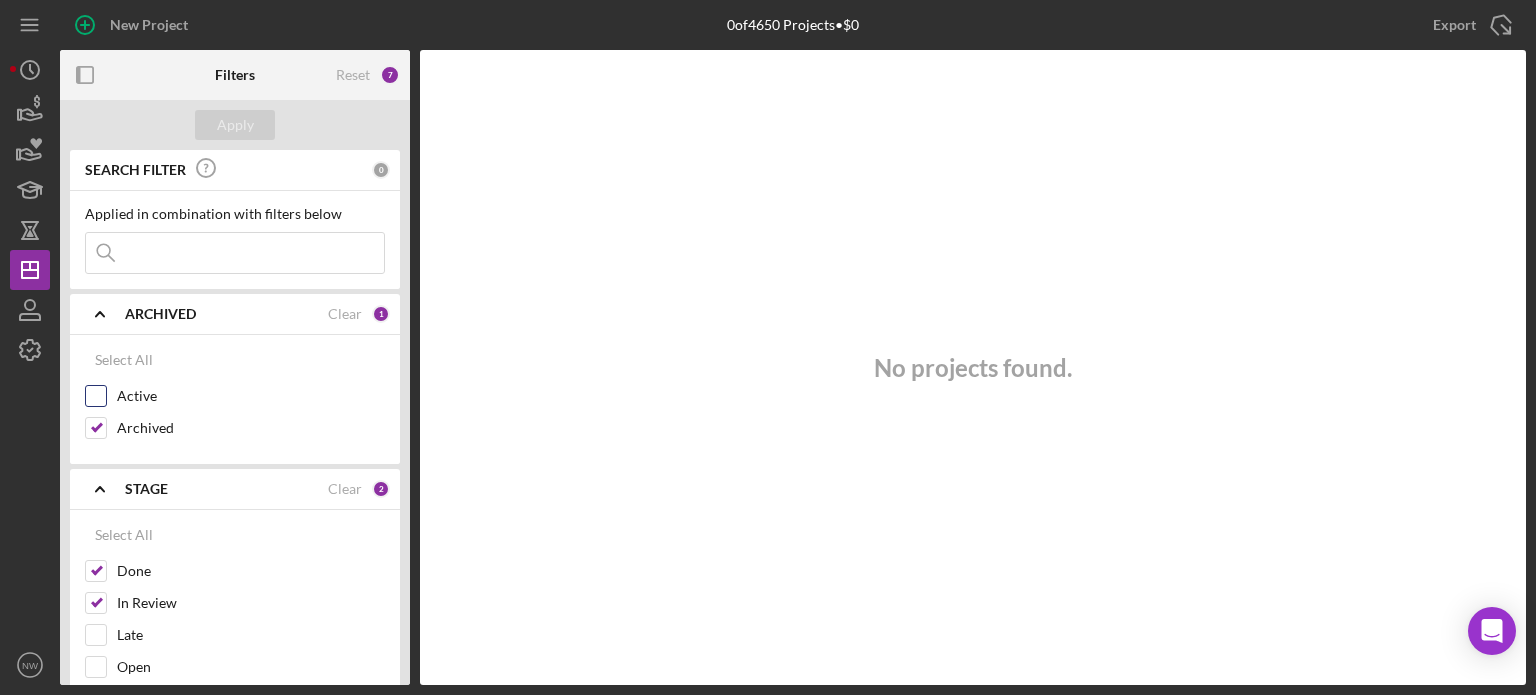 click on "Active" at bounding box center (96, 396) 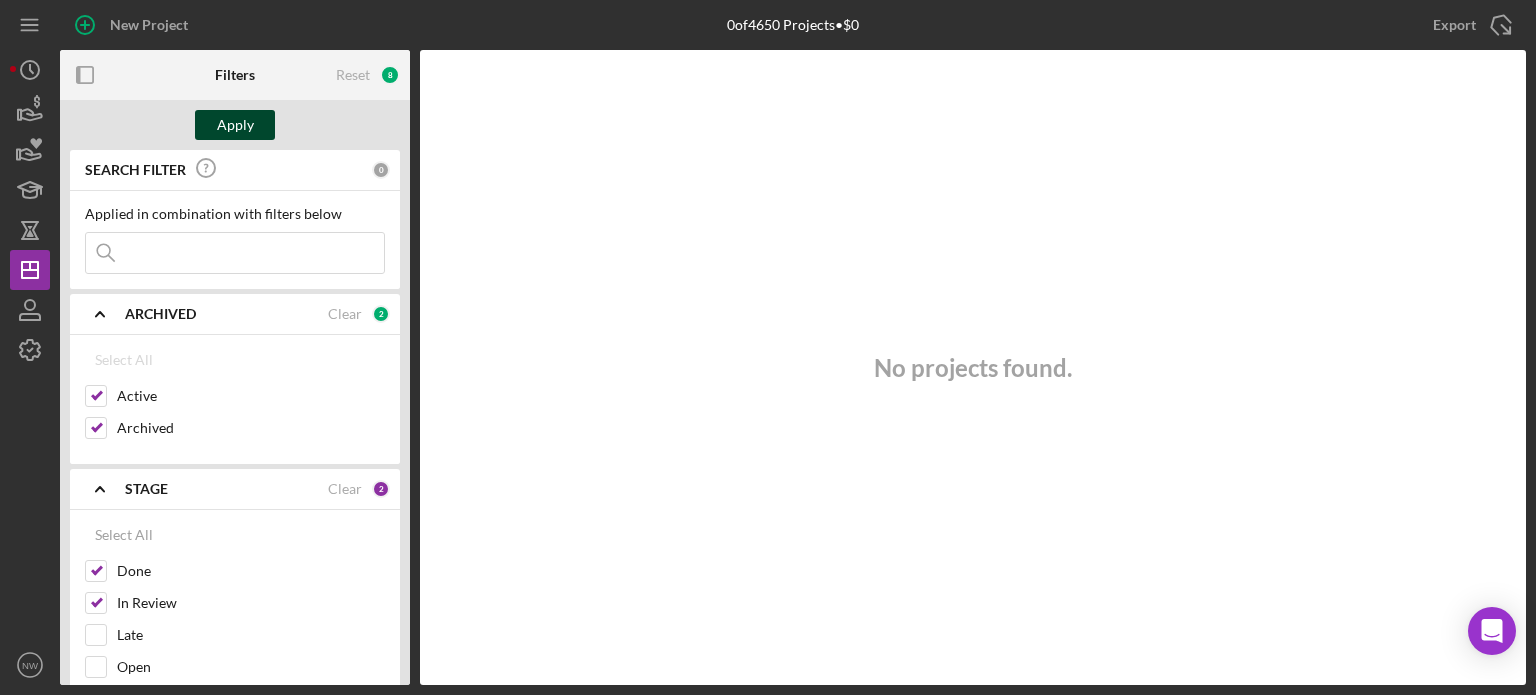 click on "Apply" at bounding box center [235, 125] 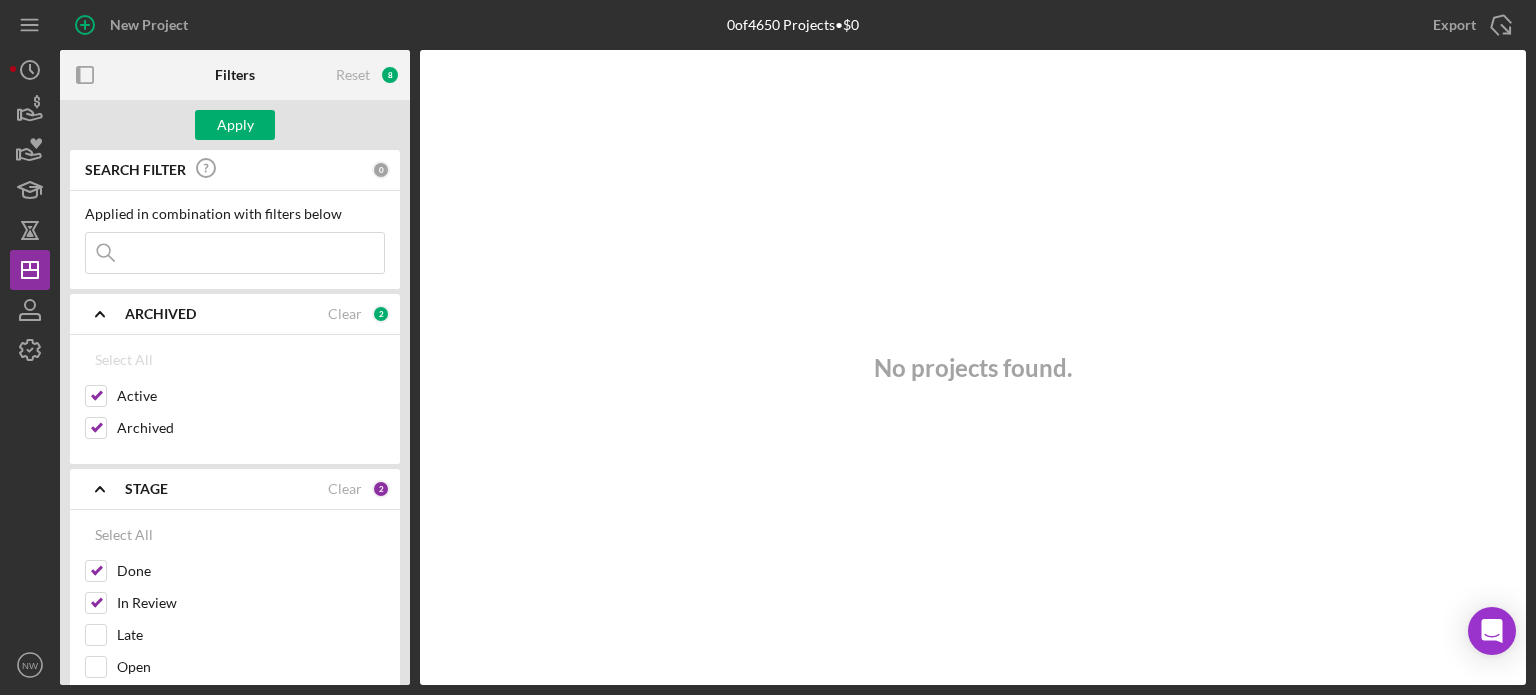 type 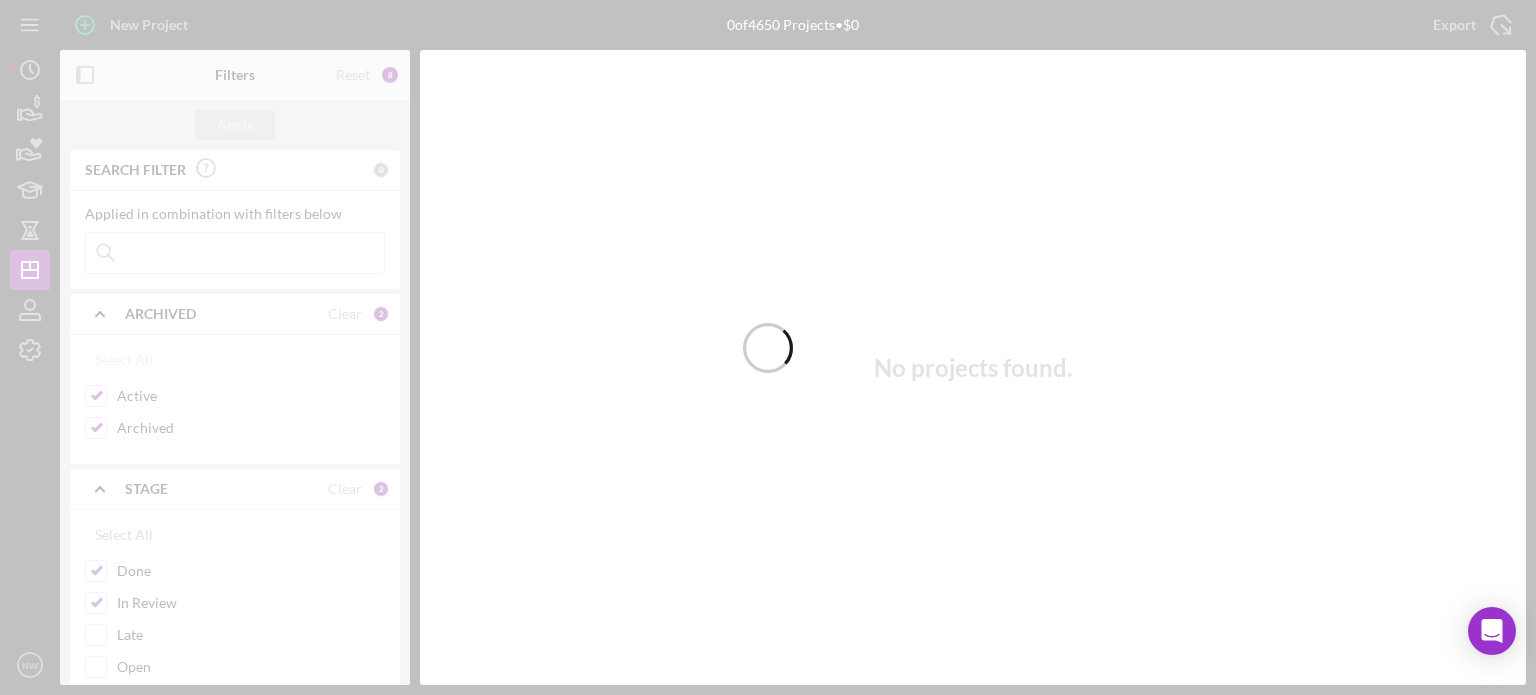type 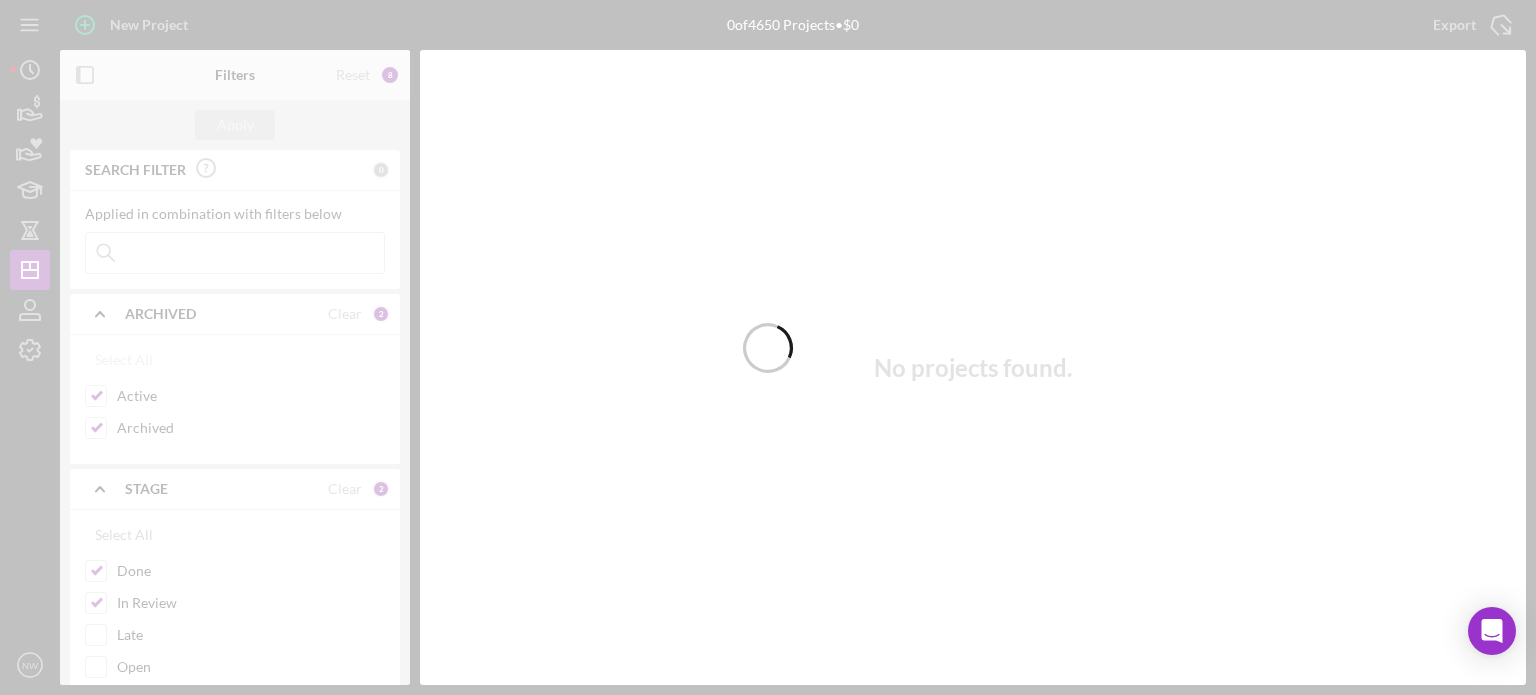type 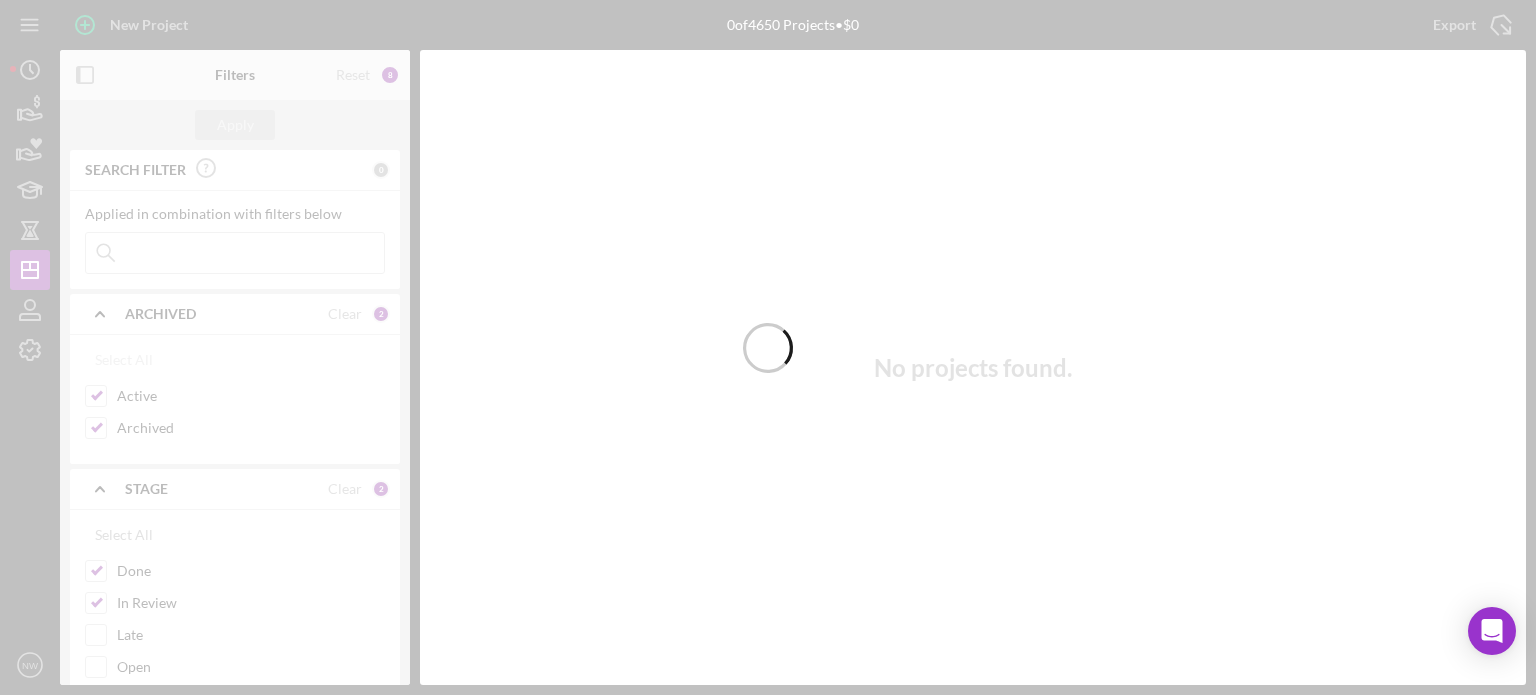type 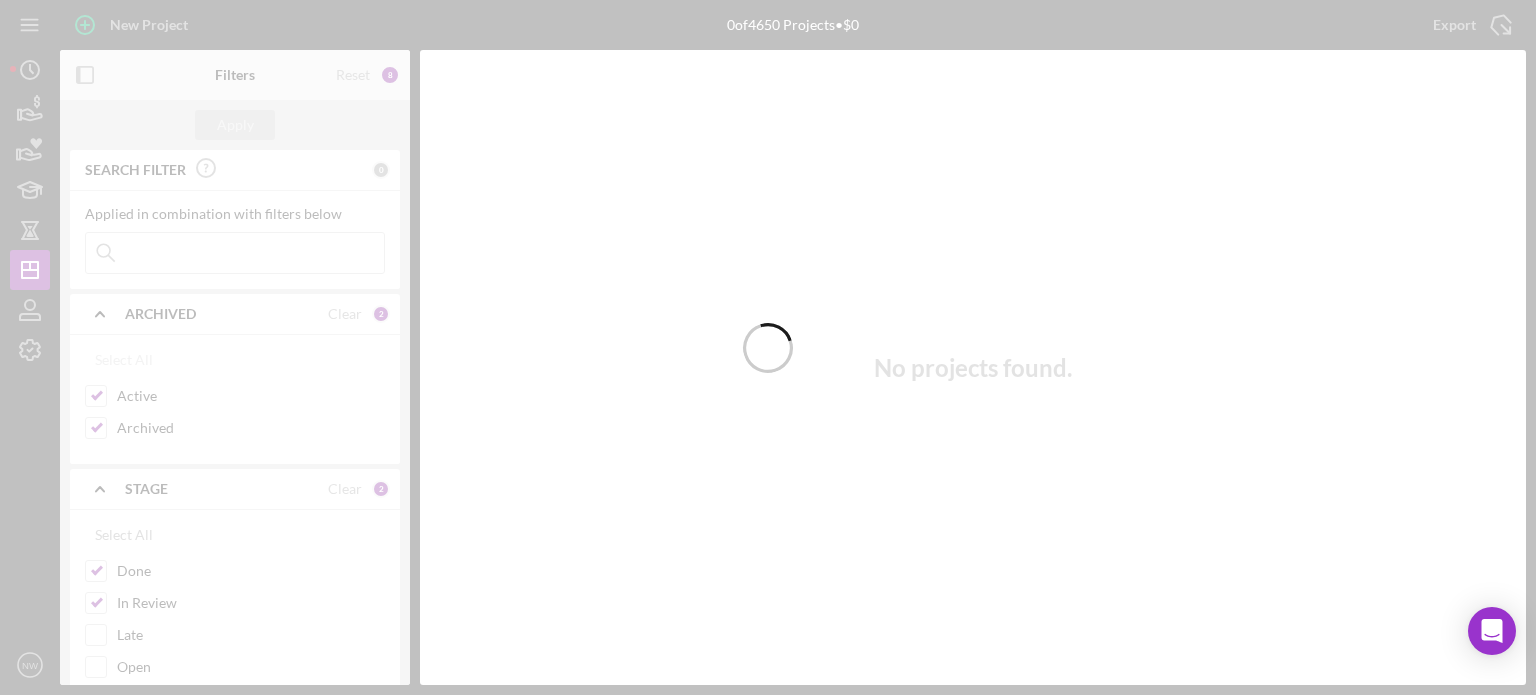 type 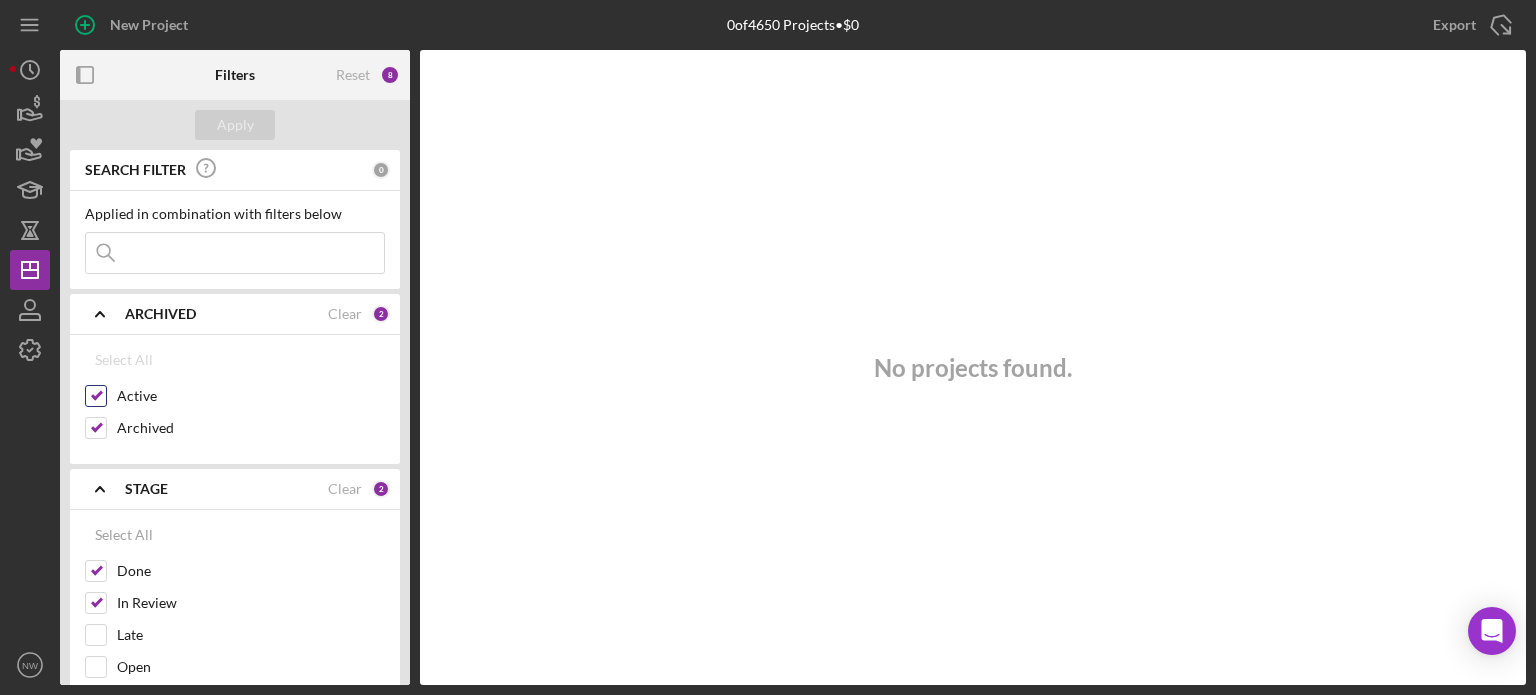click on "Active" at bounding box center (96, 396) 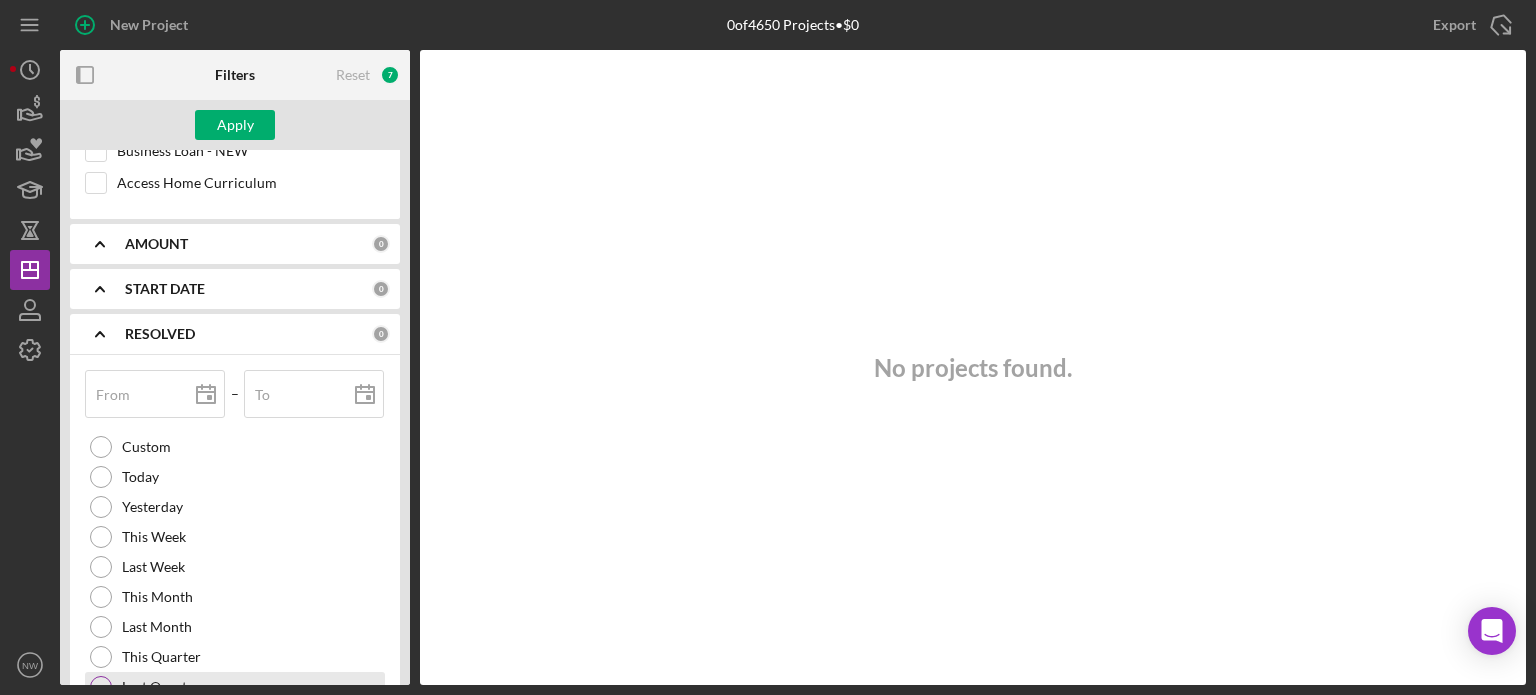scroll, scrollTop: 5800, scrollLeft: 0, axis: vertical 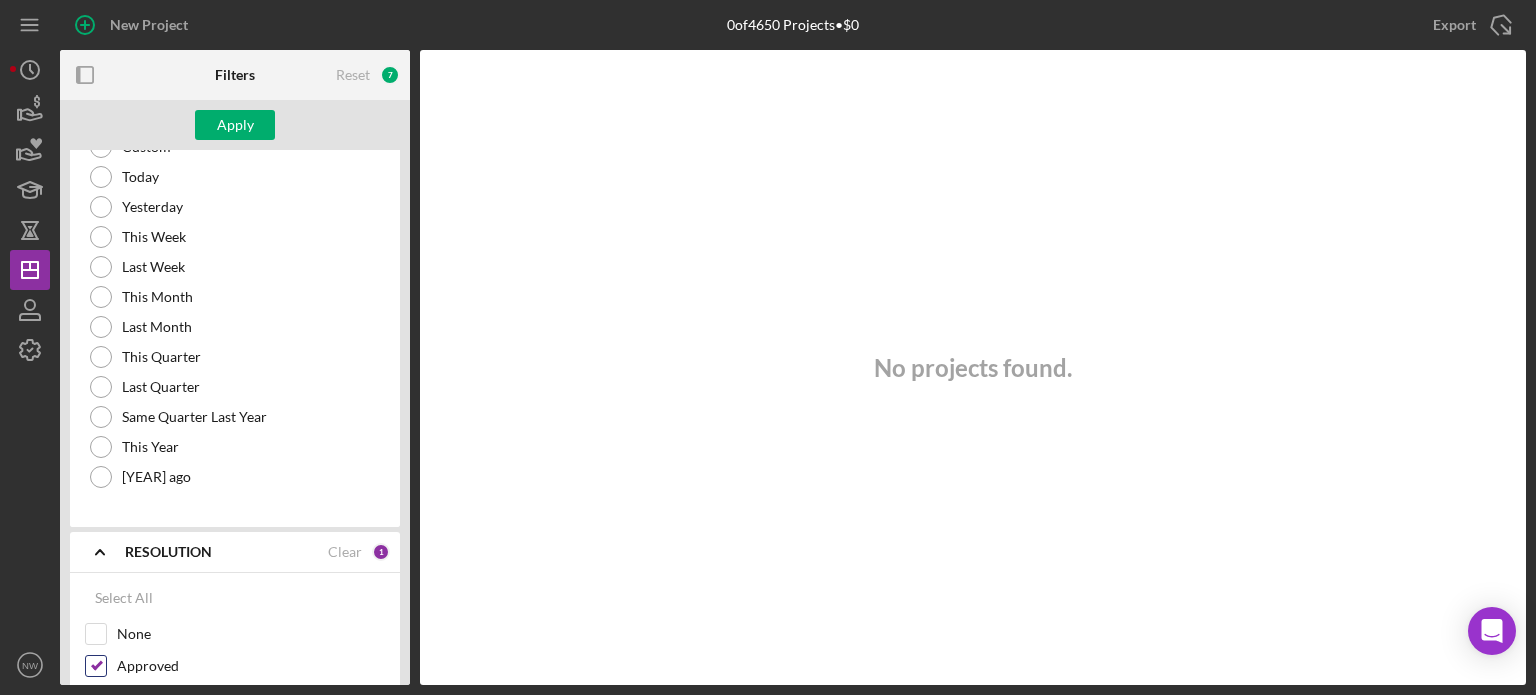 click on "Approved" at bounding box center (96, 666) 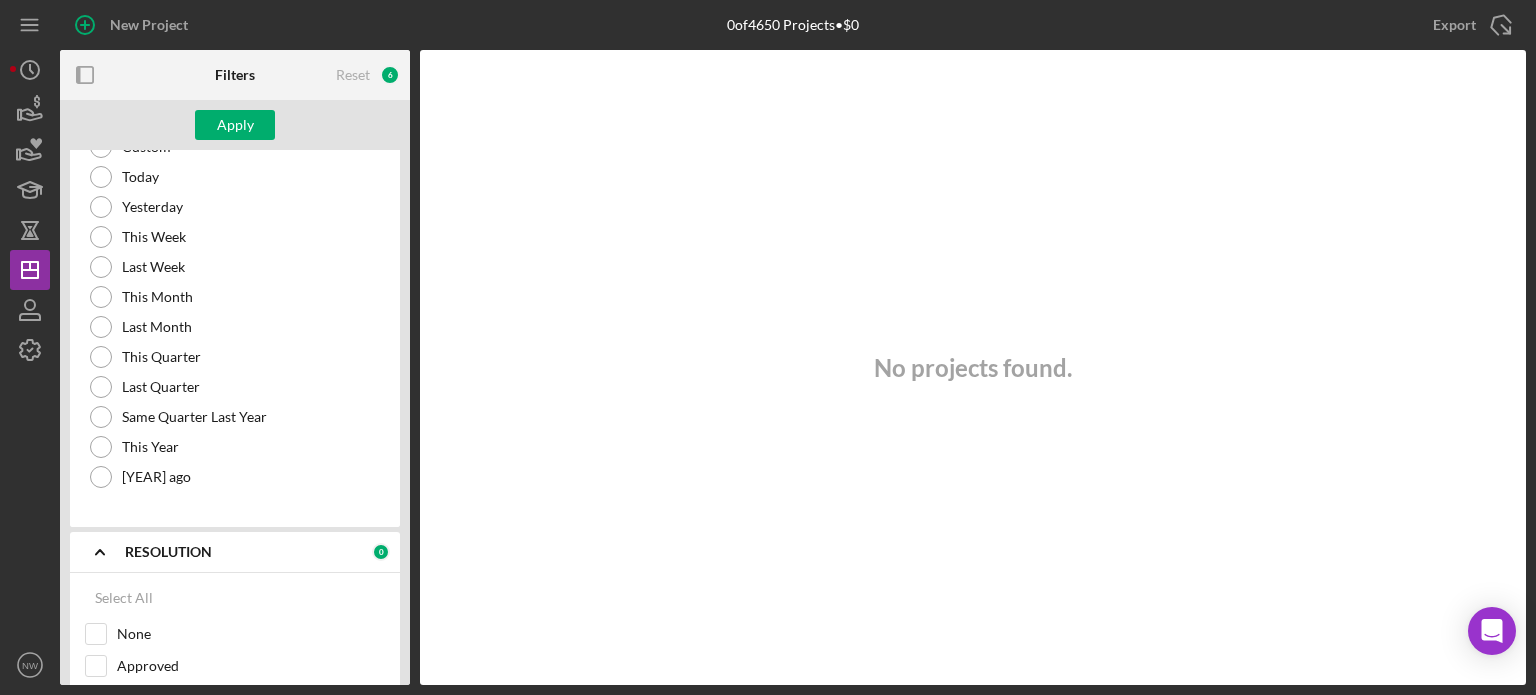 scroll, scrollTop: 6100, scrollLeft: 0, axis: vertical 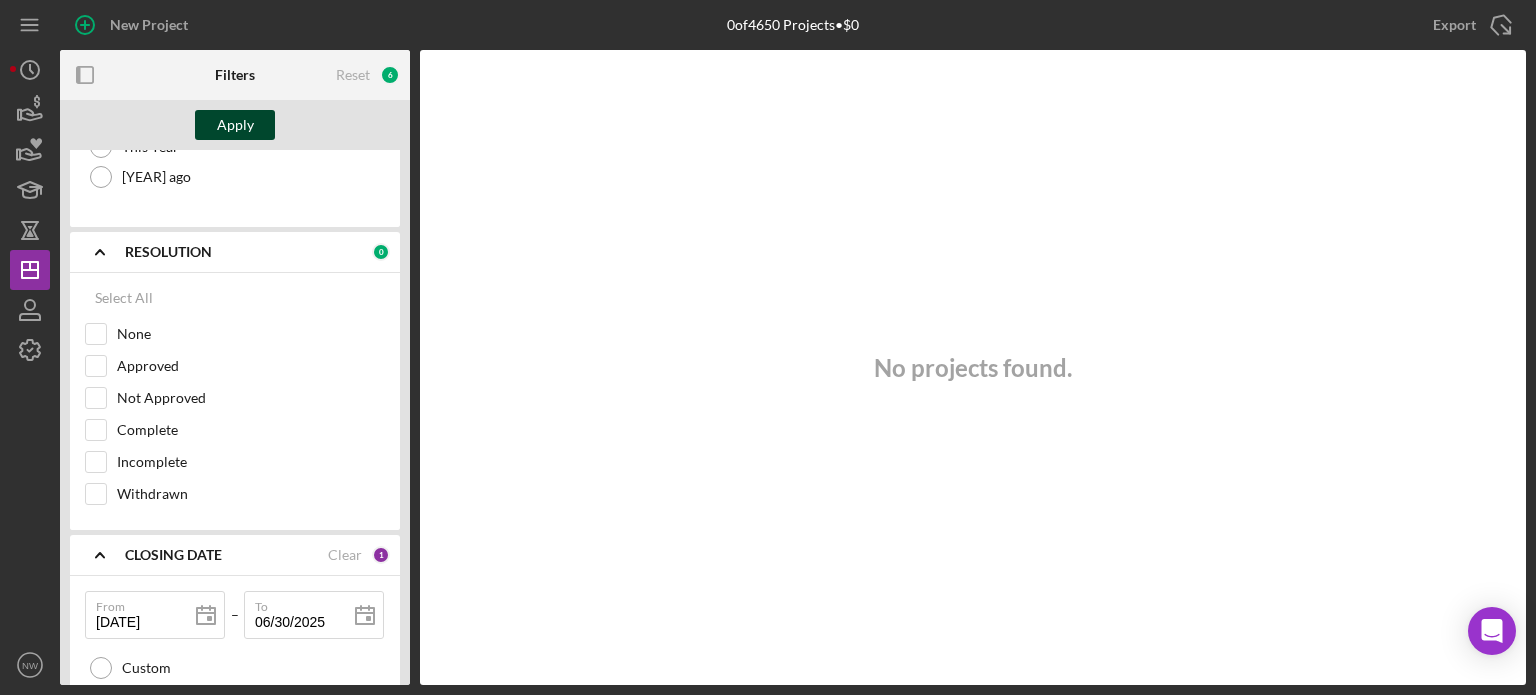 click on "Apply" at bounding box center [235, 125] 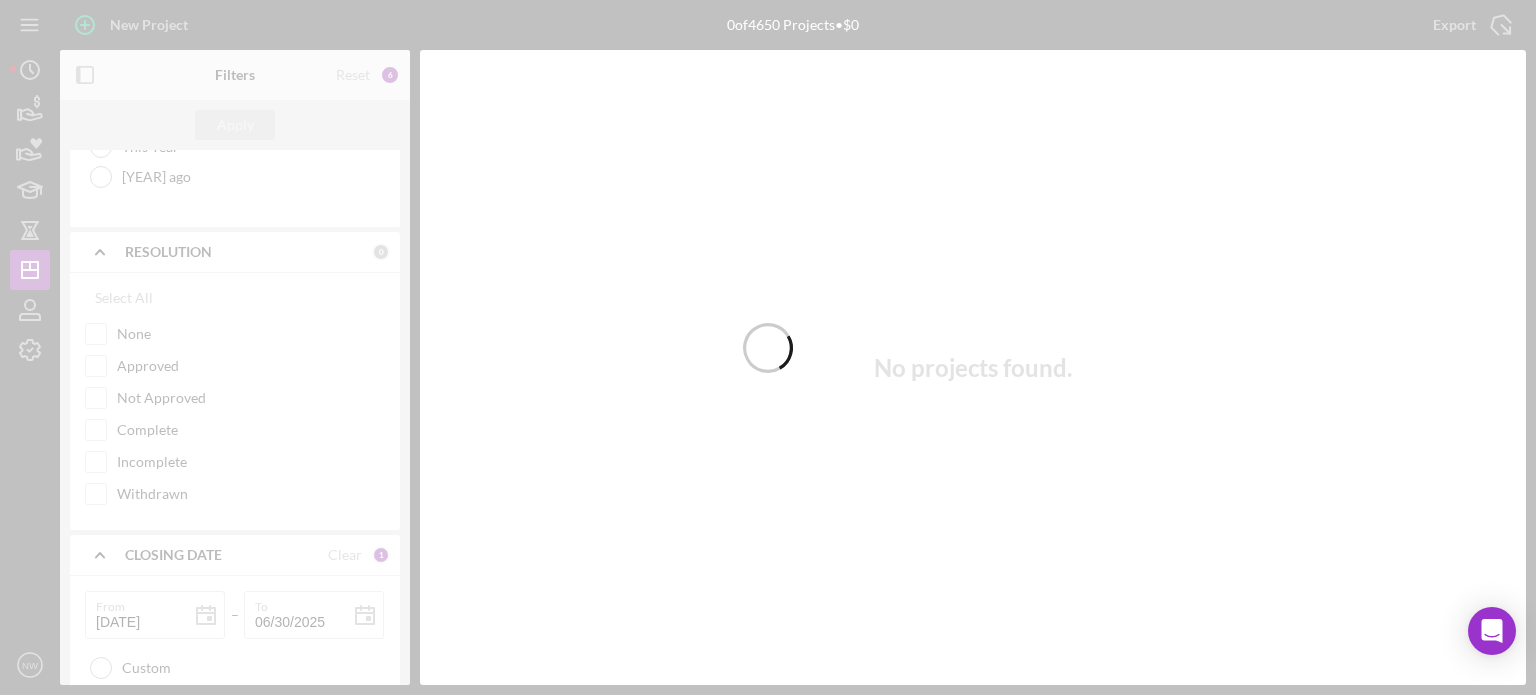type 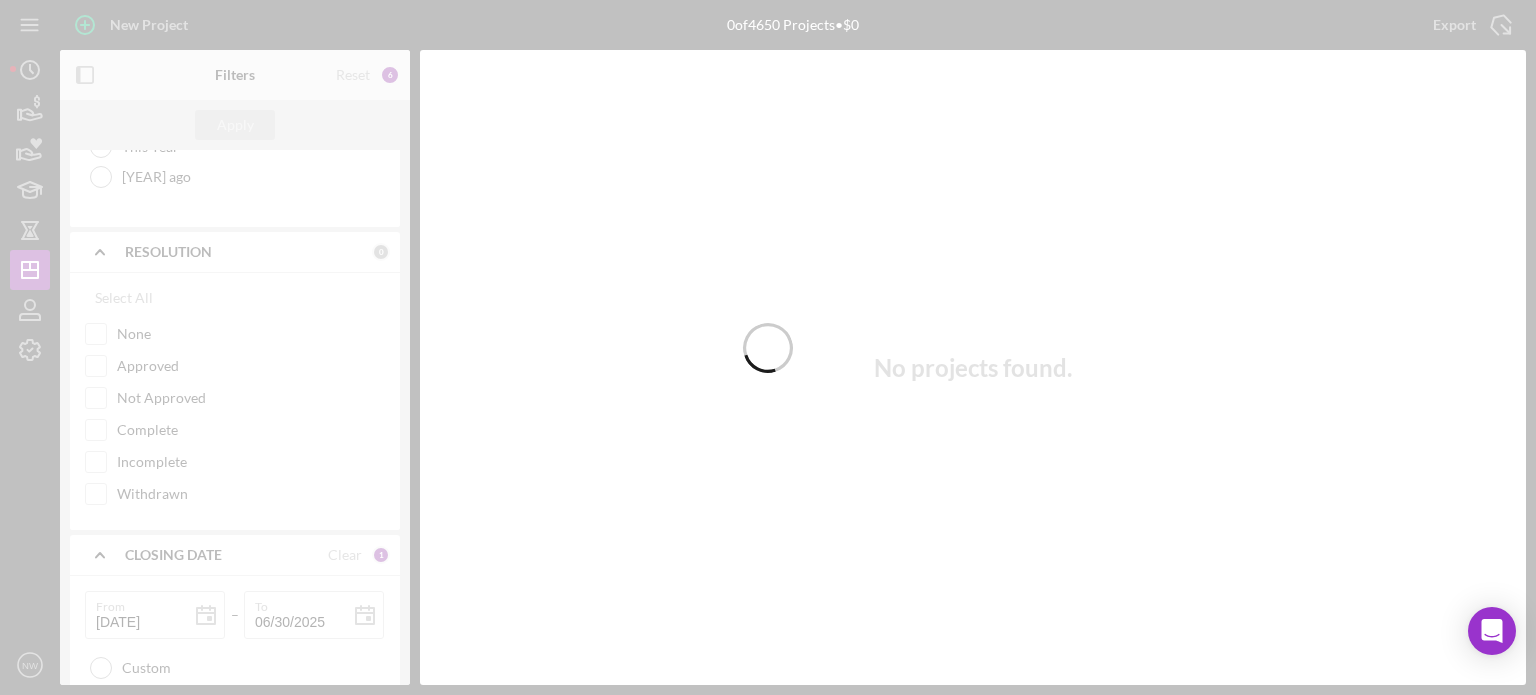 type 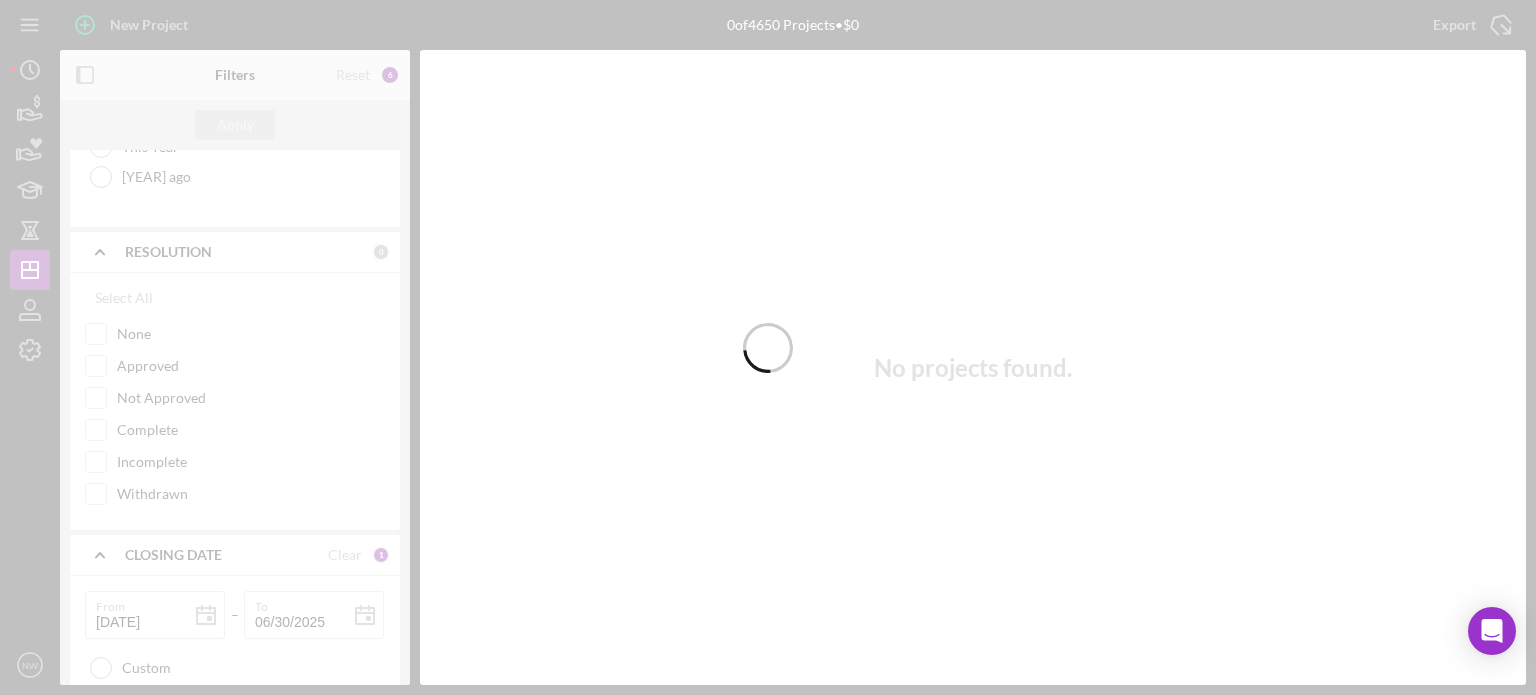 type 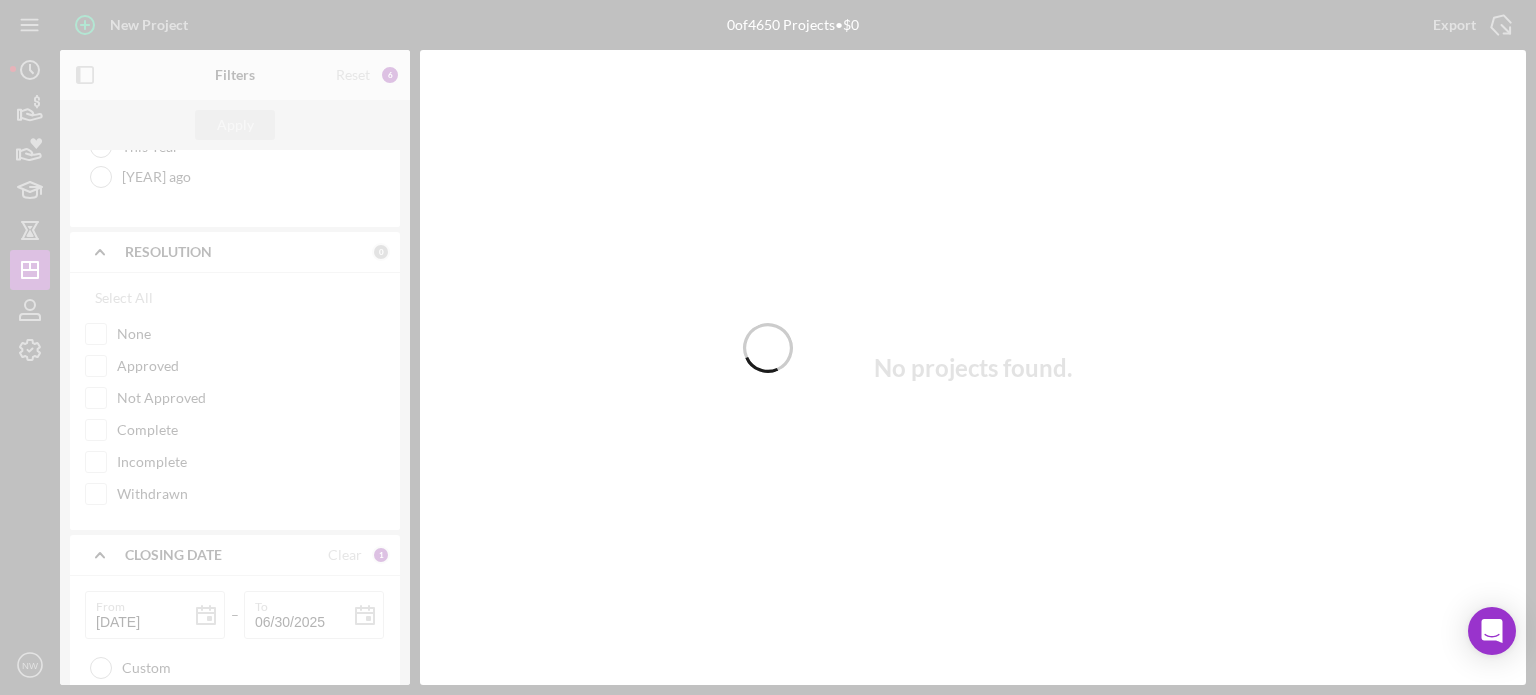 type 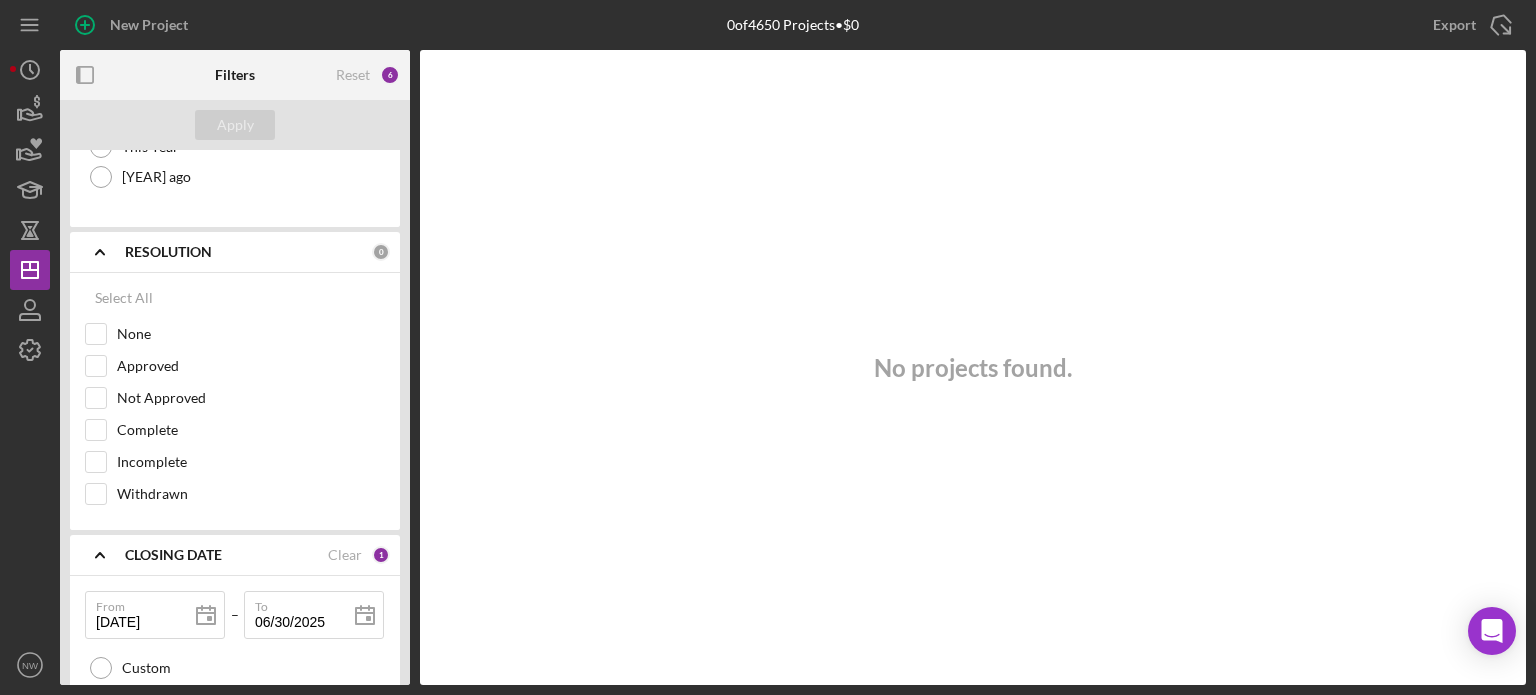 scroll, scrollTop: 6300, scrollLeft: 0, axis: vertical 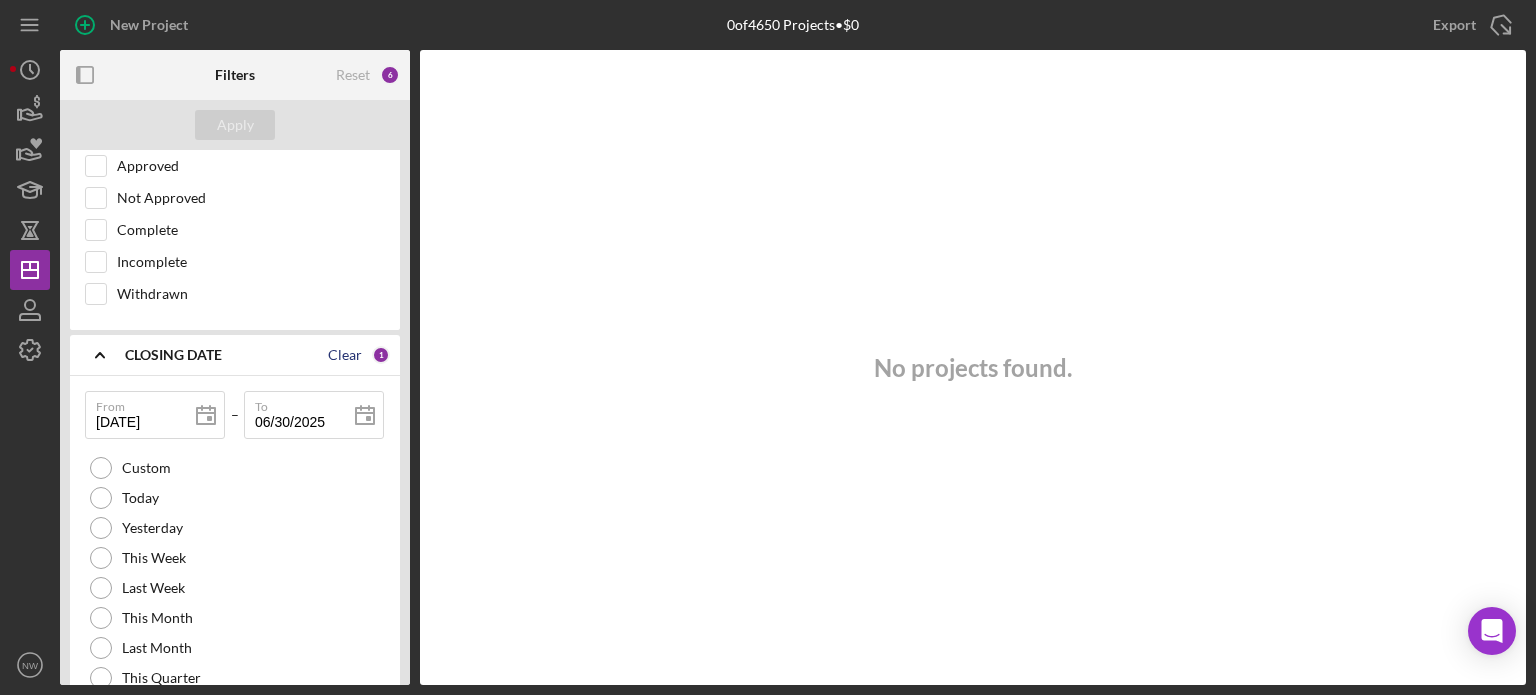 click on "Clear" at bounding box center (345, 355) 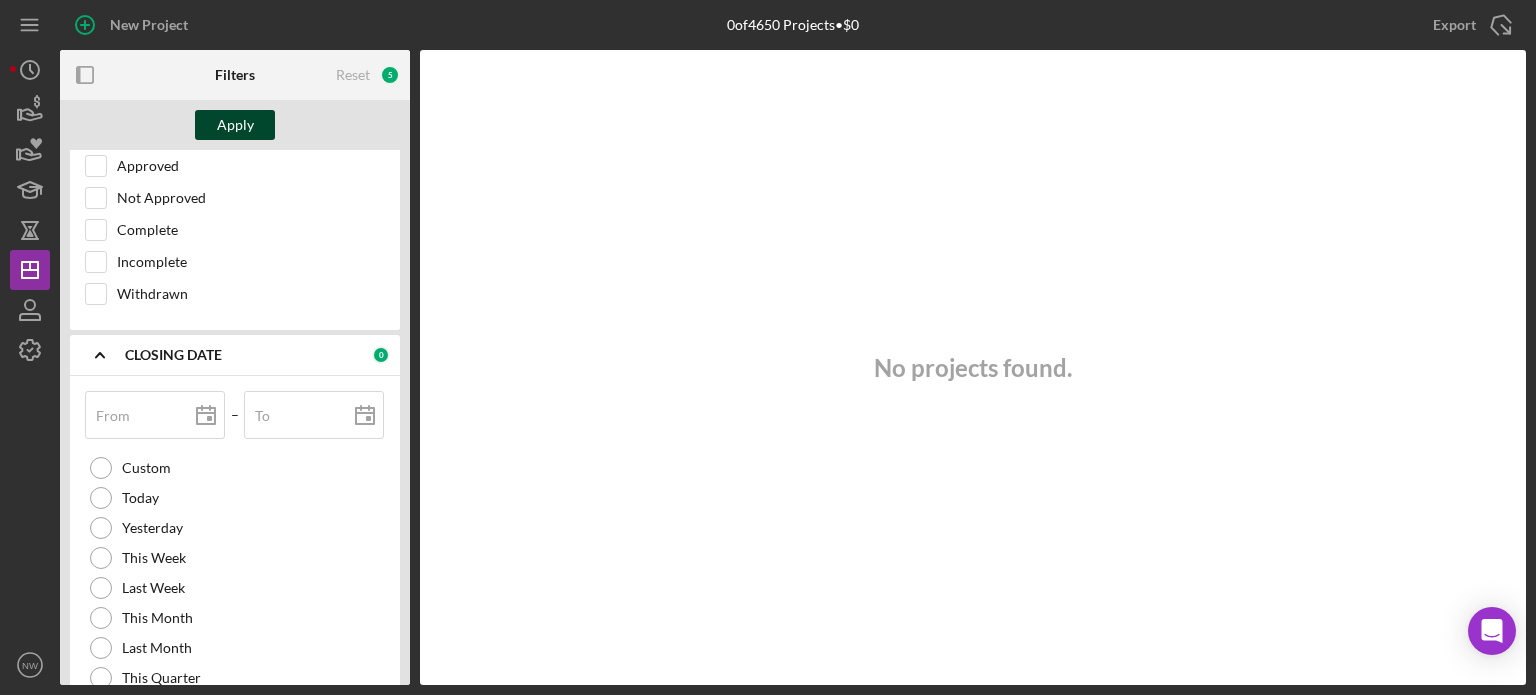 click on "Apply" at bounding box center (235, 125) 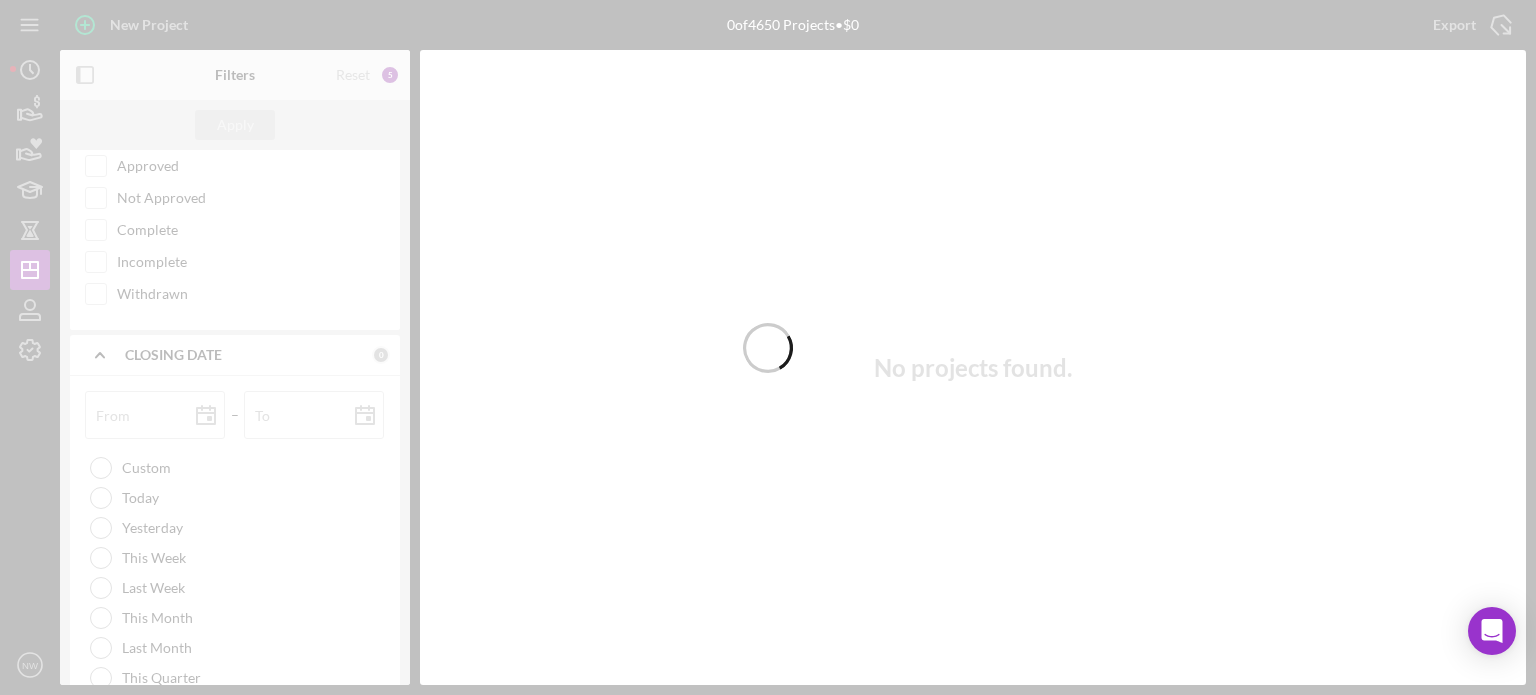 type 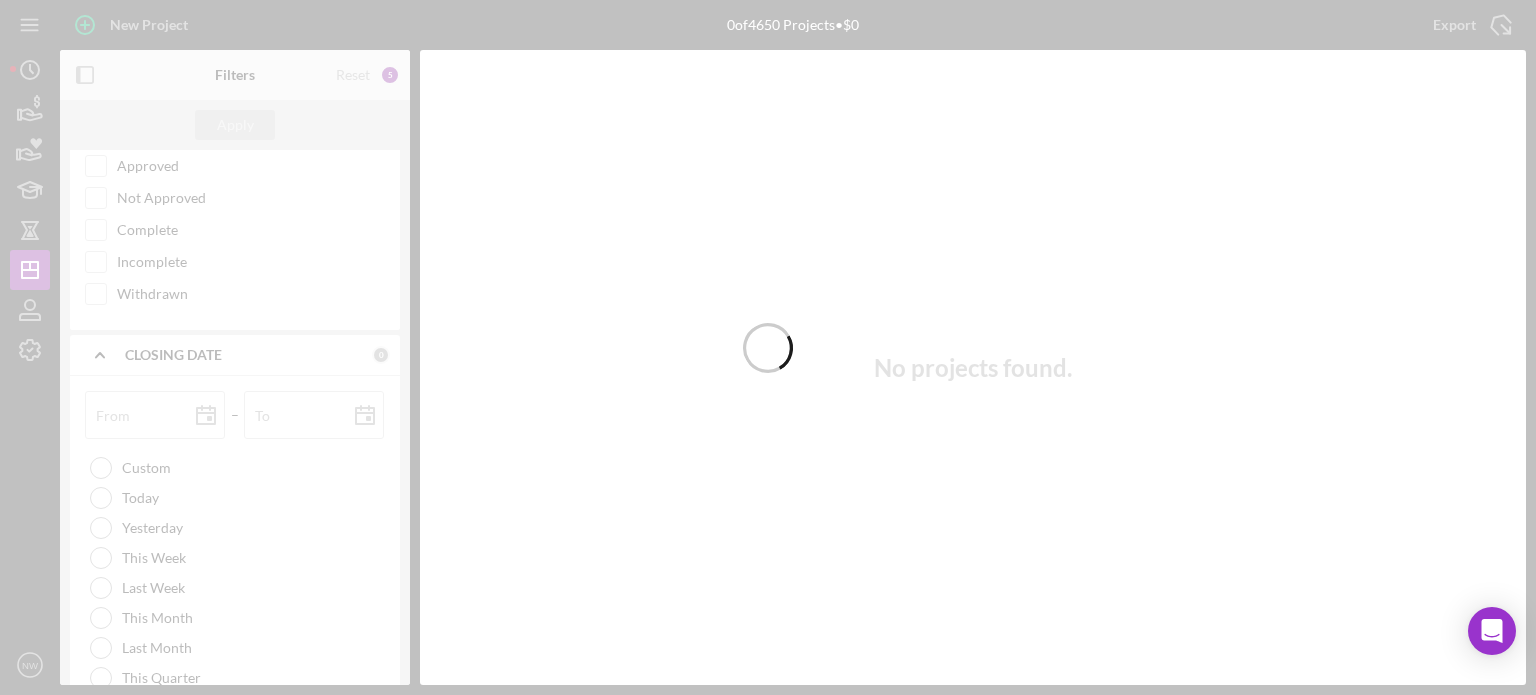 type 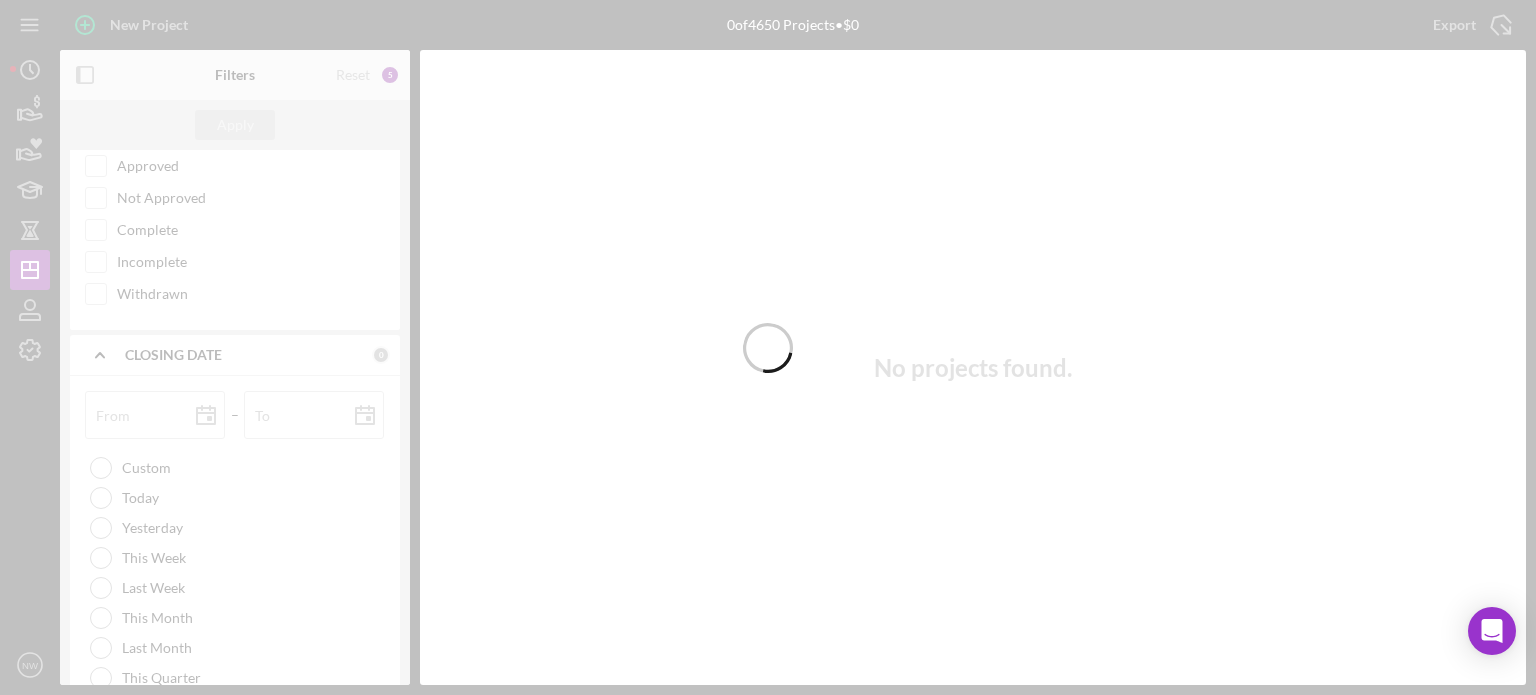 type 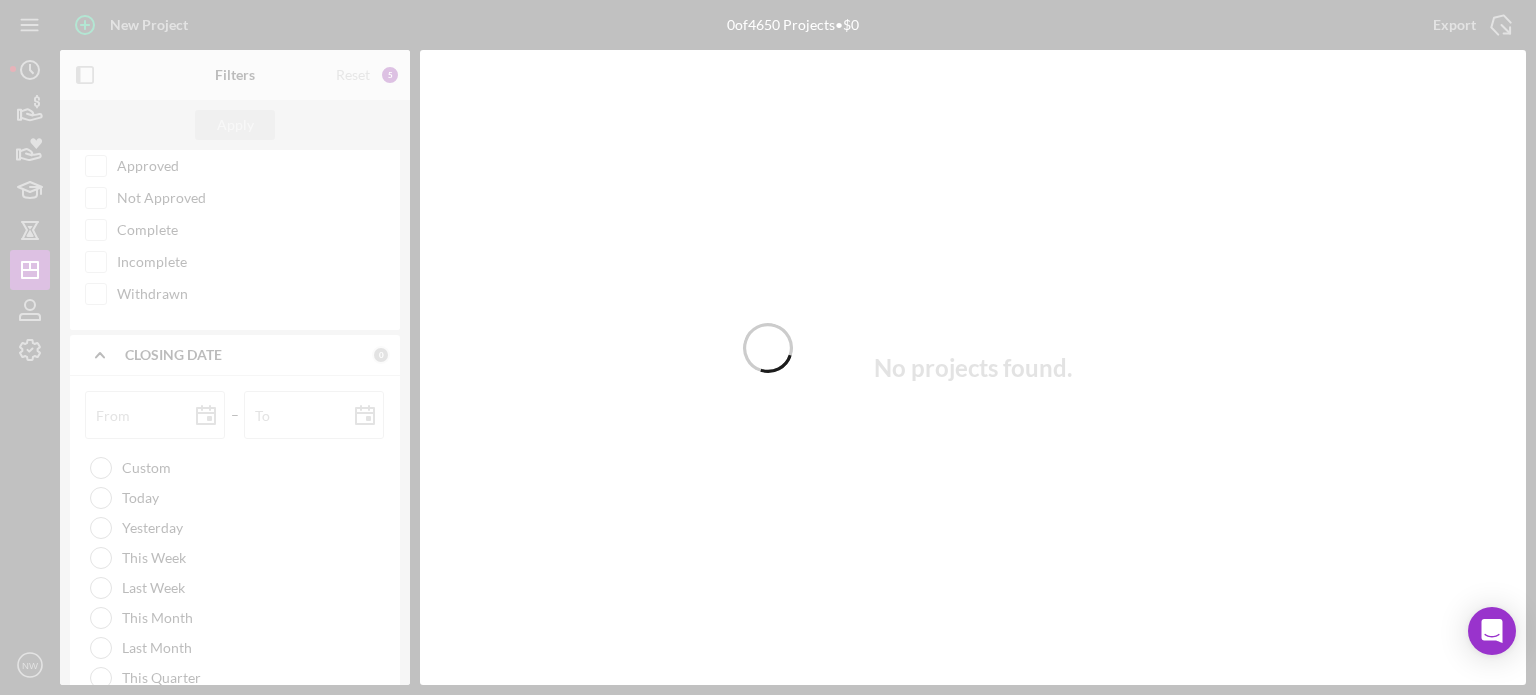 type 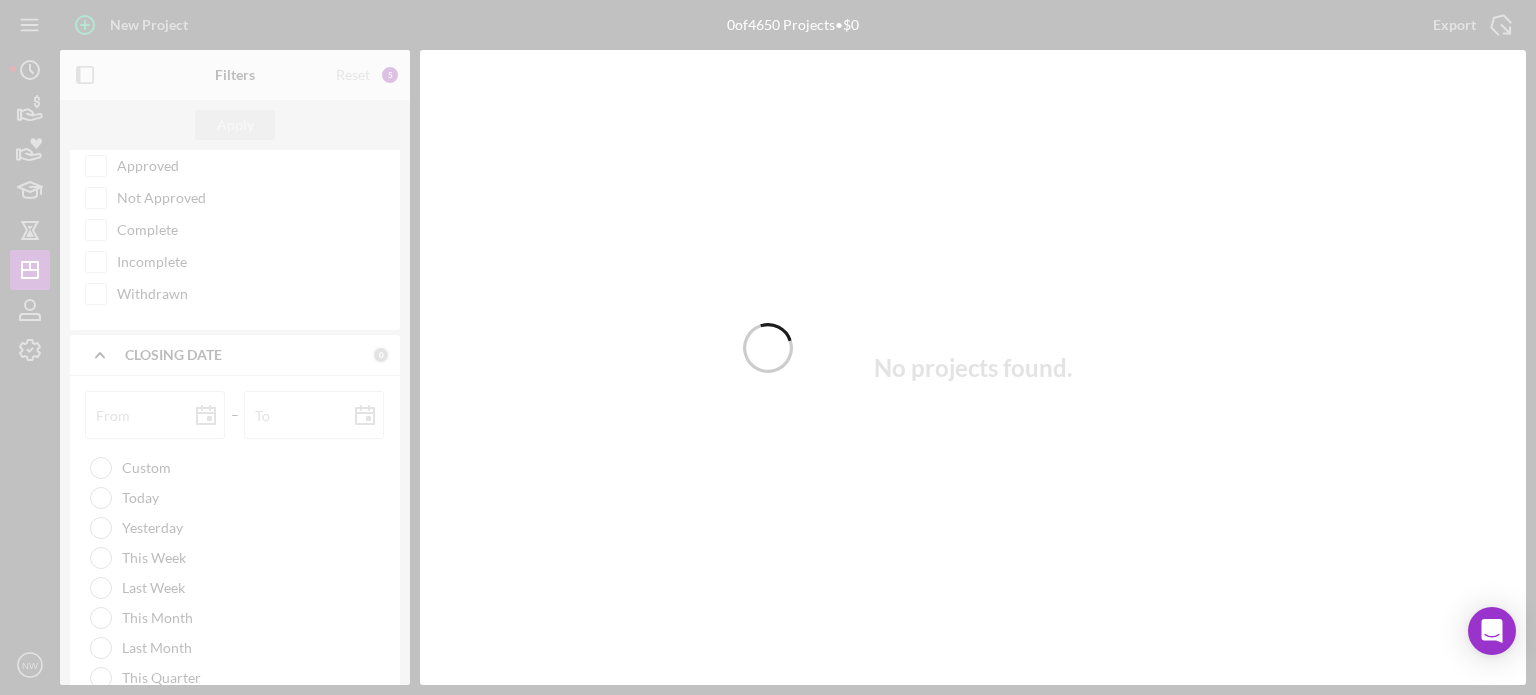 type 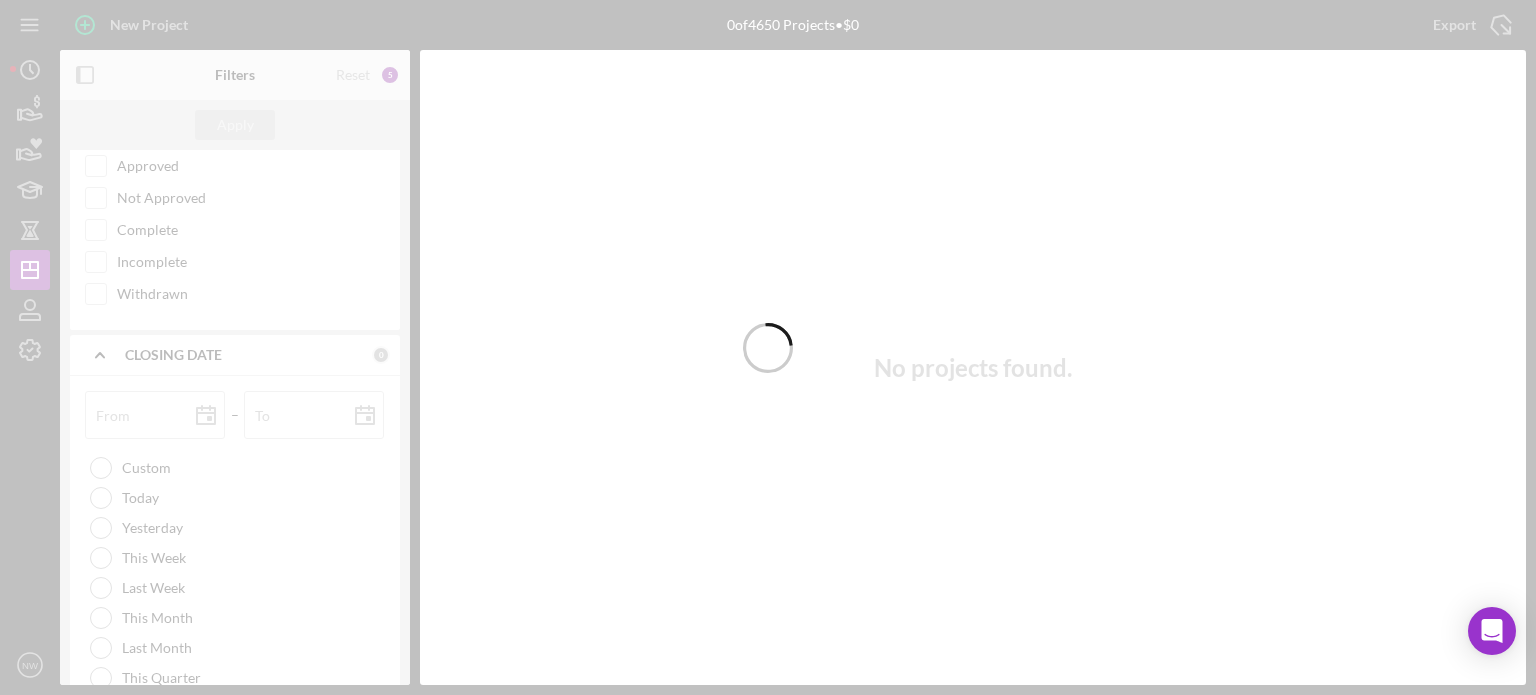 type 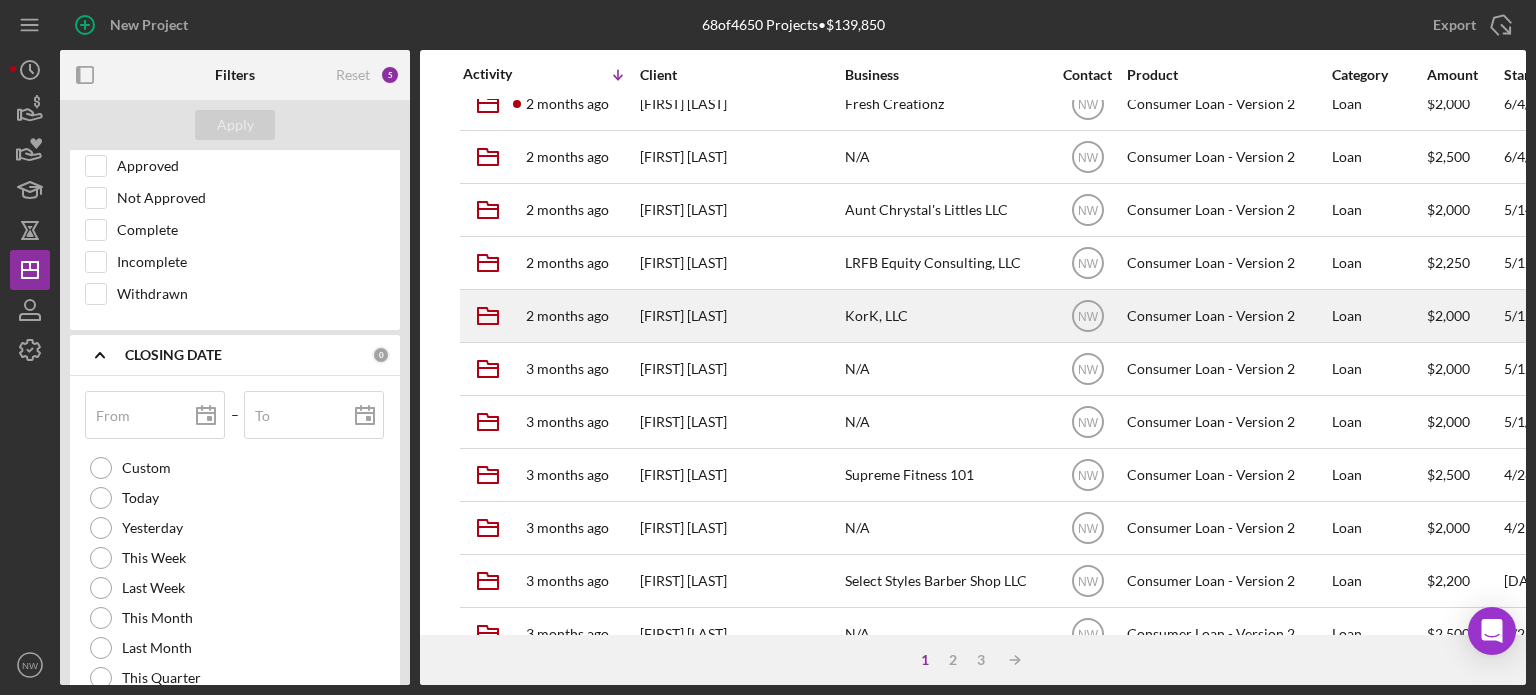 scroll, scrollTop: 700, scrollLeft: 0, axis: vertical 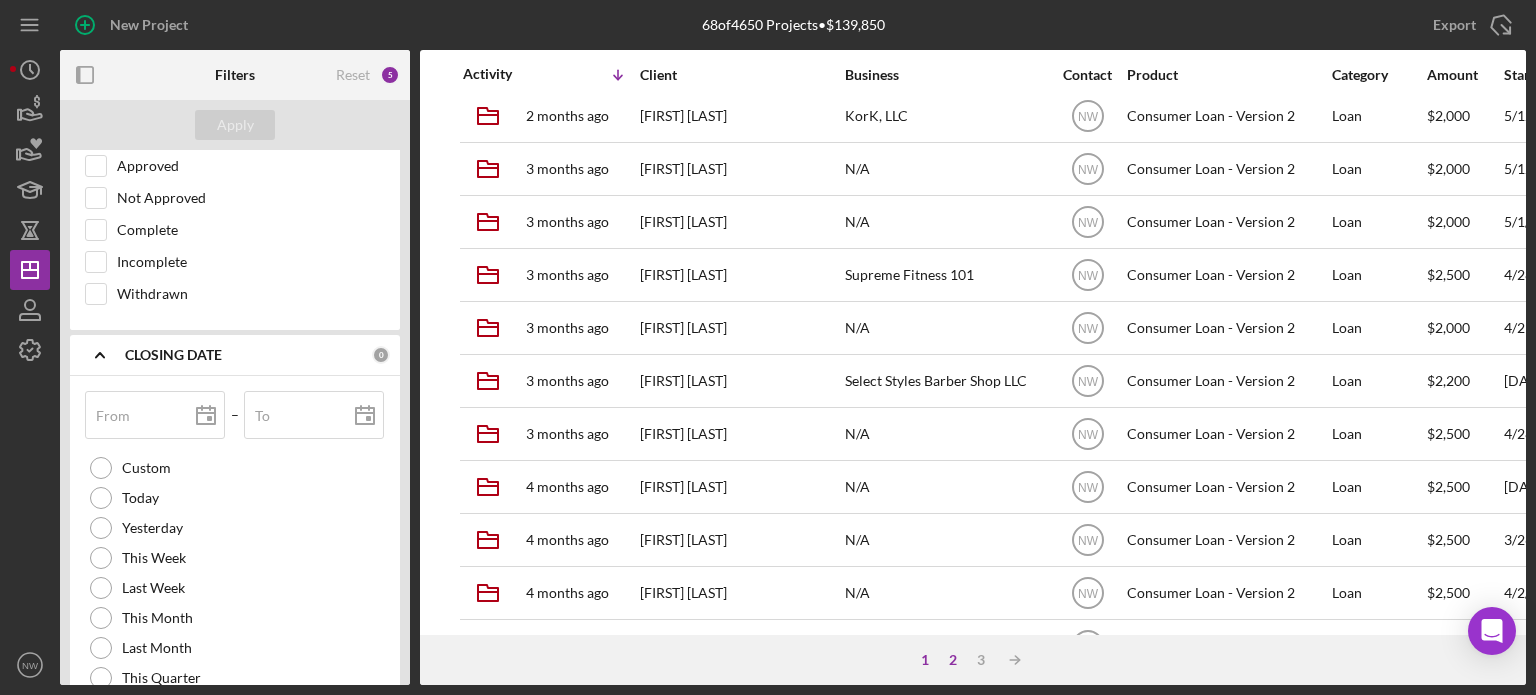 click on "2" at bounding box center (953, 660) 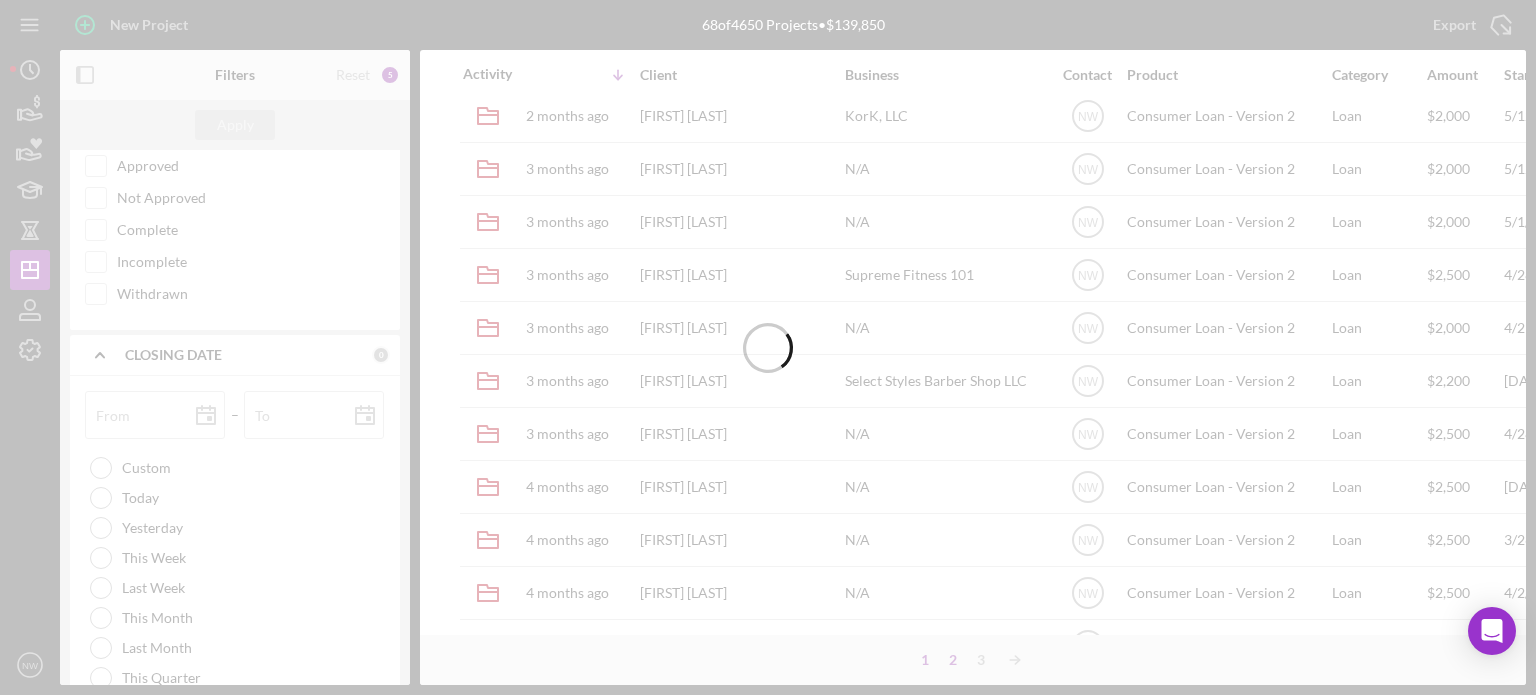 type 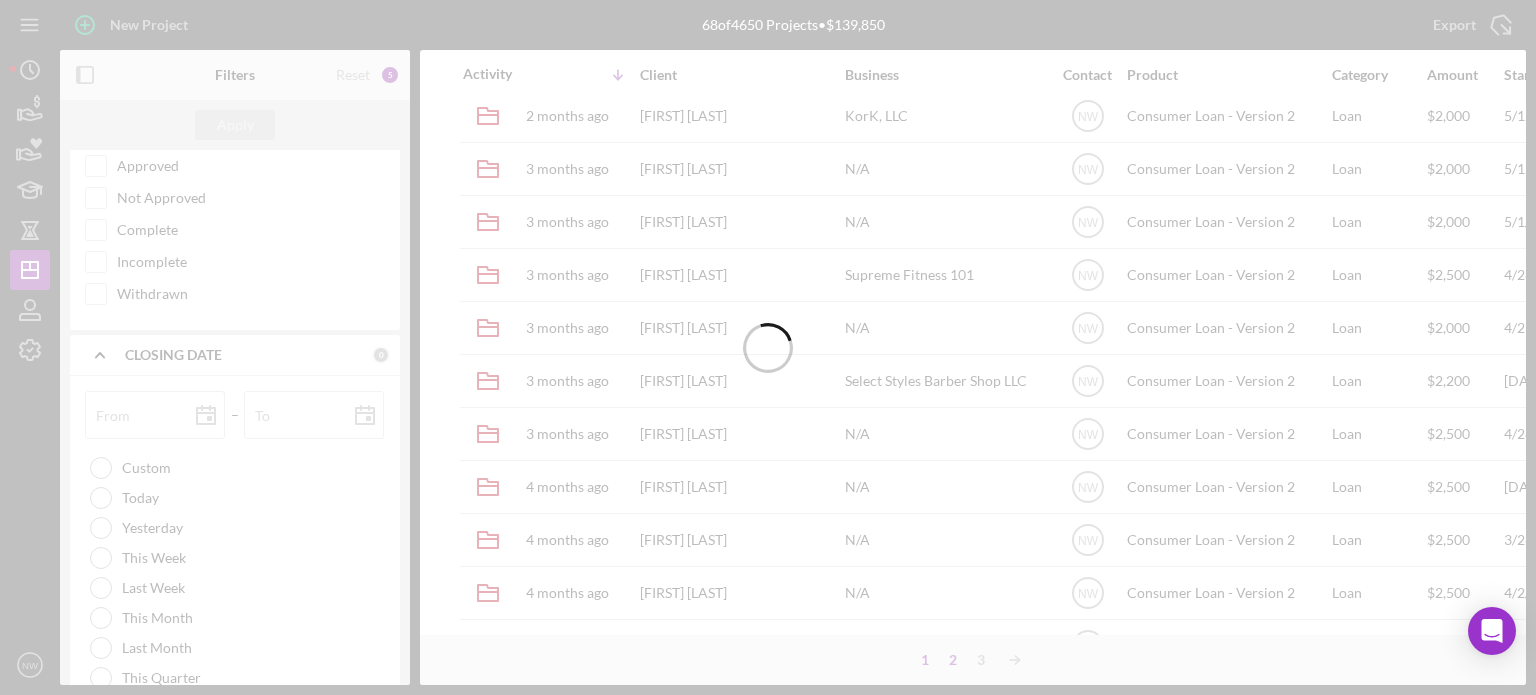 type 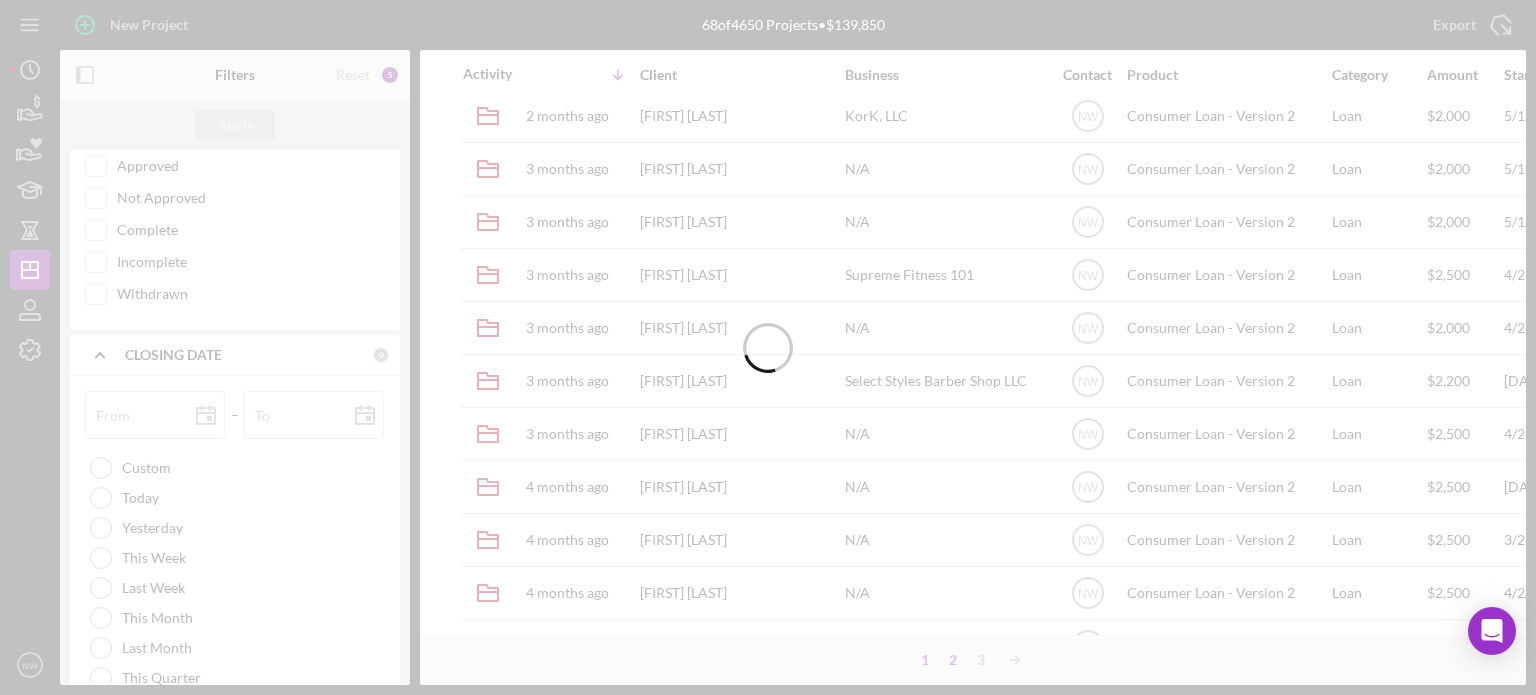 type 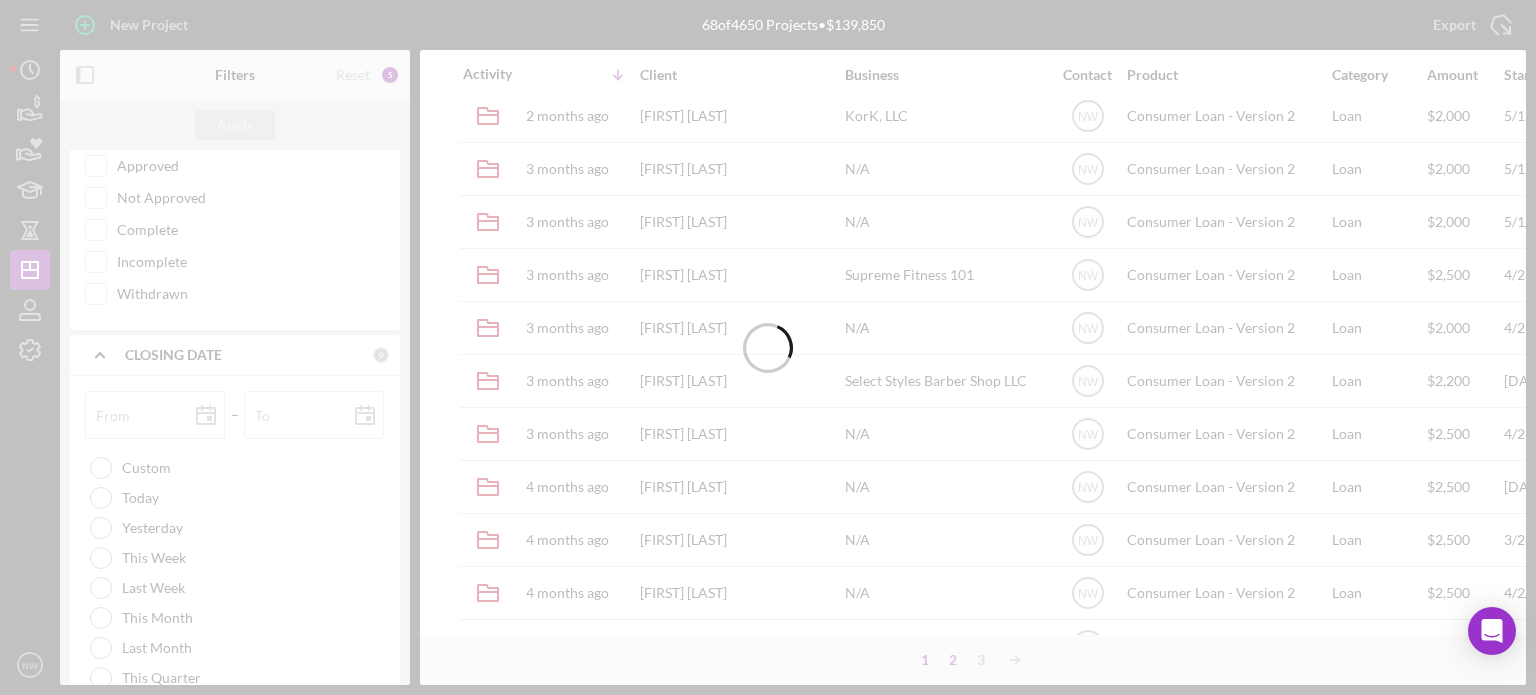 type 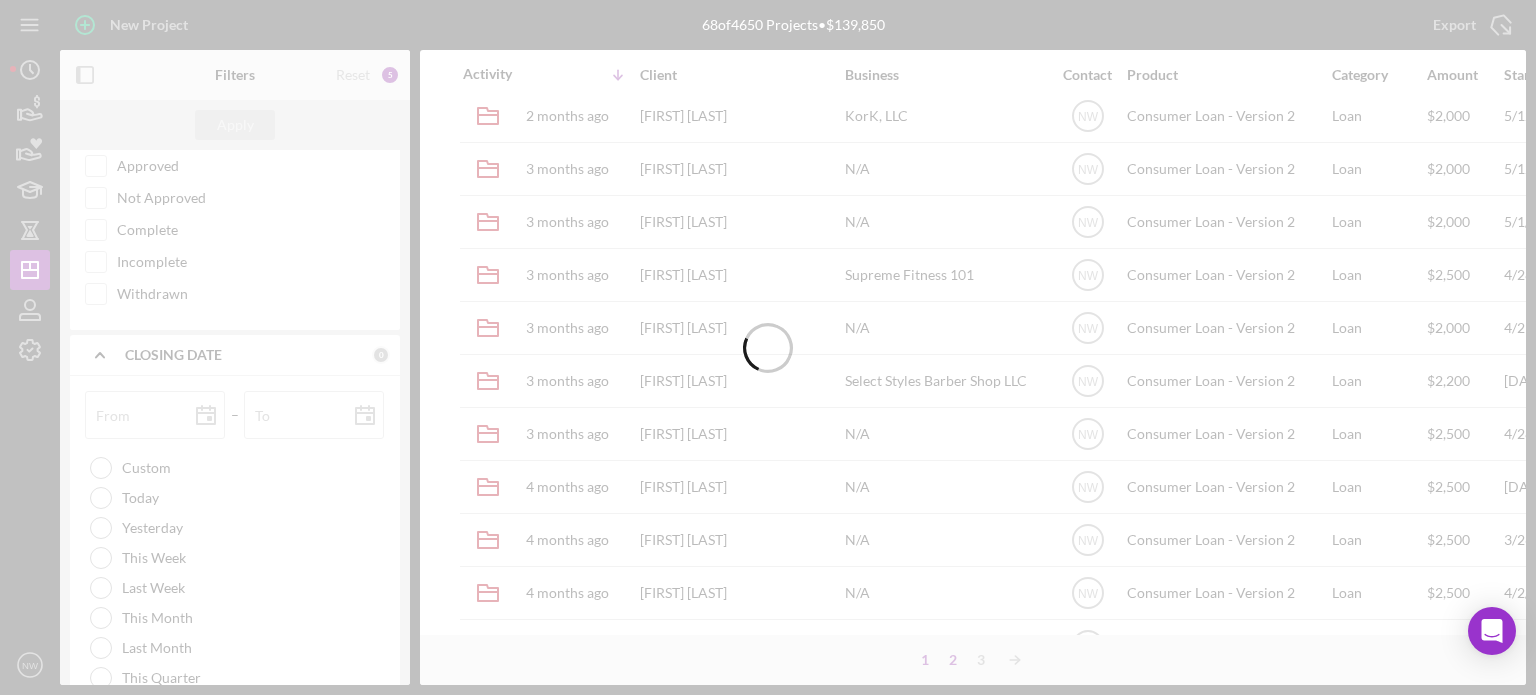 type 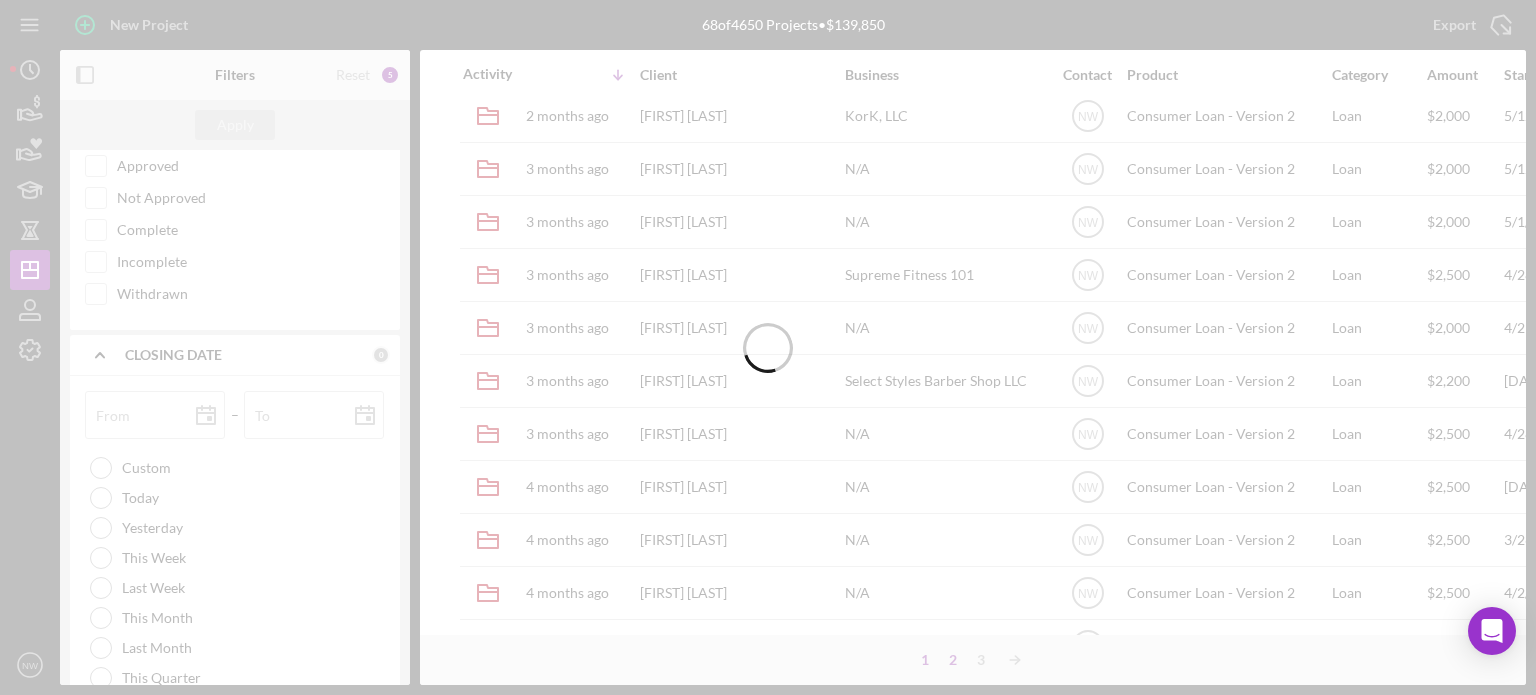 type 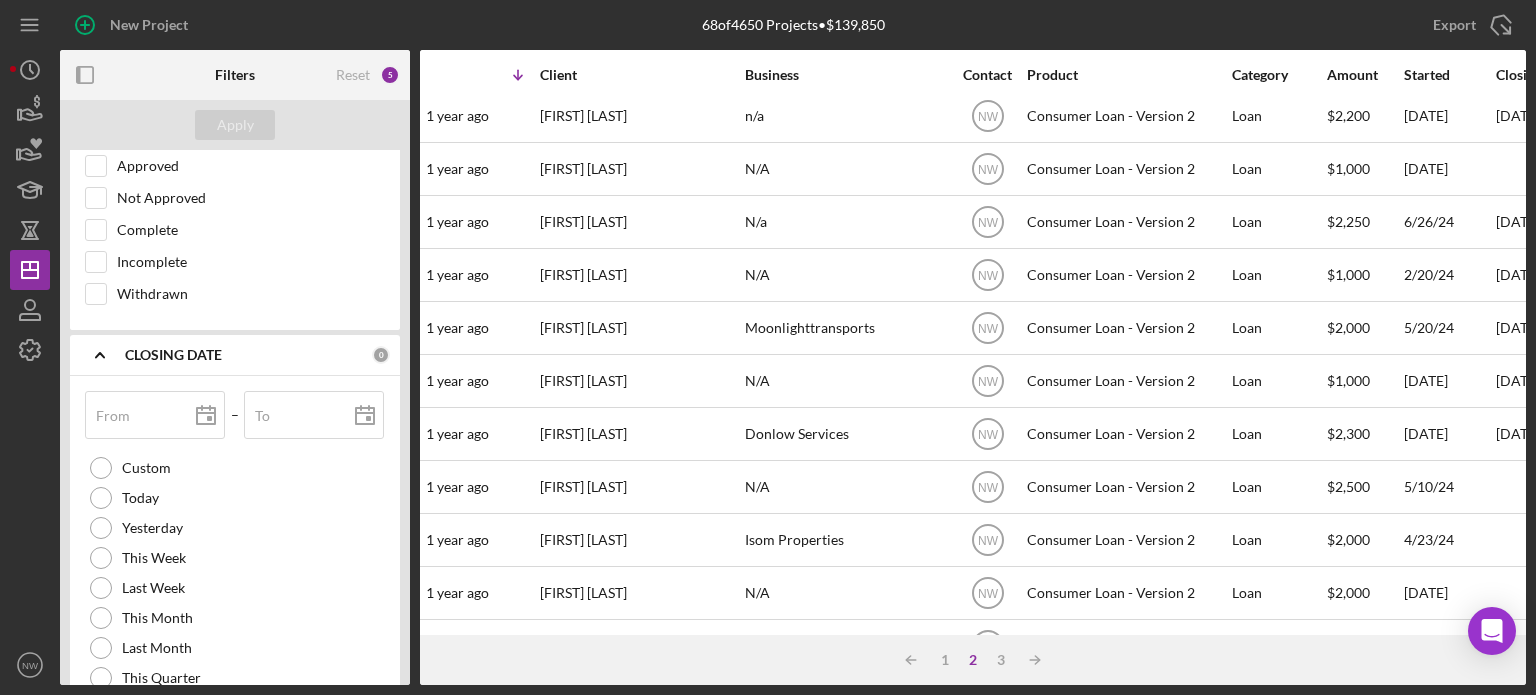 scroll, scrollTop: 700, scrollLeft: 0, axis: vertical 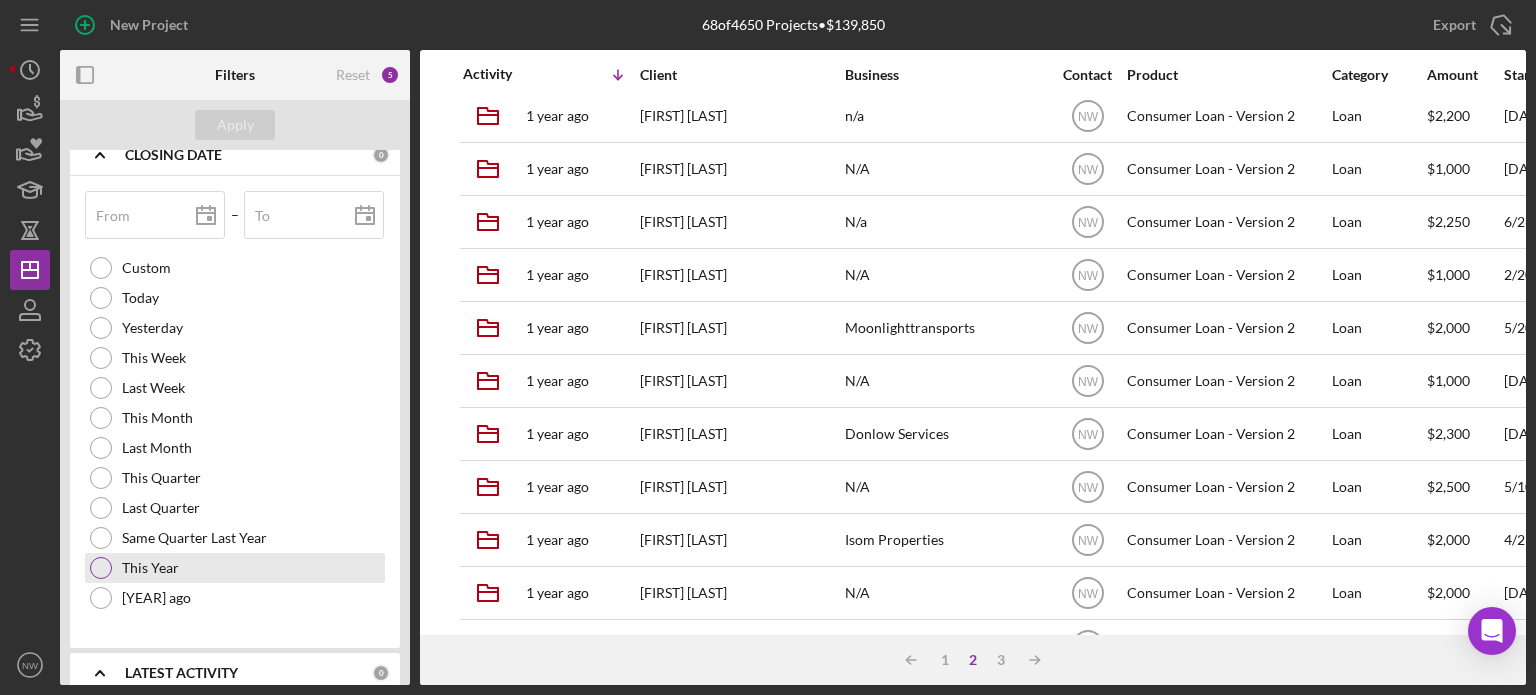 click at bounding box center (101, 568) 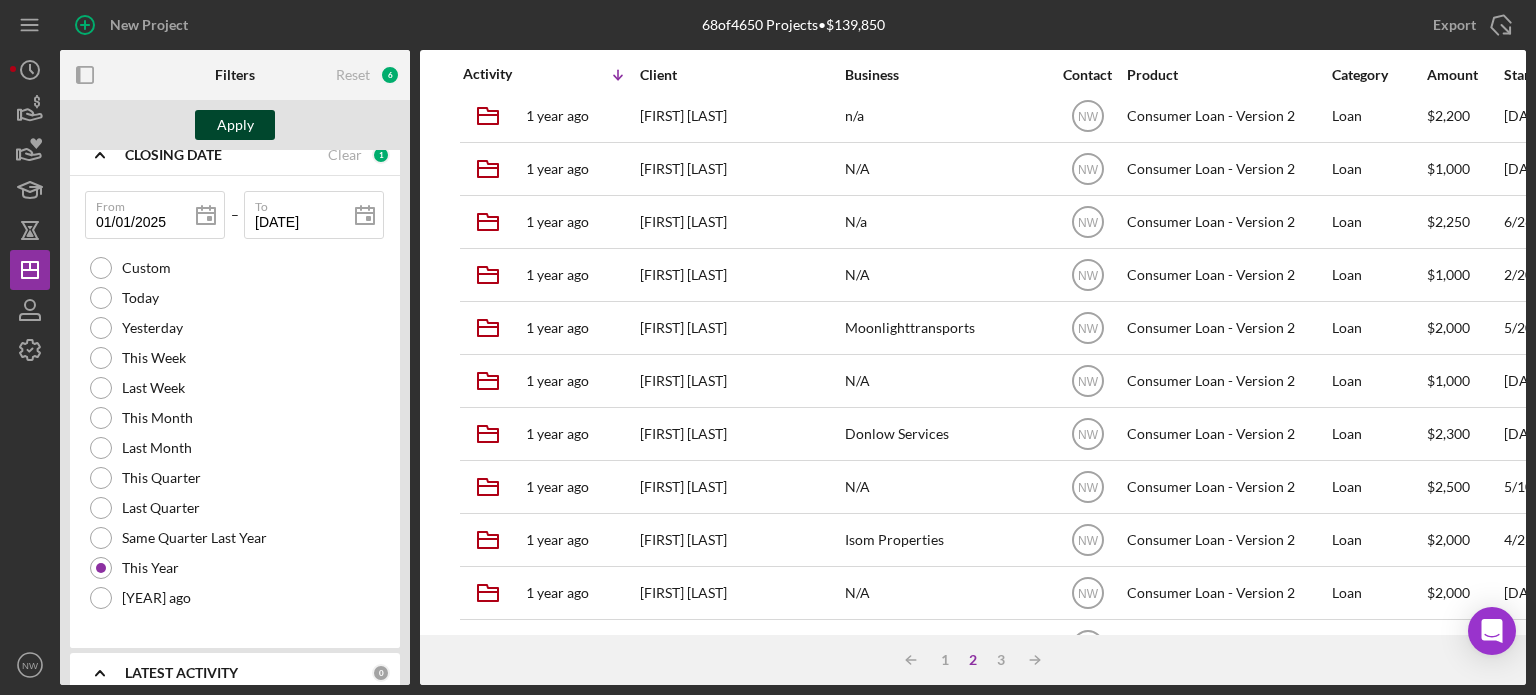 click on "Apply" at bounding box center (235, 125) 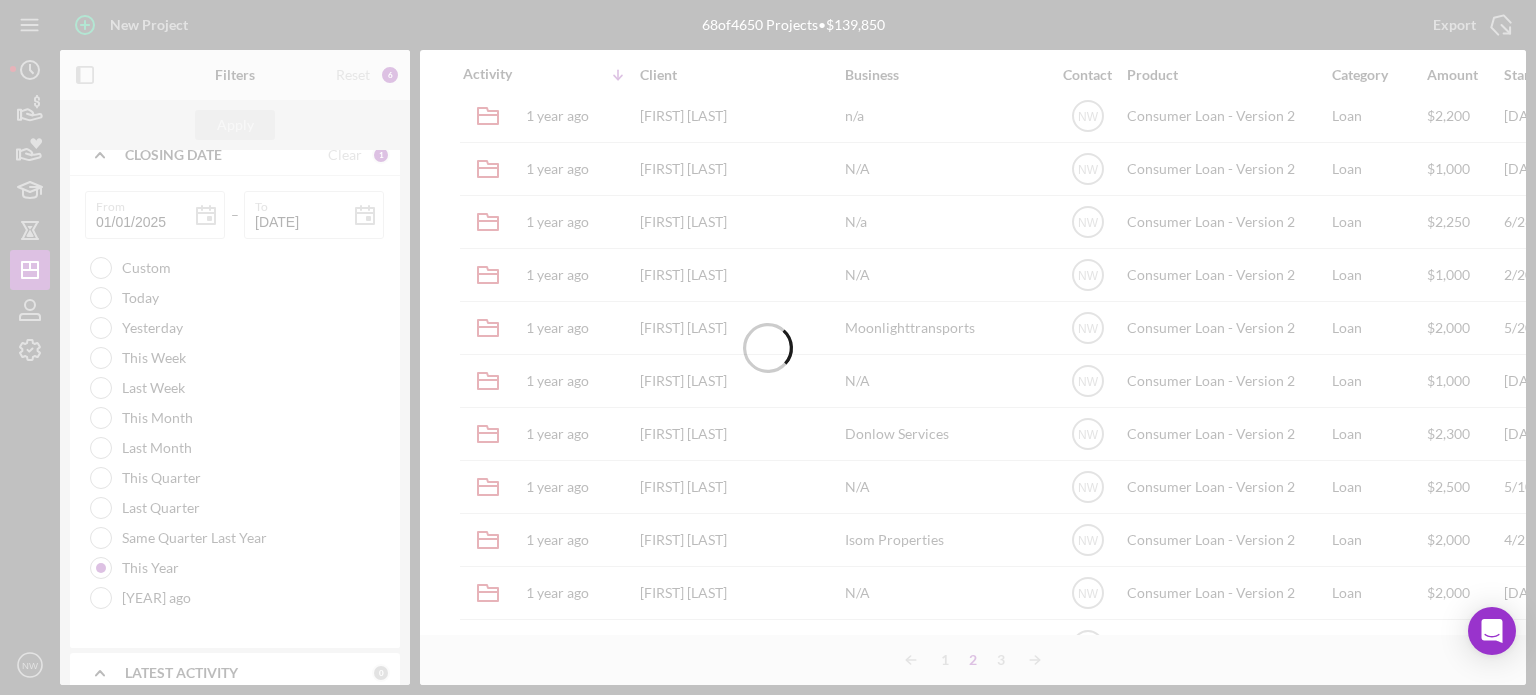 type 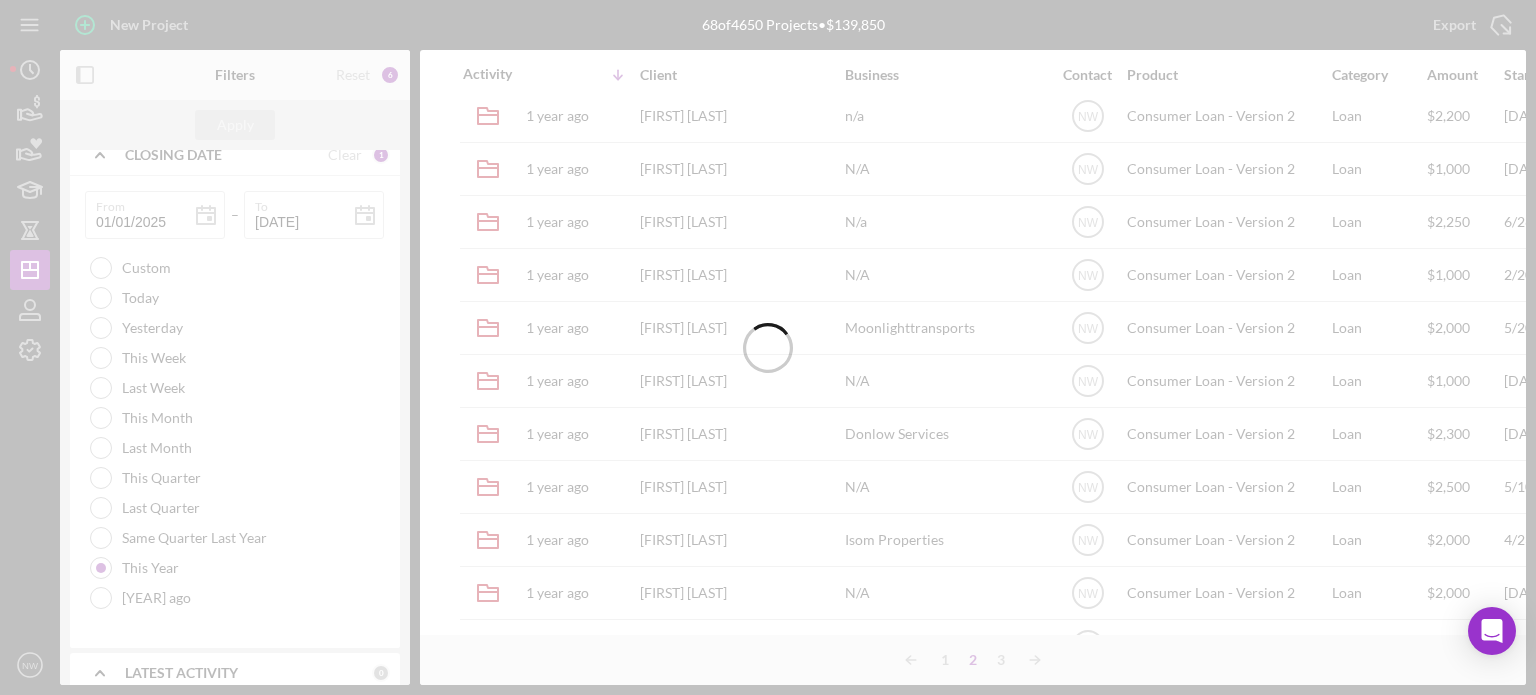 type 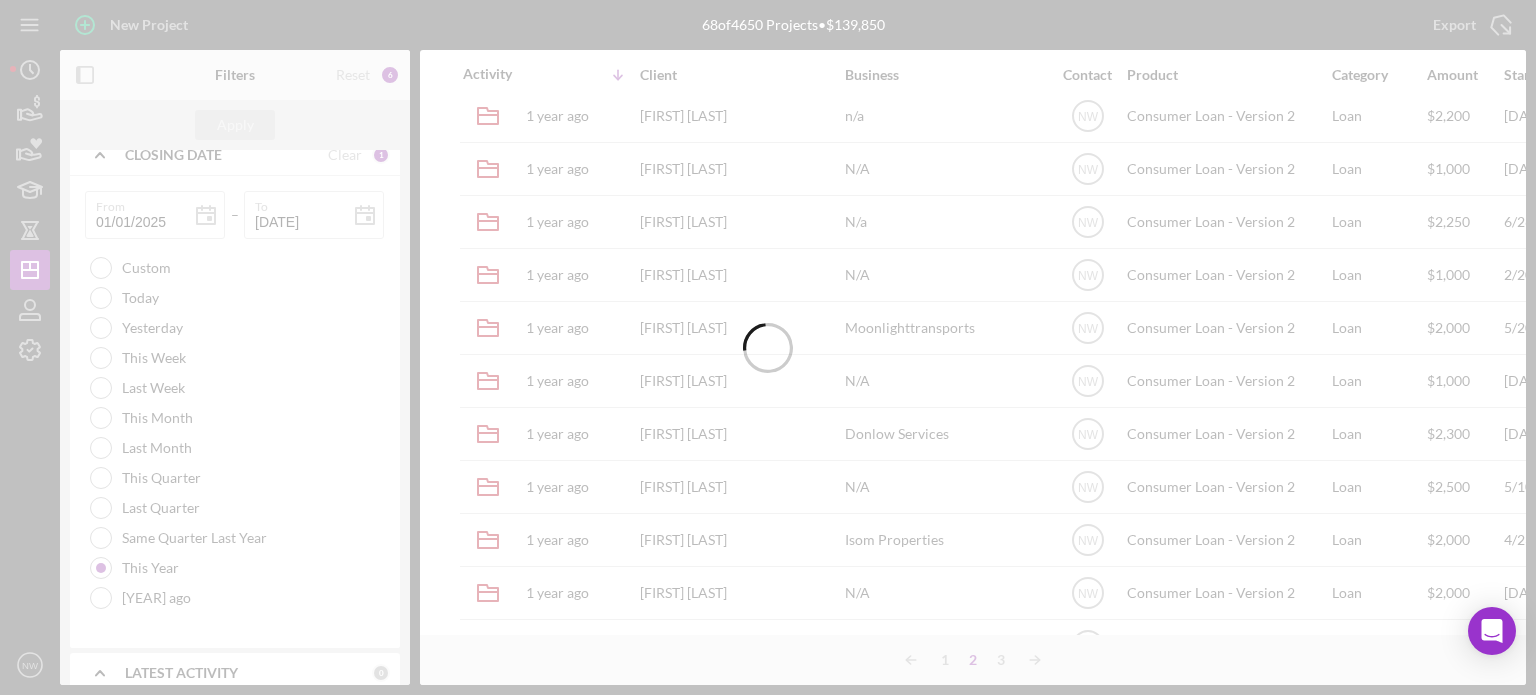 type 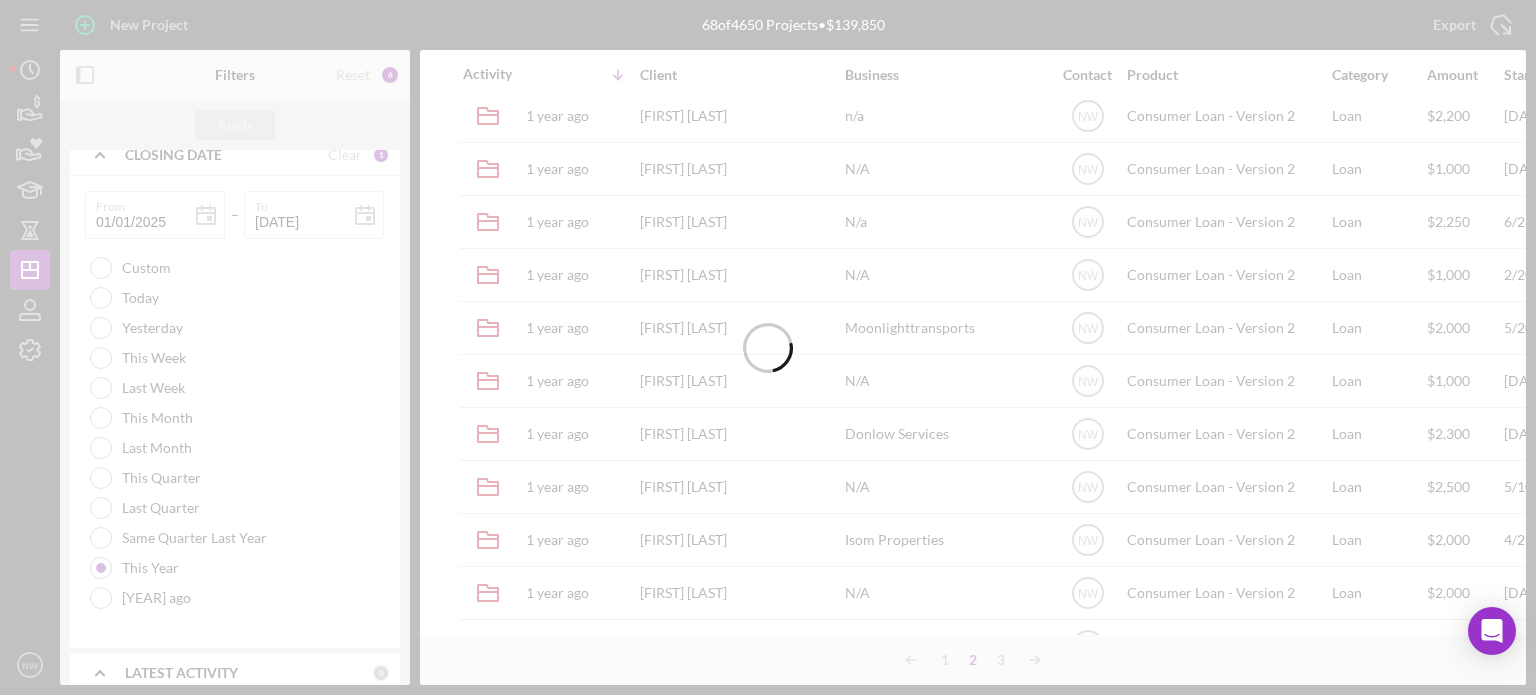 type 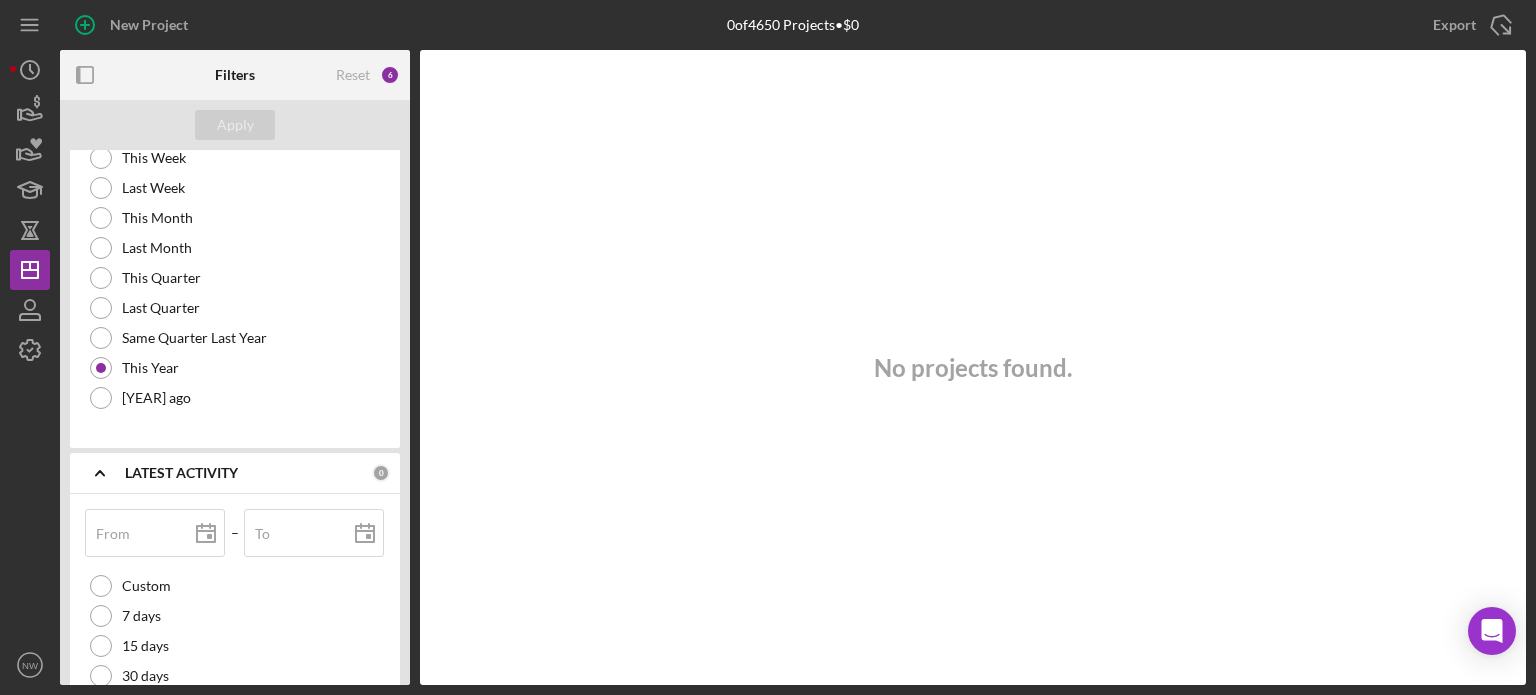 scroll, scrollTop: 6752, scrollLeft: 0, axis: vertical 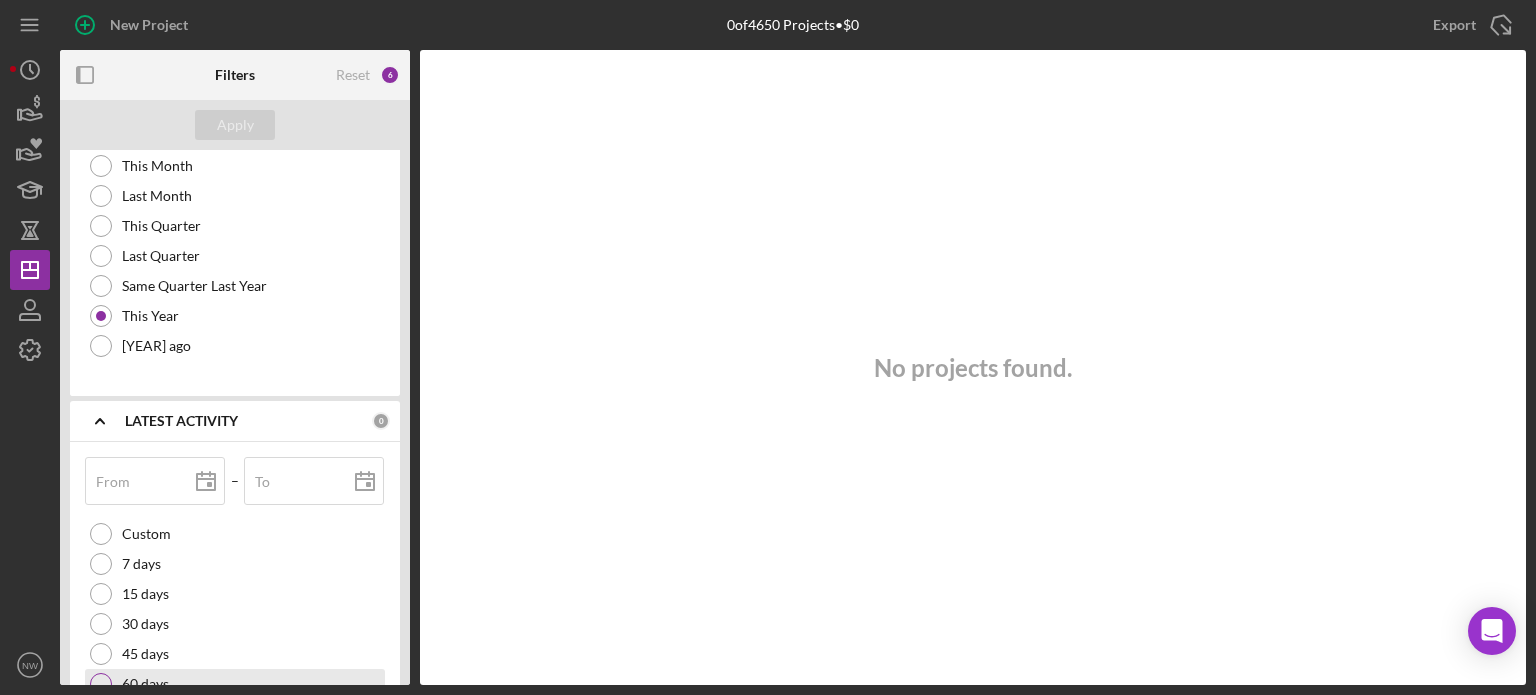 click at bounding box center (101, 684) 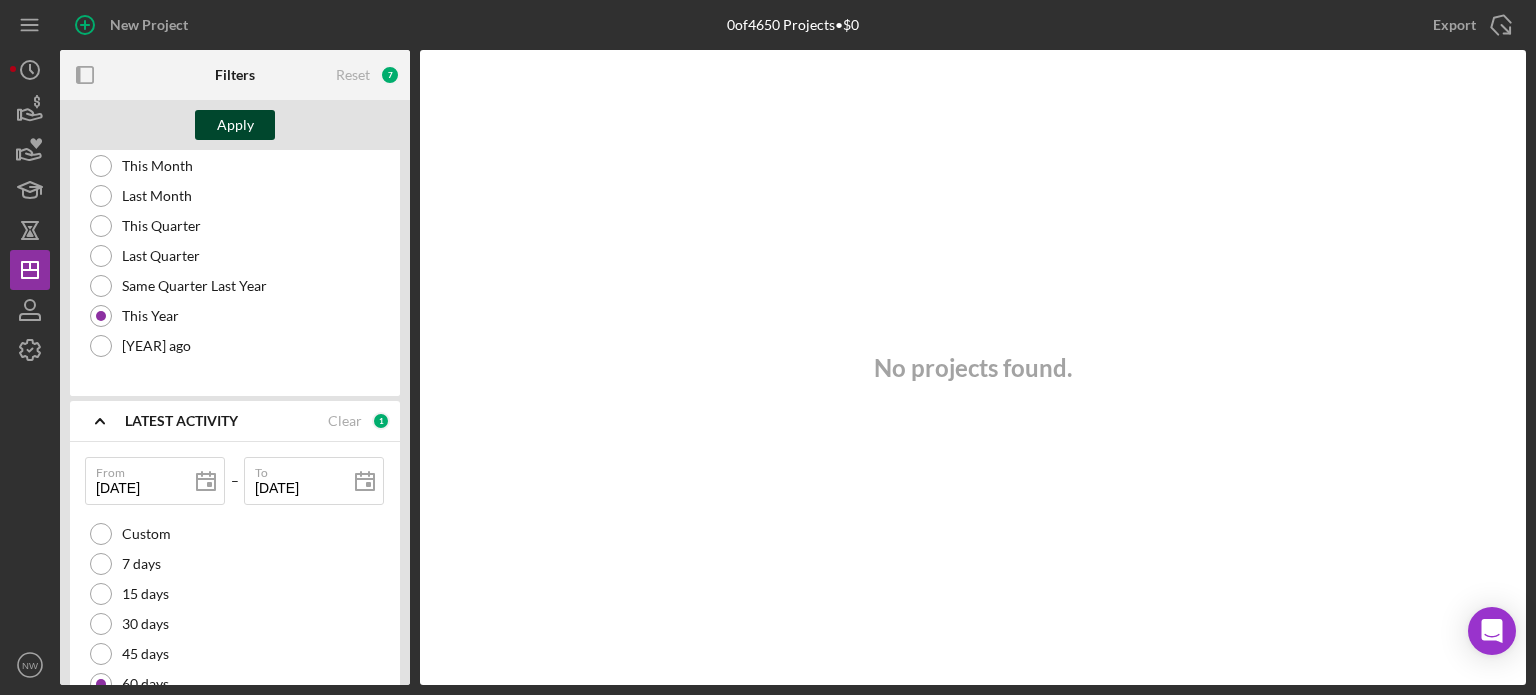 click on "Apply" at bounding box center (235, 125) 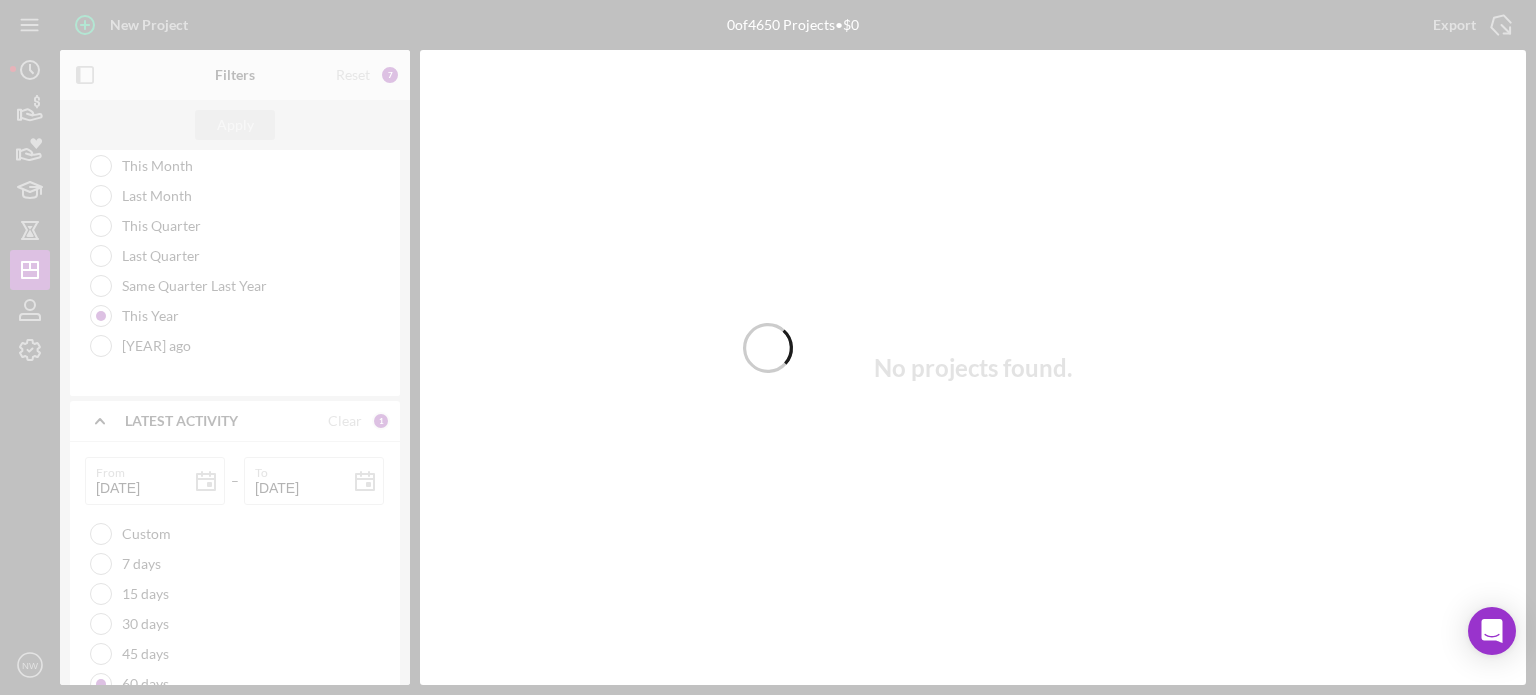 type 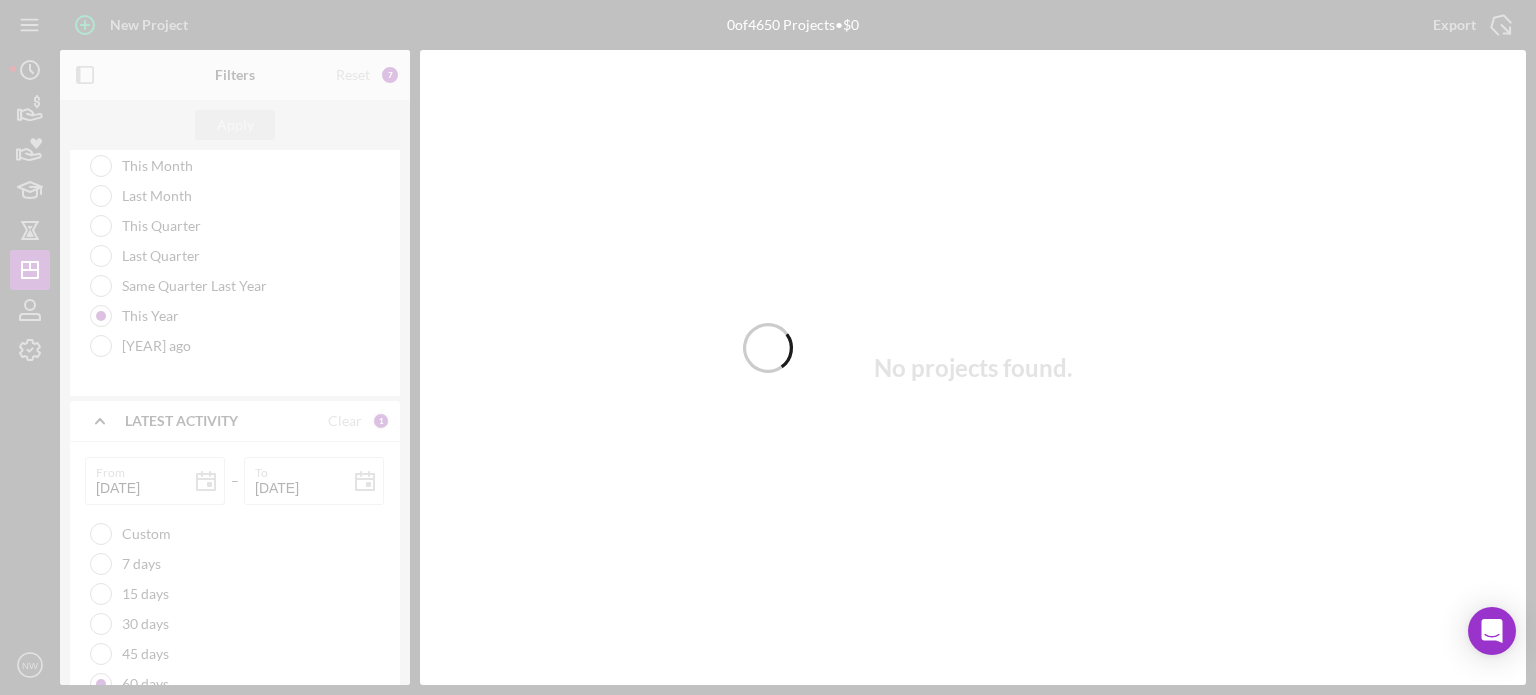 type 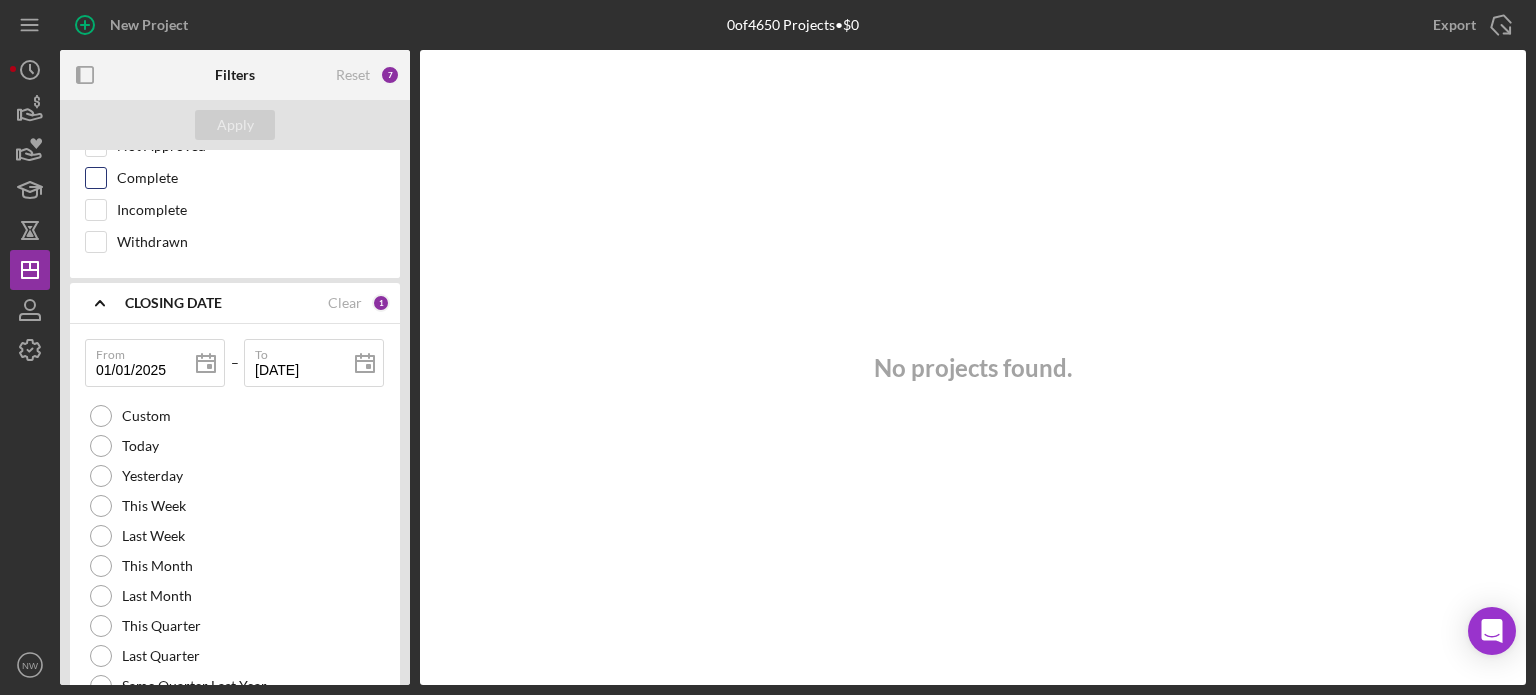 scroll, scrollTop: 6252, scrollLeft: 0, axis: vertical 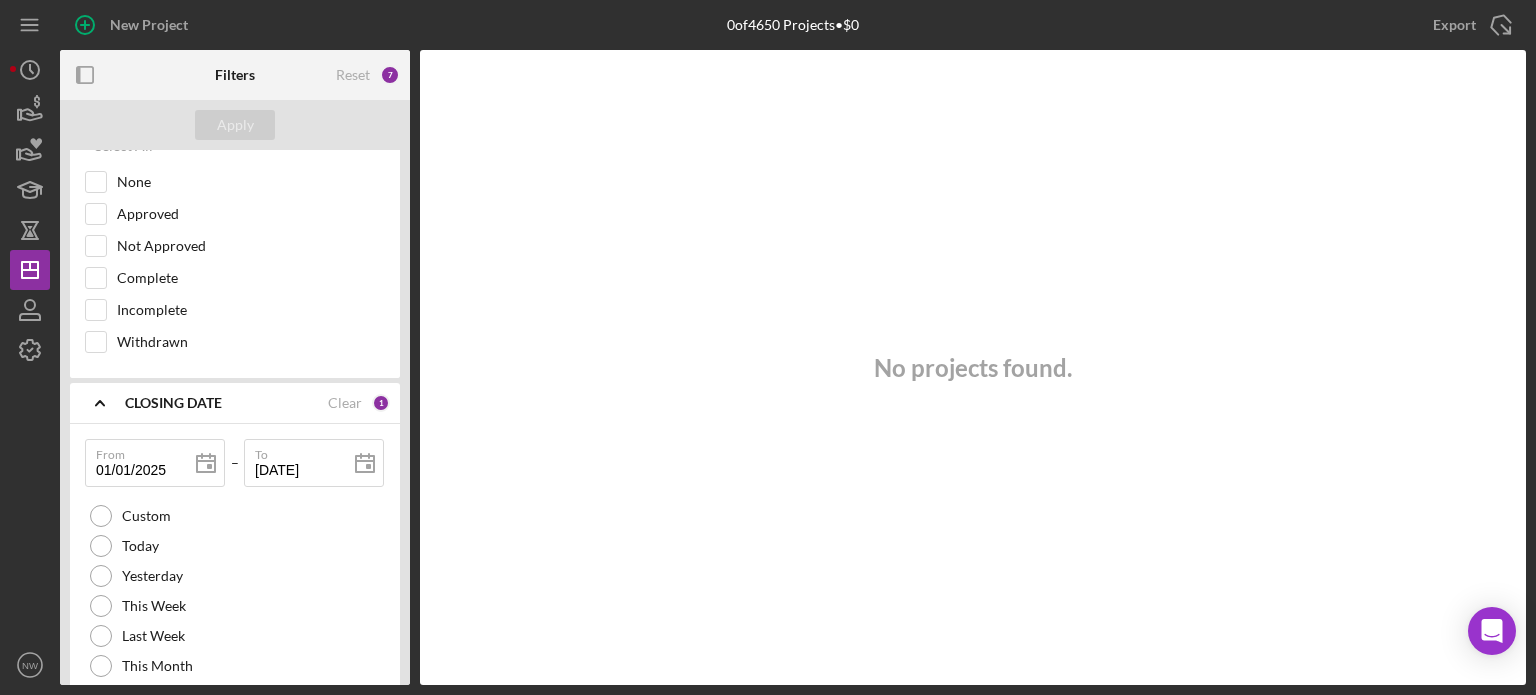 click on "1" at bounding box center [381, 403] 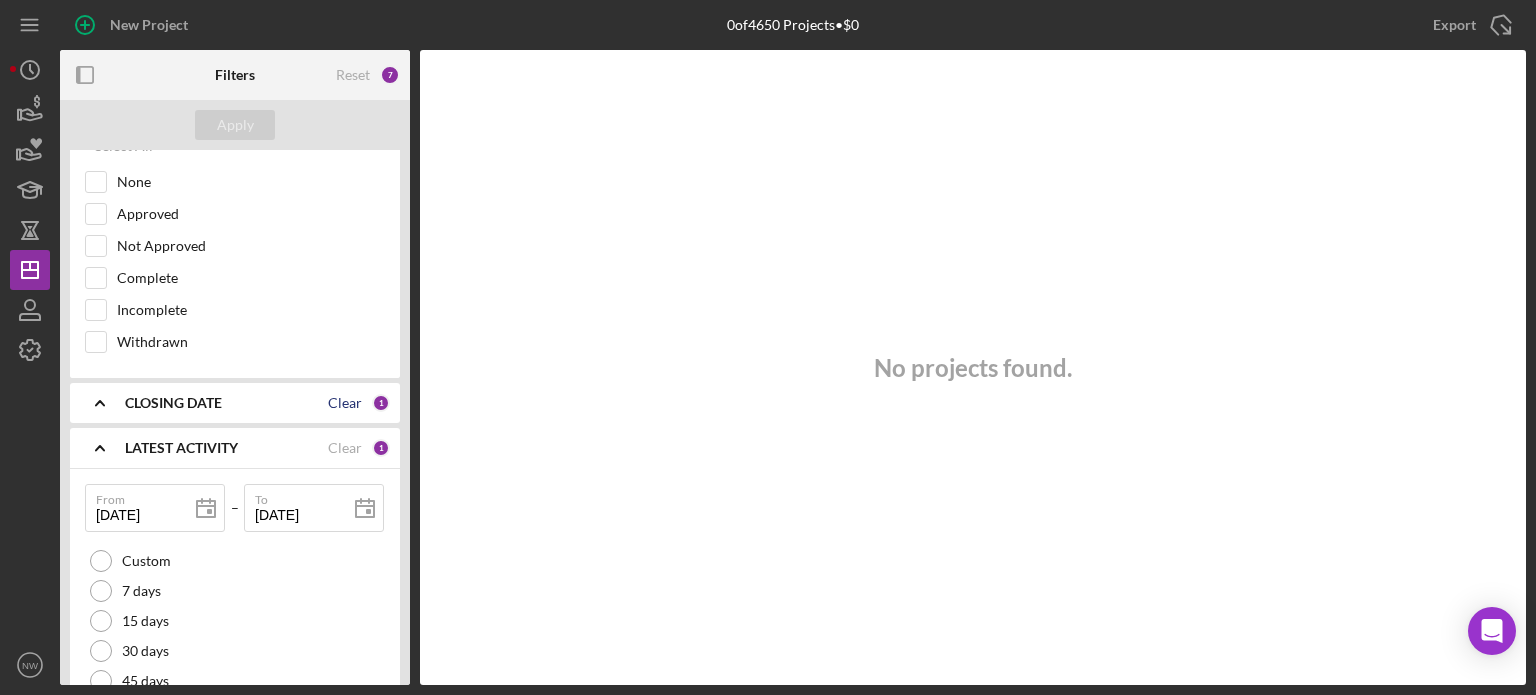 click on "Clear" at bounding box center [345, 403] 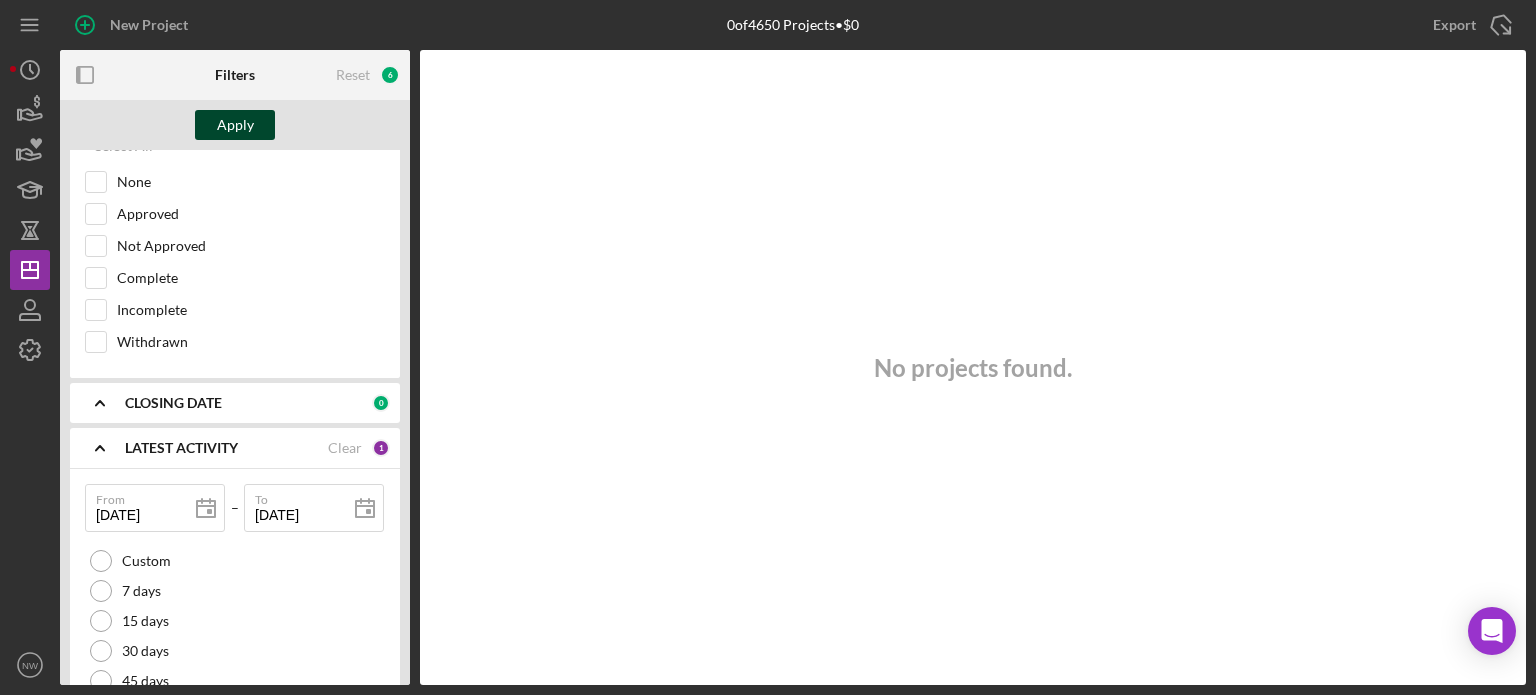 click on "Apply" at bounding box center [235, 125] 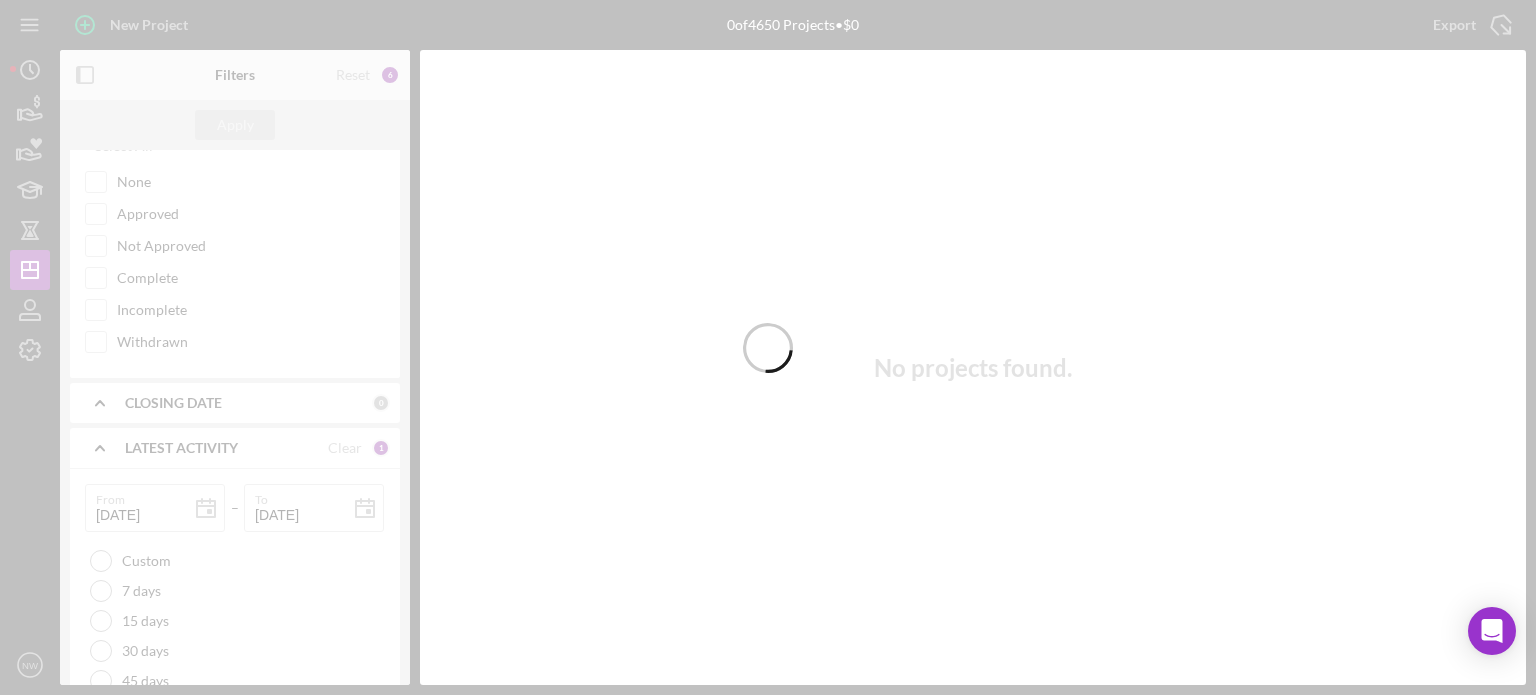 type 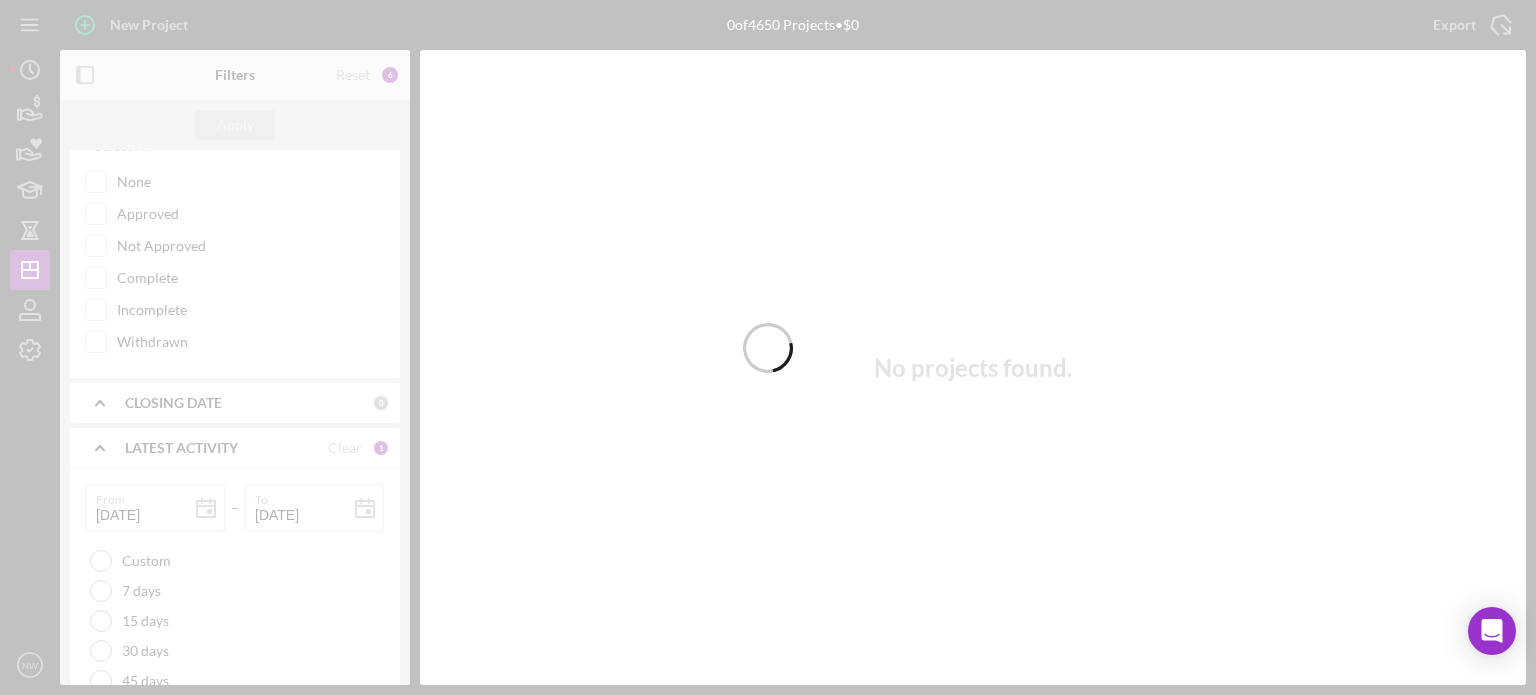 type 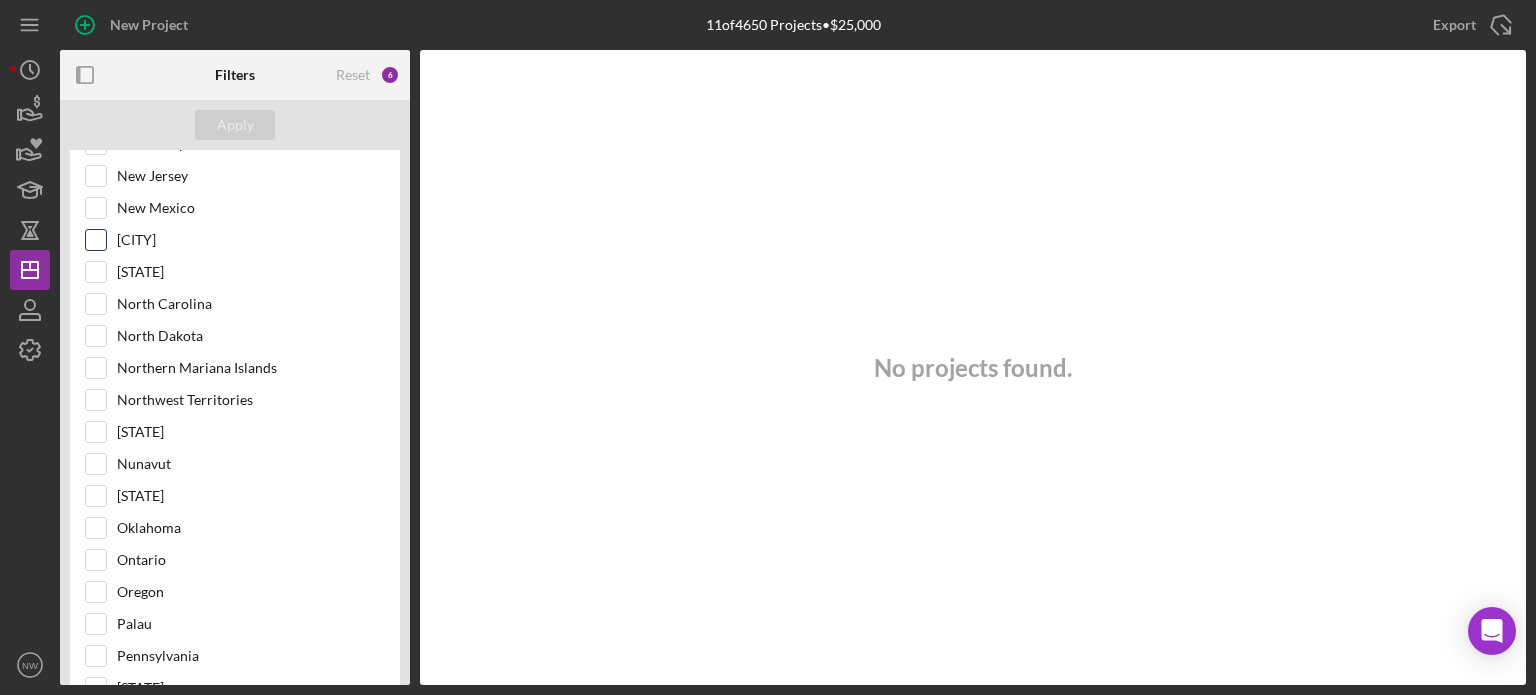 scroll, scrollTop: 3852, scrollLeft: 0, axis: vertical 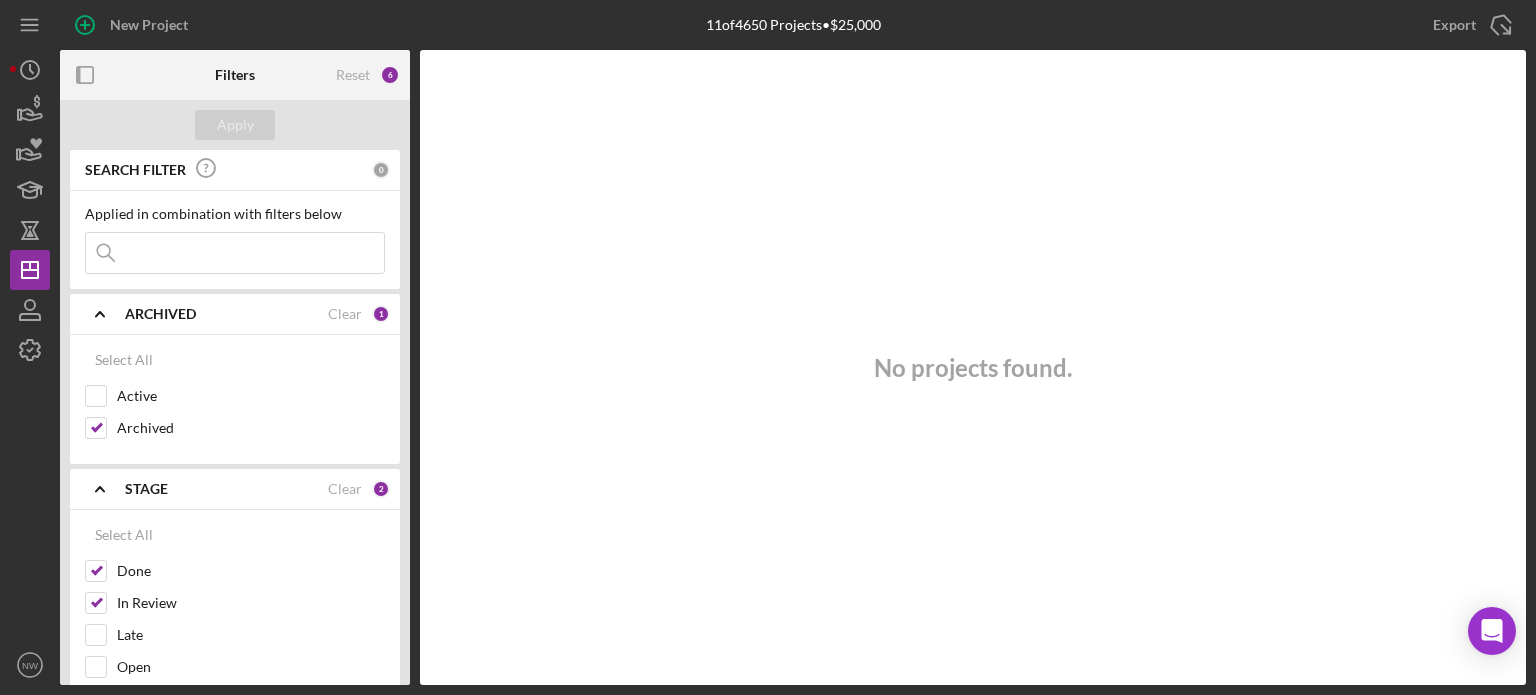 drag, startPoint x: 696, startPoint y: 205, endPoint x: 689, endPoint y: 196, distance: 11.401754 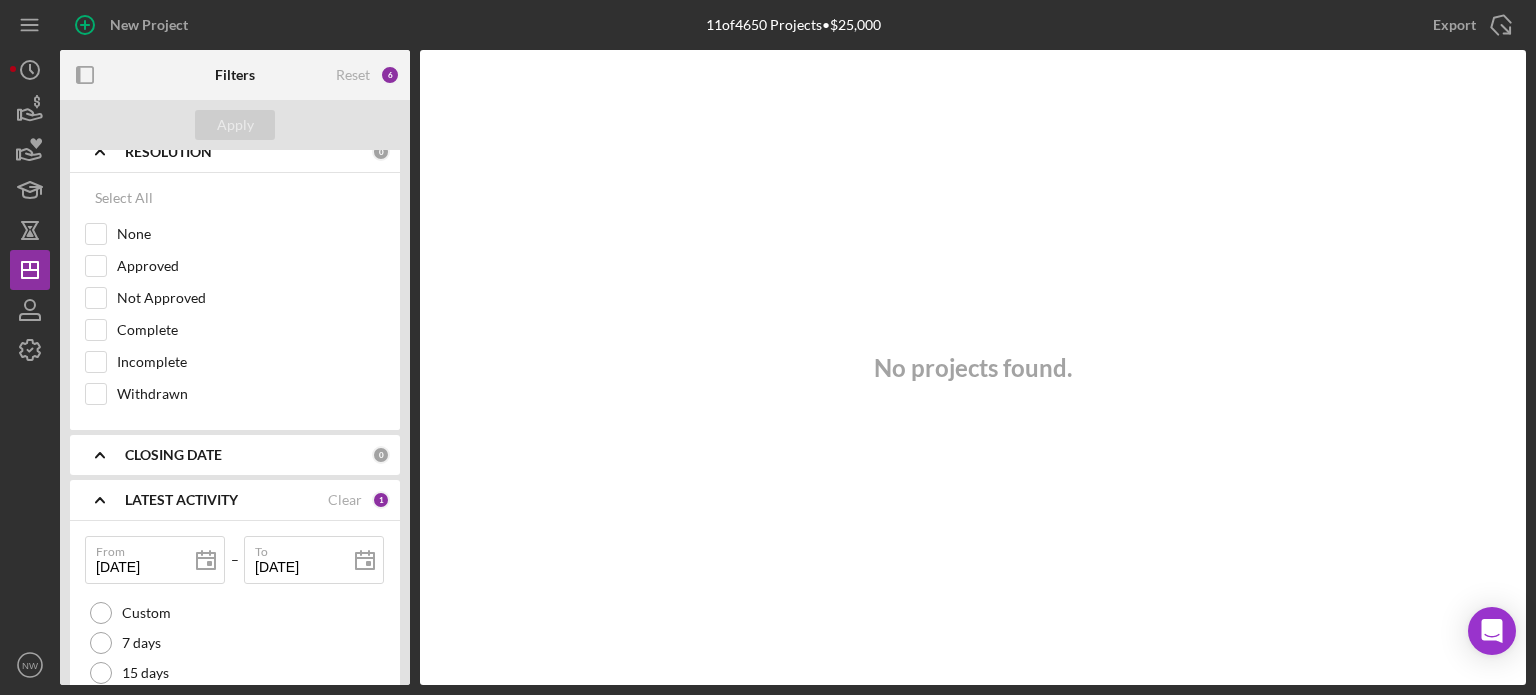 scroll, scrollTop: 6280, scrollLeft: 0, axis: vertical 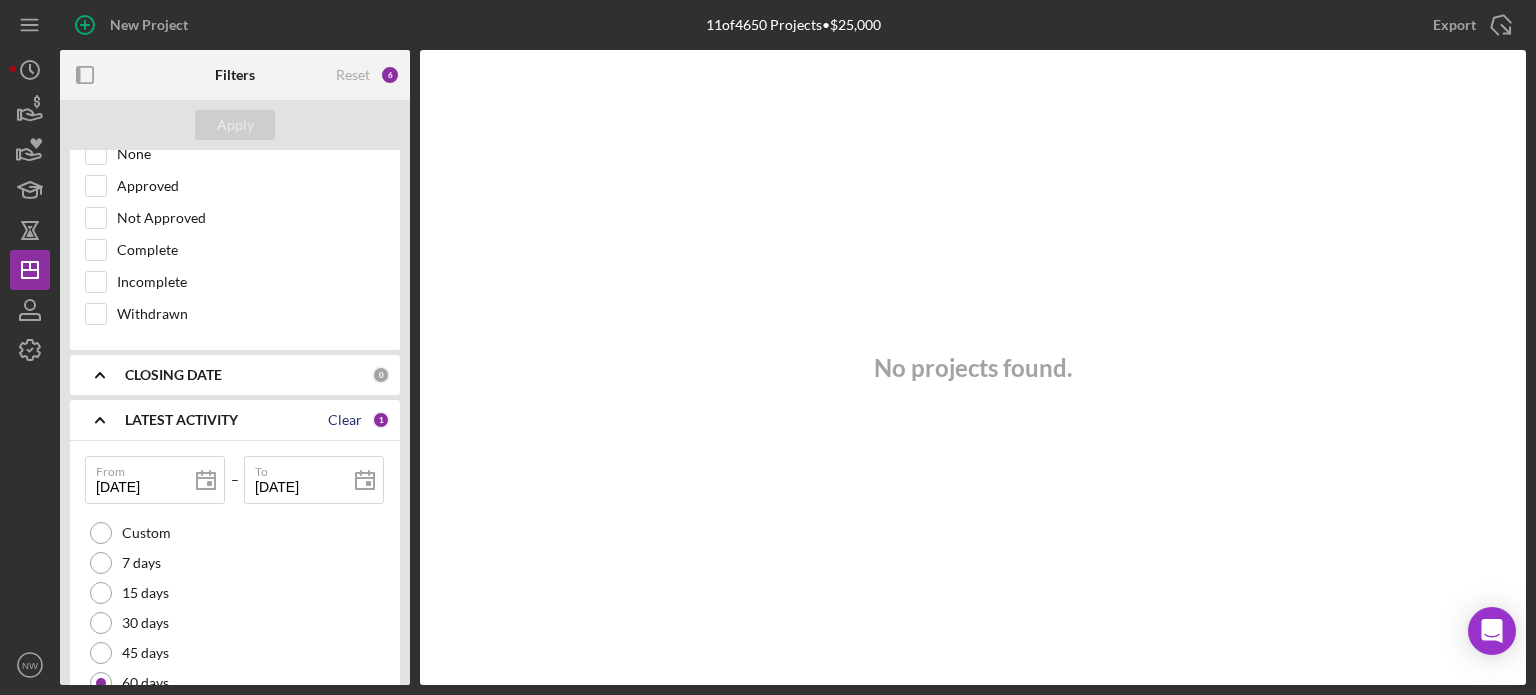 click on "Clear" at bounding box center [345, 420] 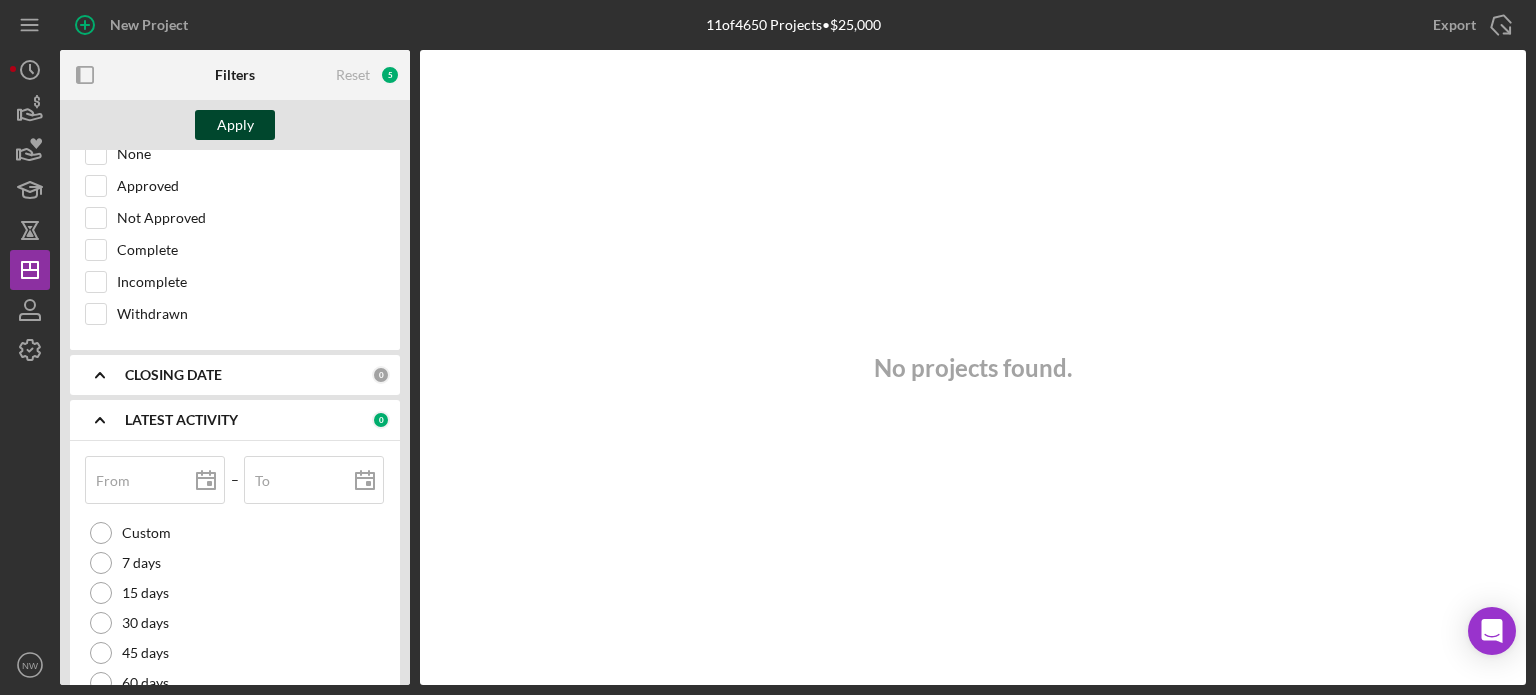 click on "Apply" at bounding box center (235, 125) 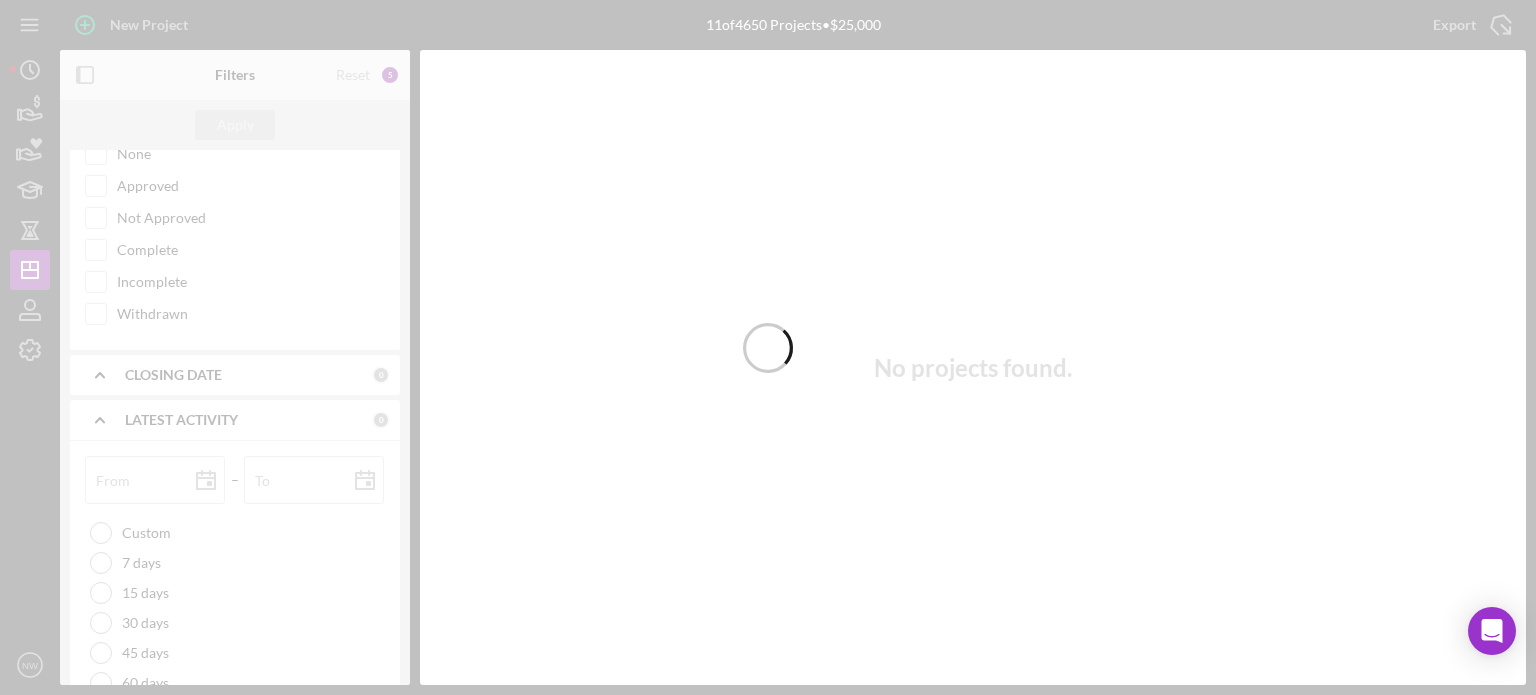 type 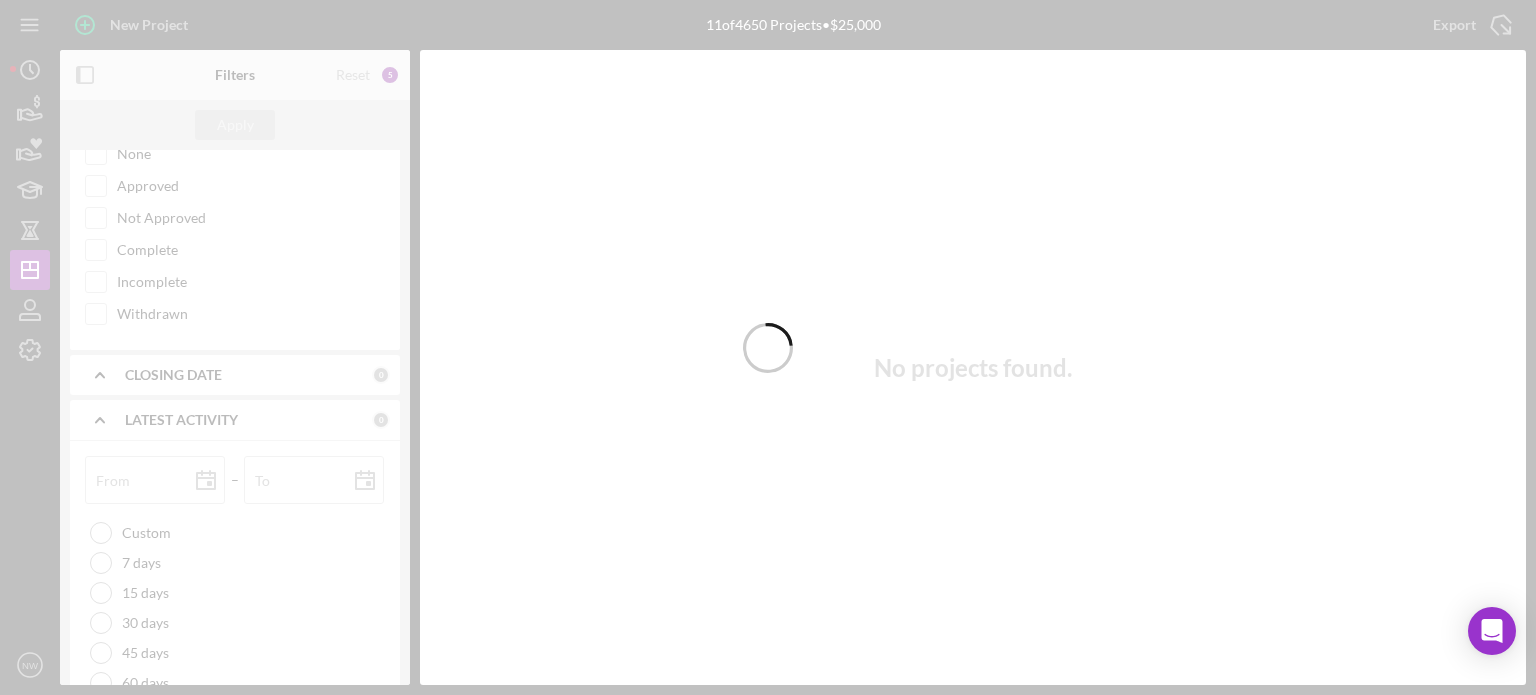 type 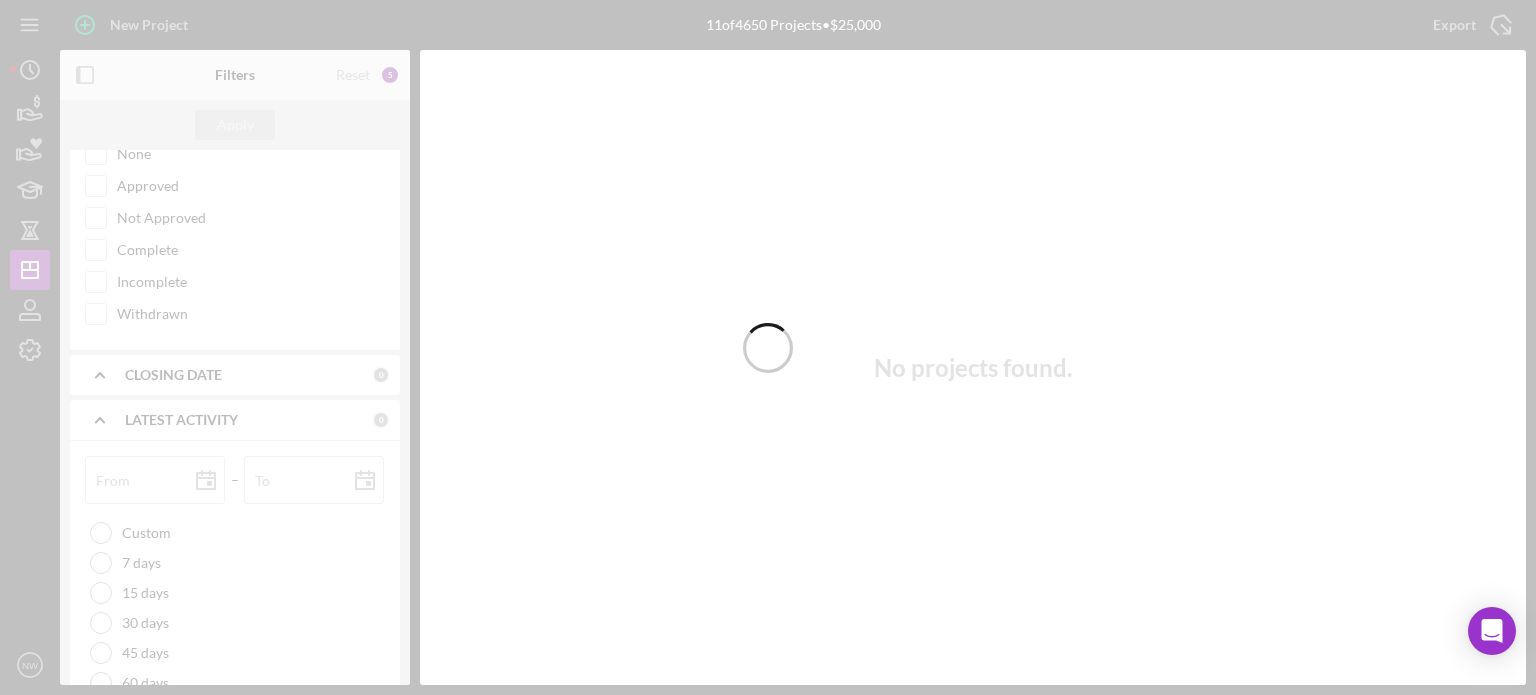 type 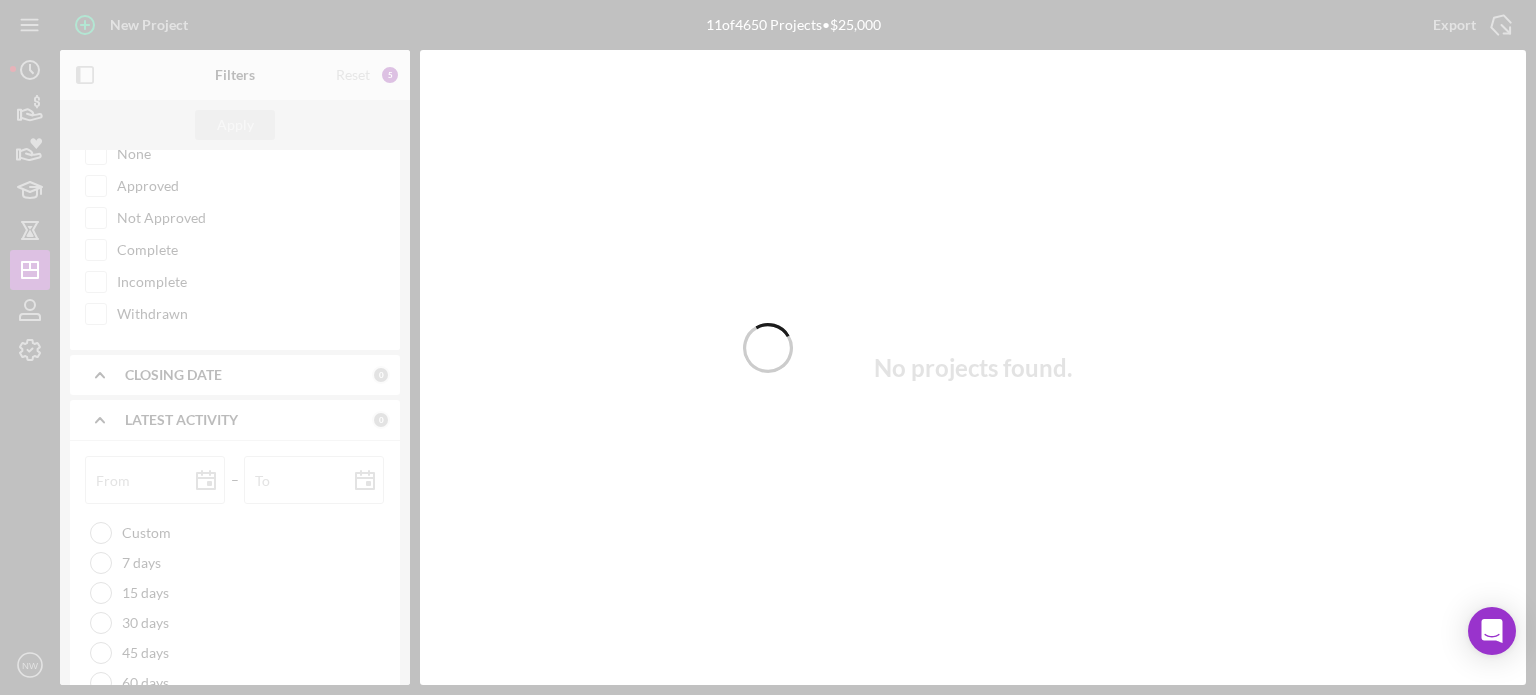 type 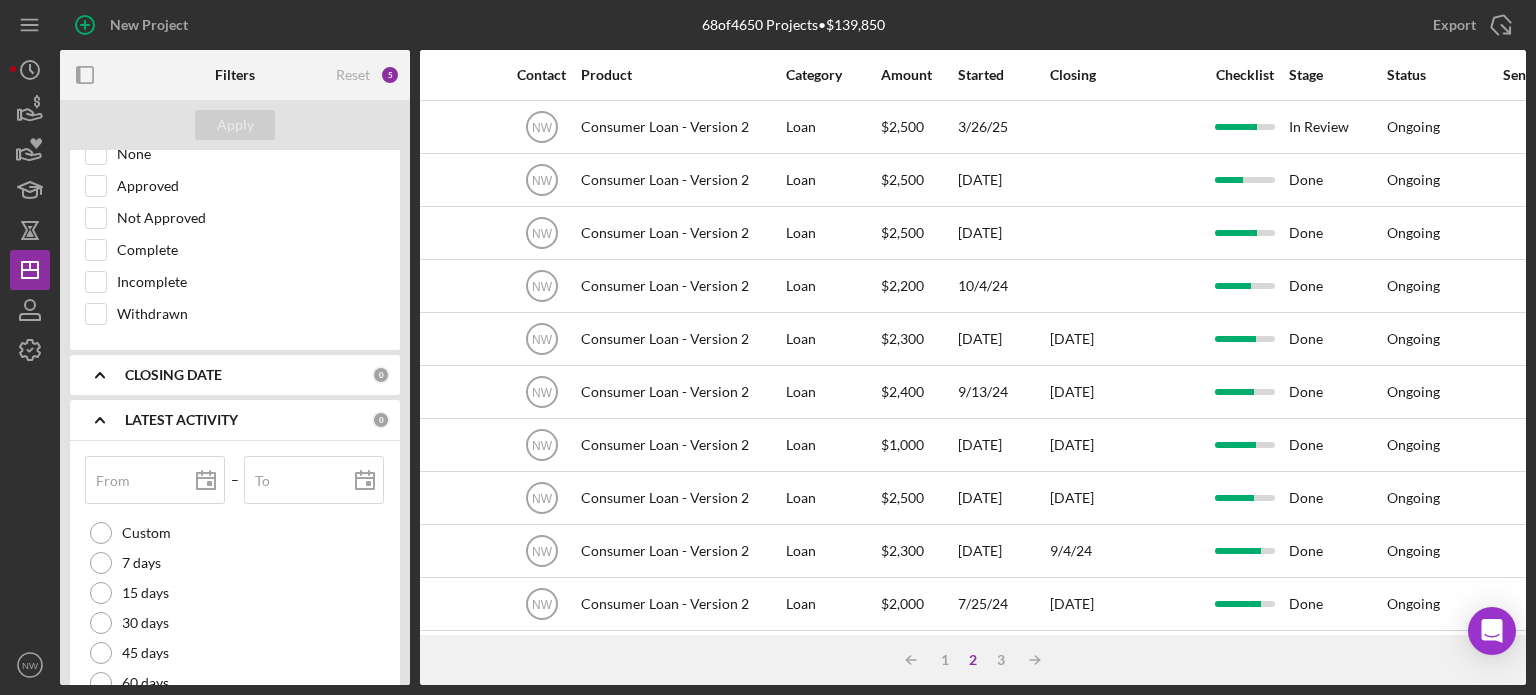 scroll, scrollTop: 0, scrollLeft: 549, axis: horizontal 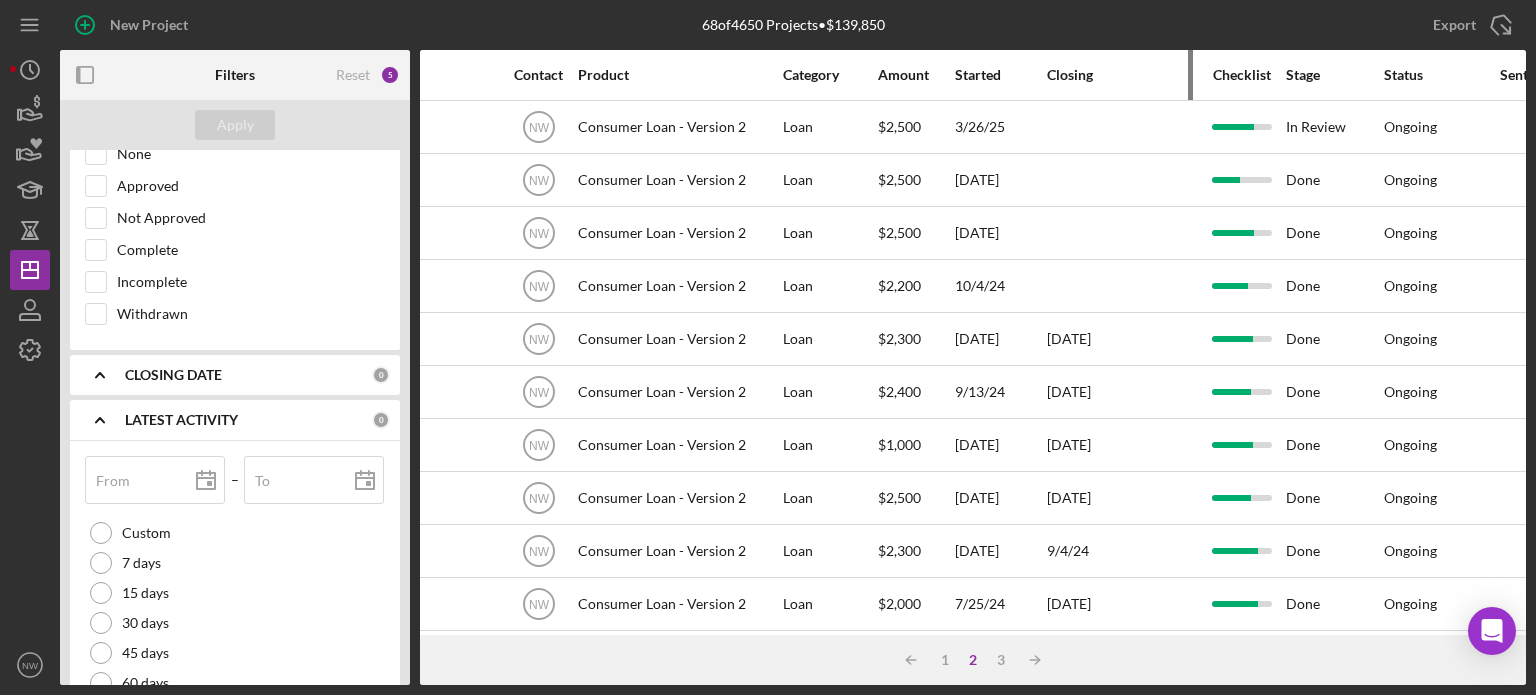 click on "Closing" at bounding box center (1122, 75) 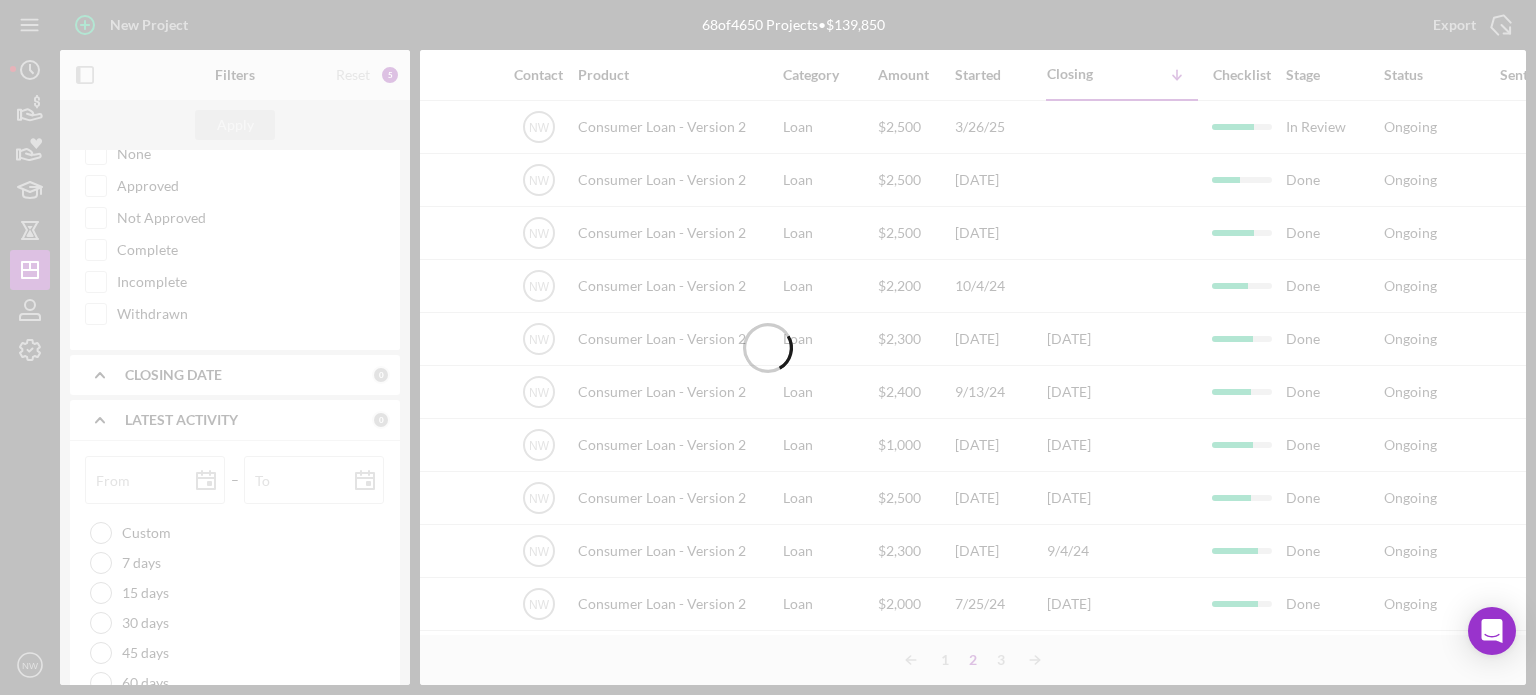 type 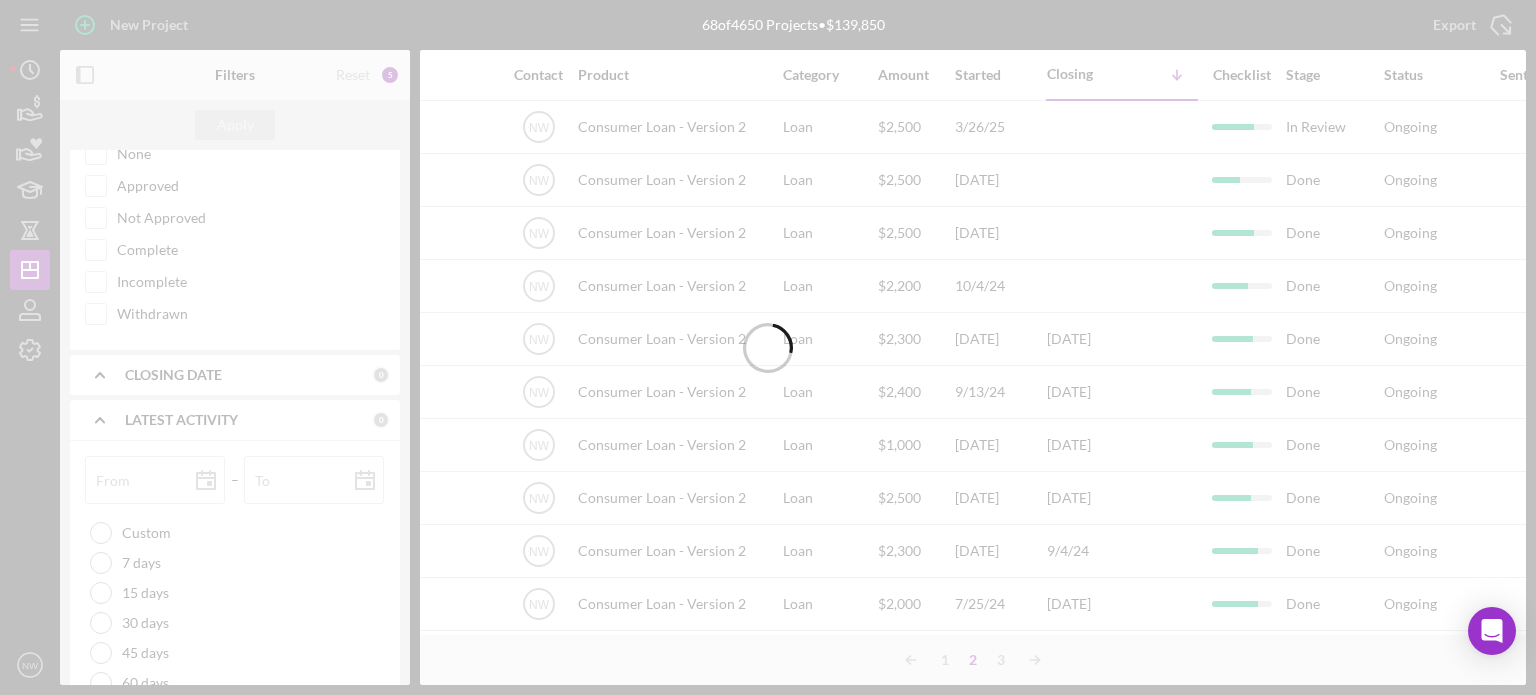 type 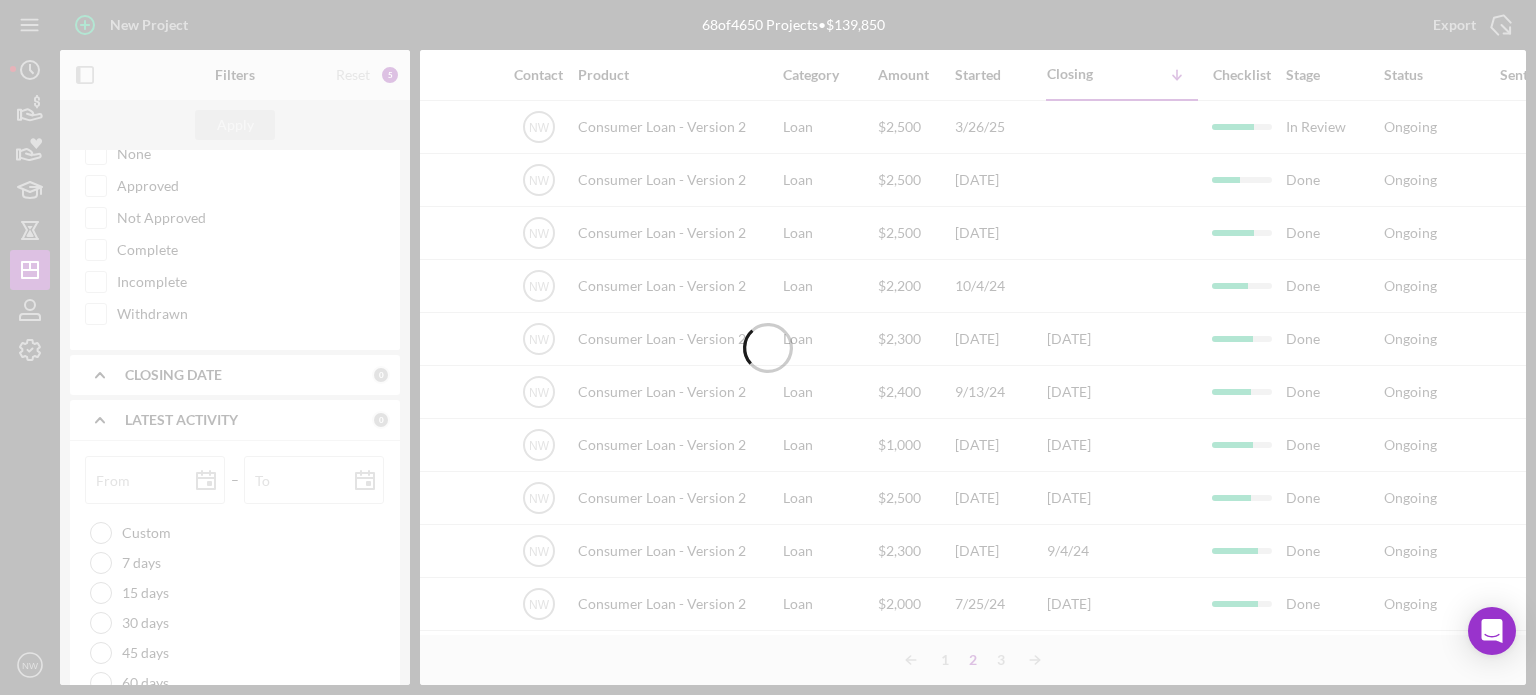 type 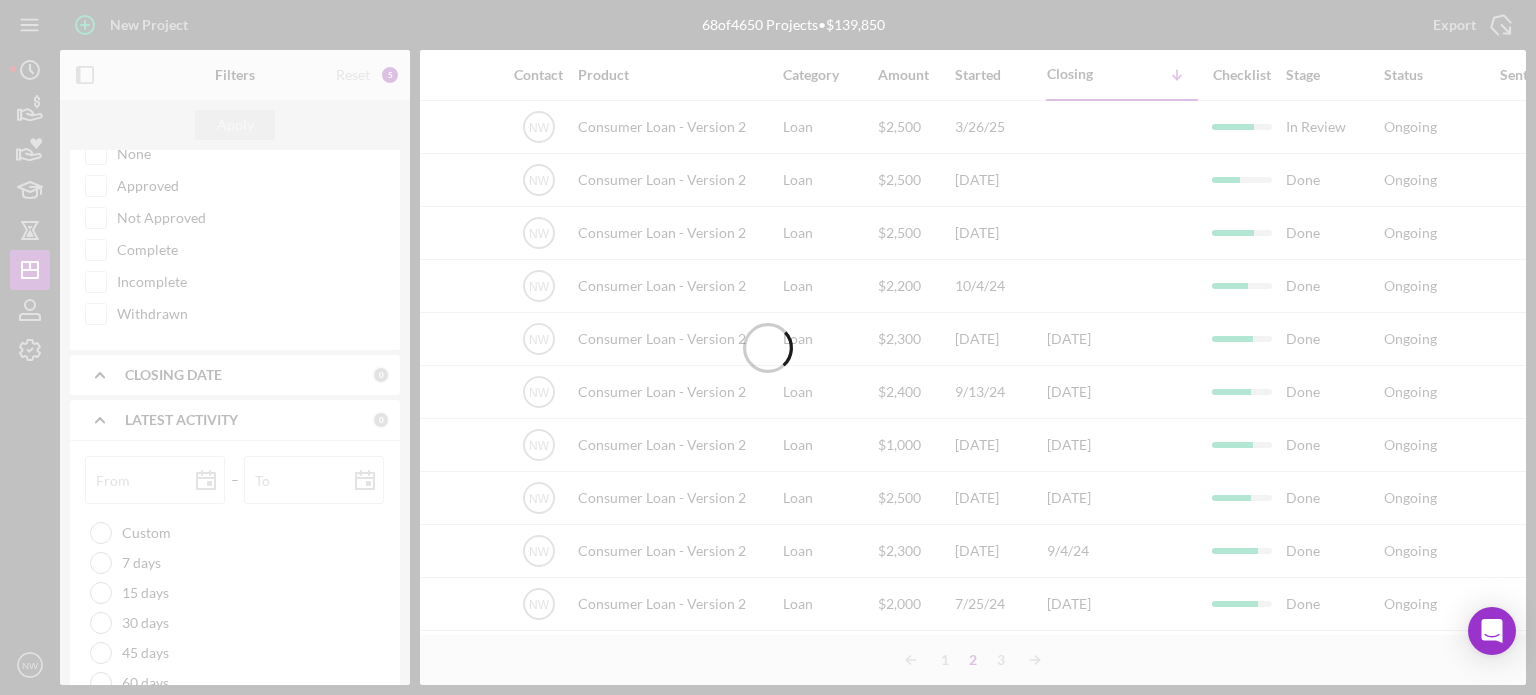 type 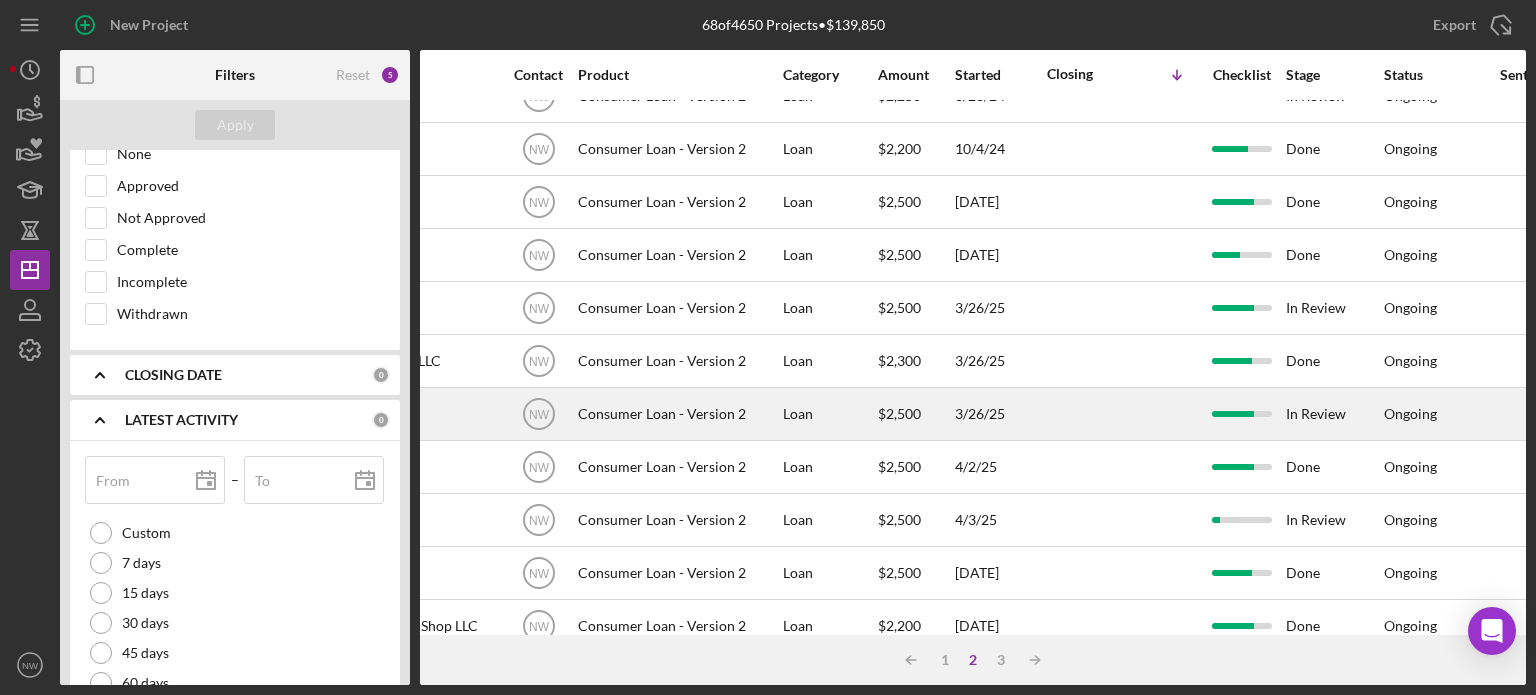 scroll, scrollTop: 820, scrollLeft: 549, axis: both 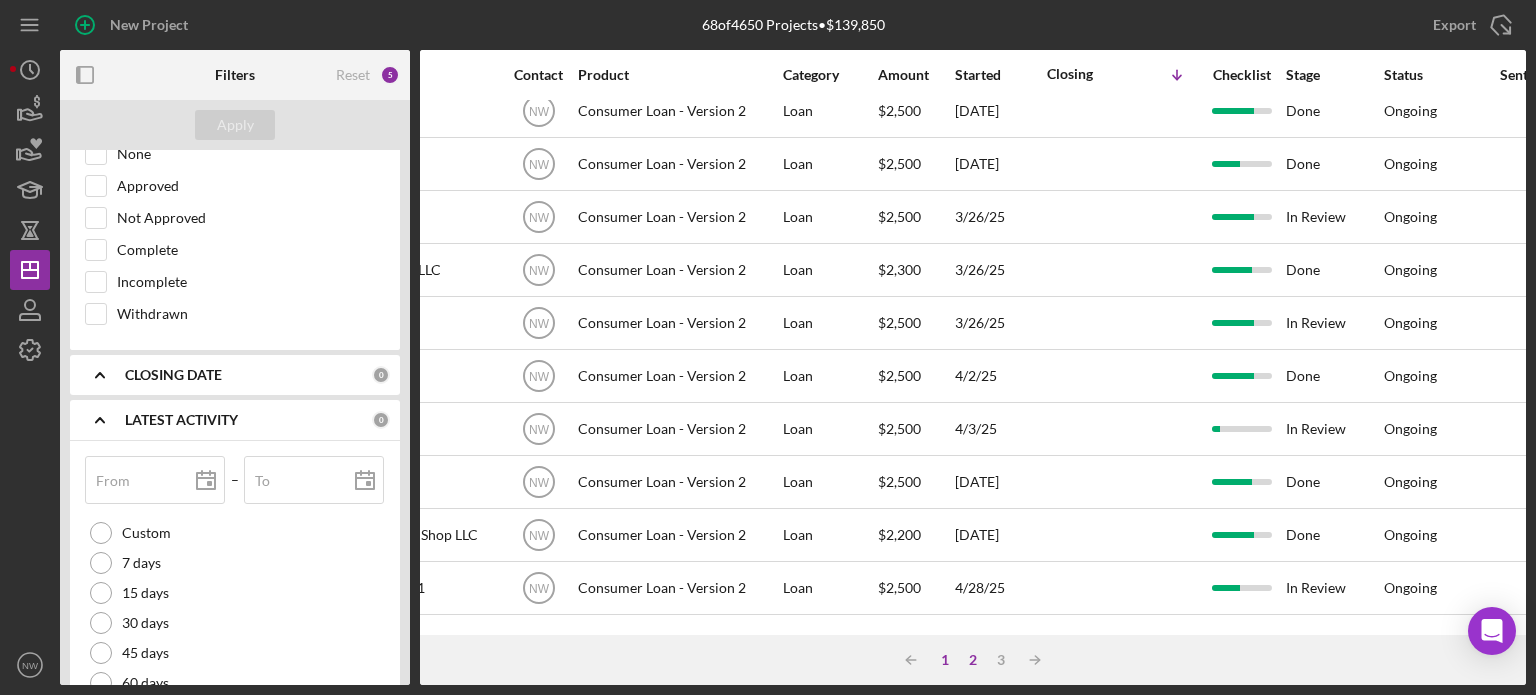 click on "1" at bounding box center (945, 660) 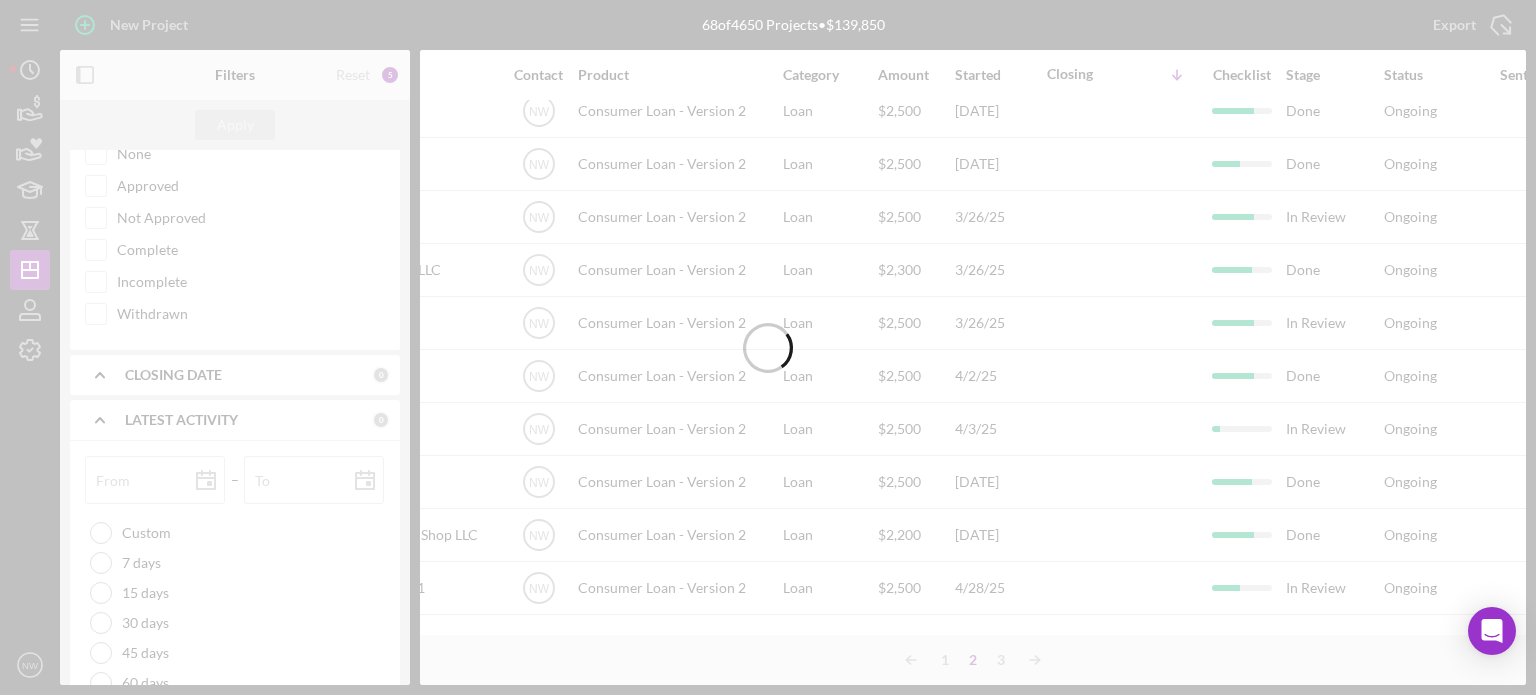 type 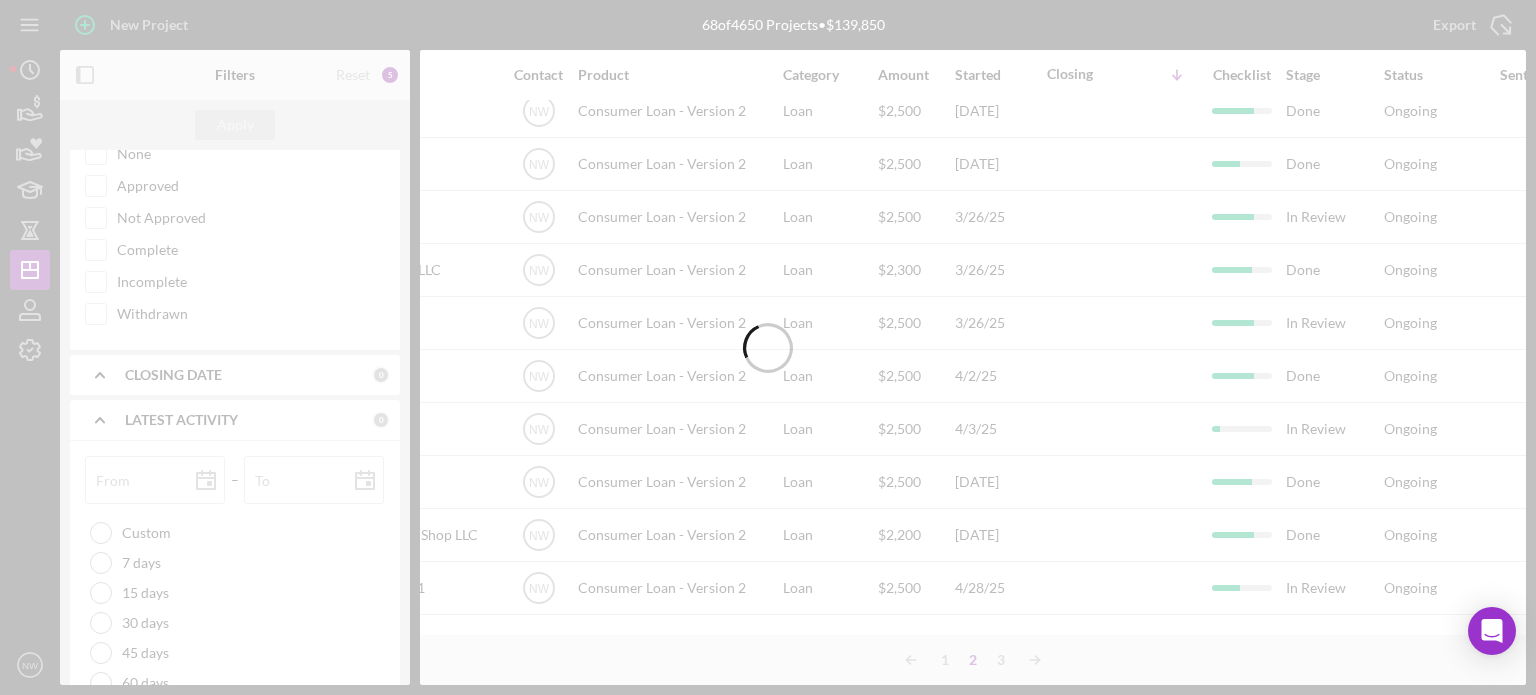type 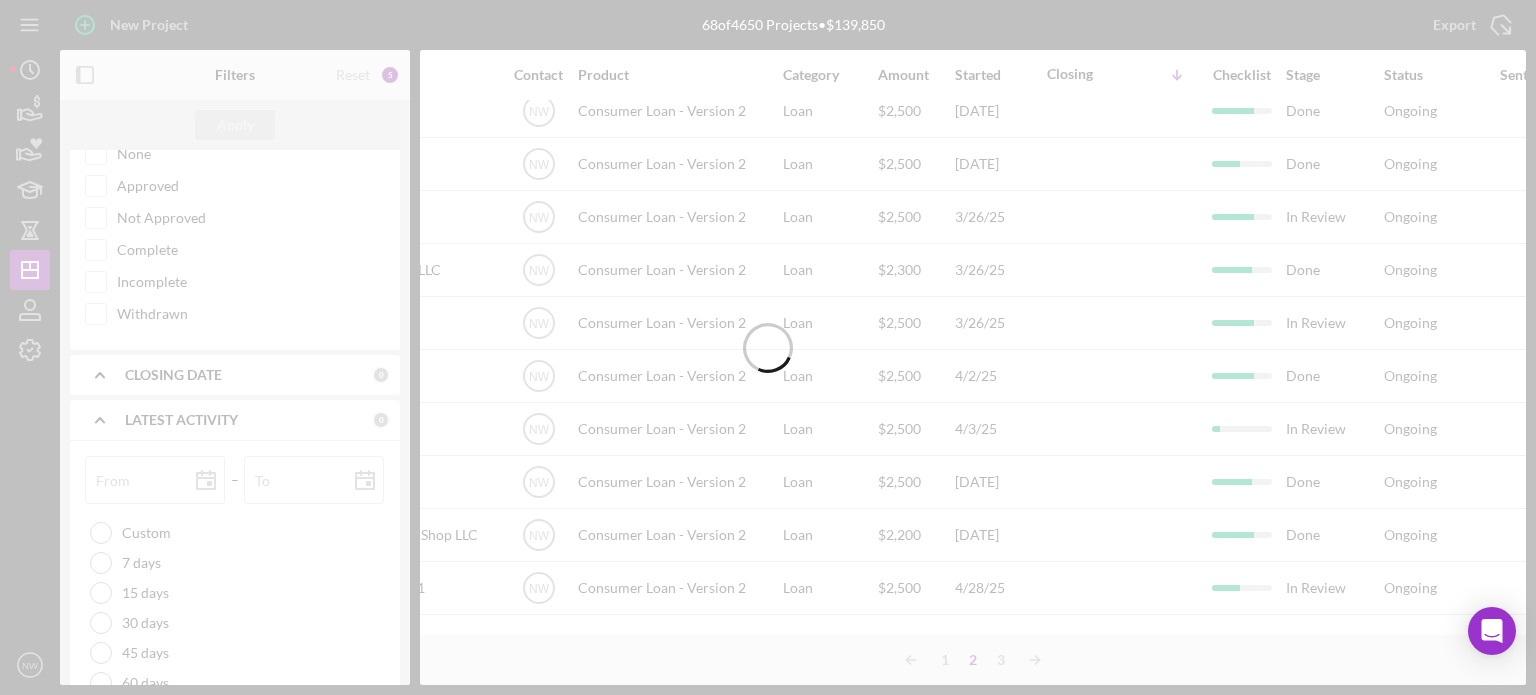 type 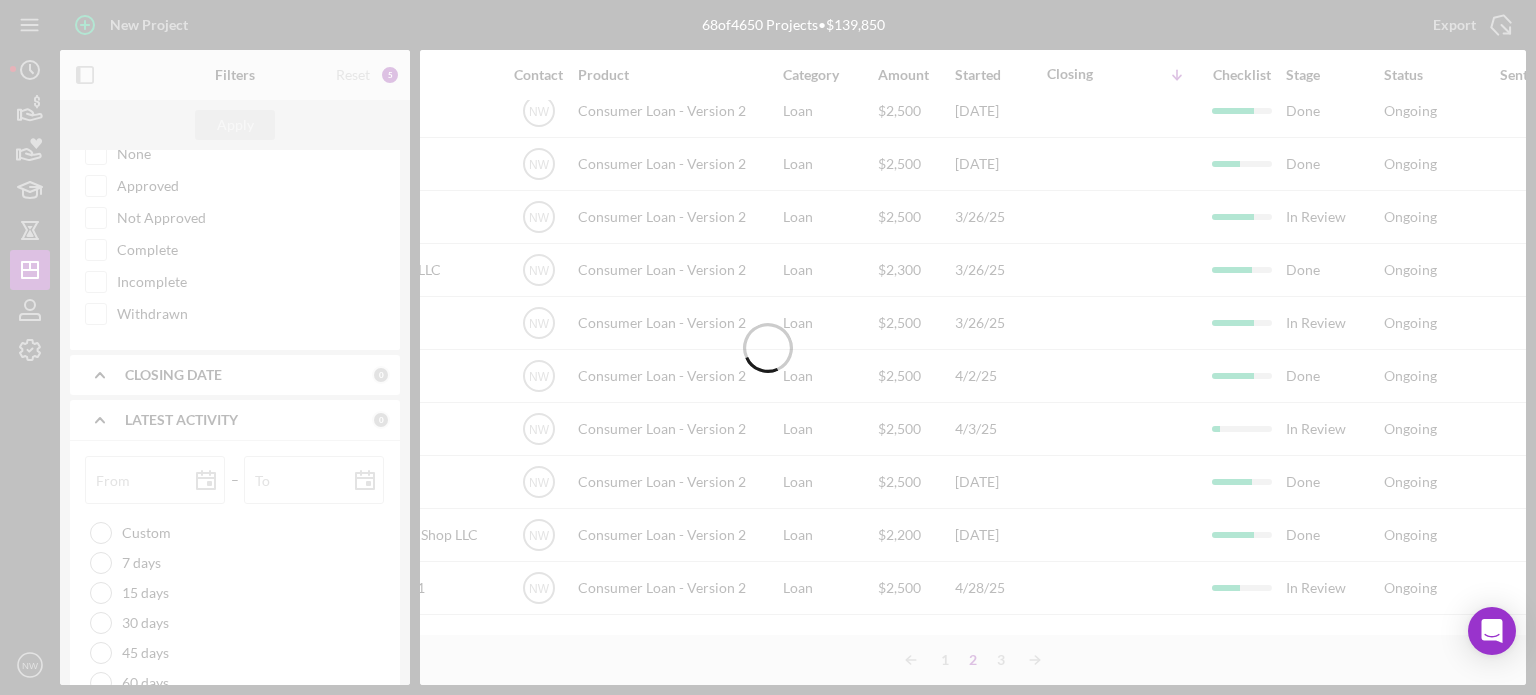 type 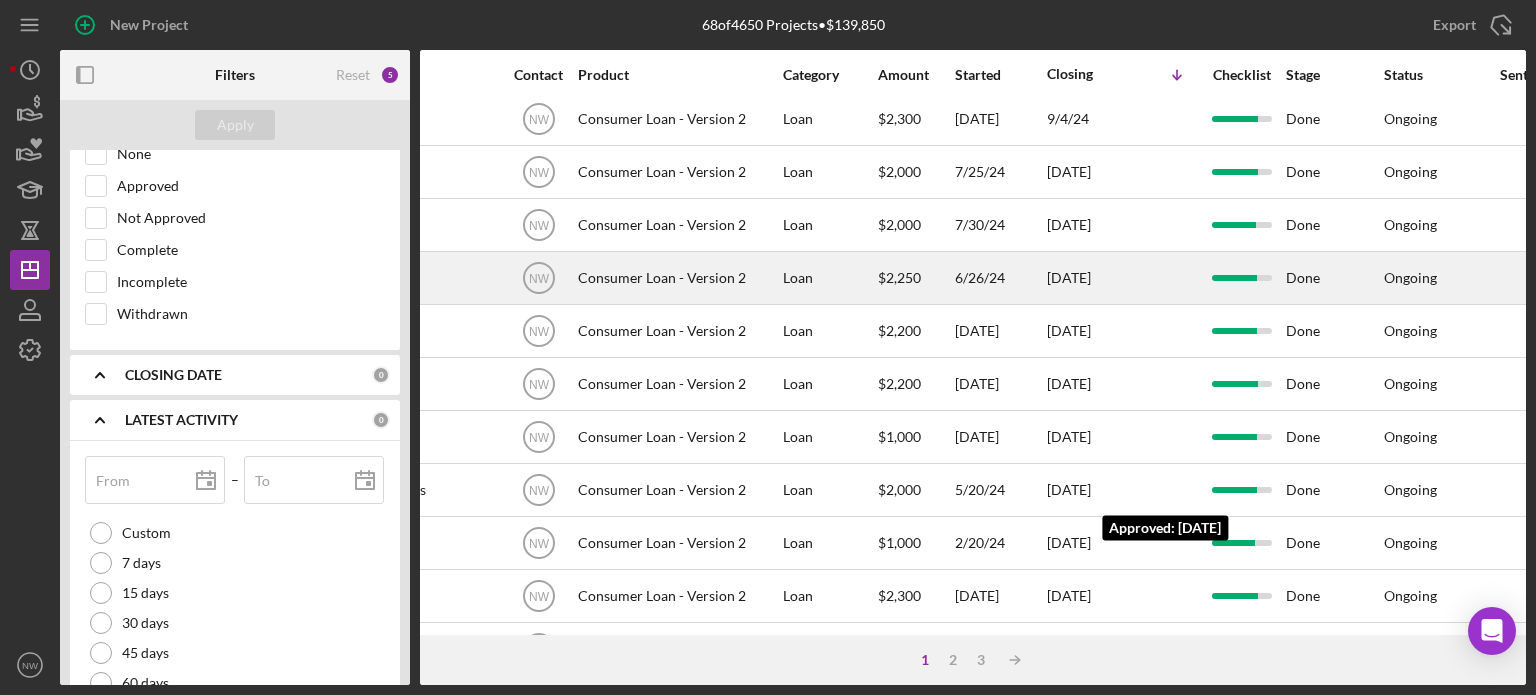 scroll, scrollTop: 0, scrollLeft: 549, axis: horizontal 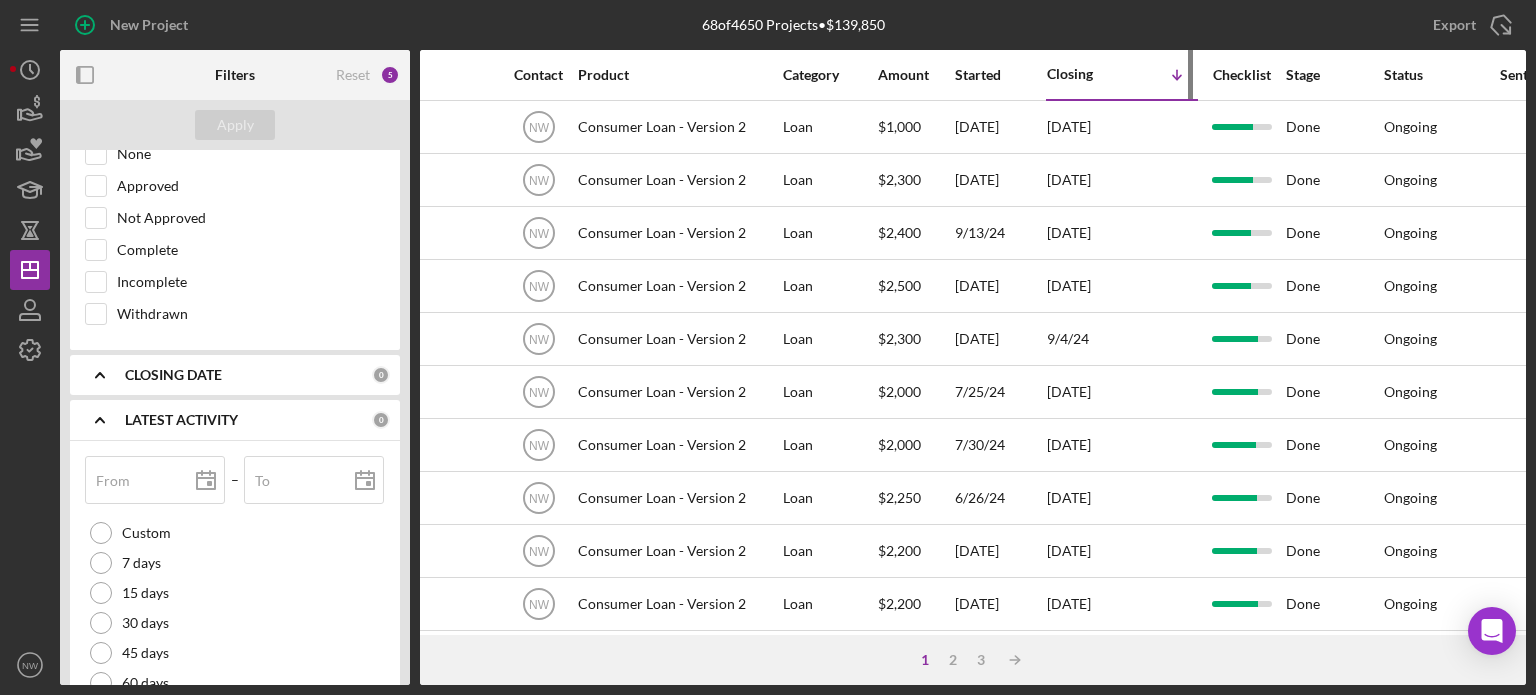 click 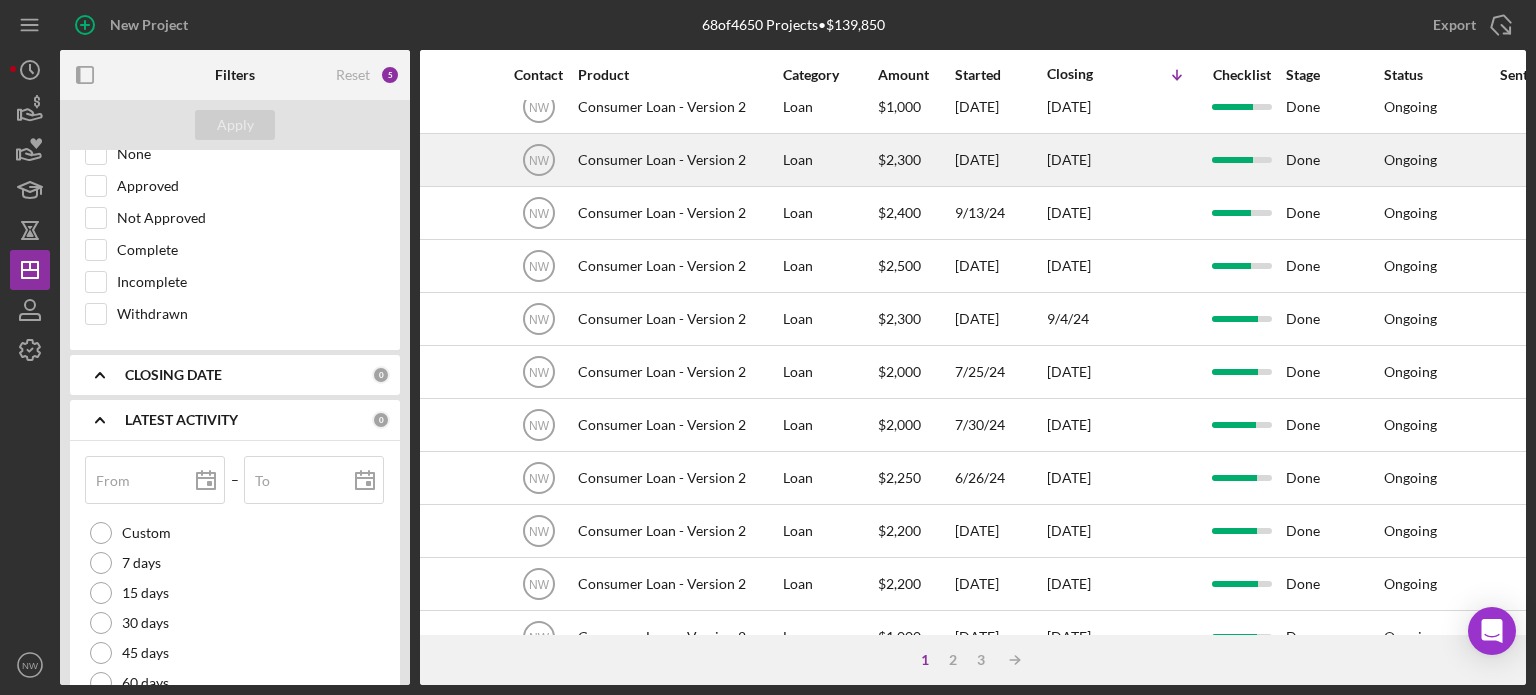 scroll, scrollTop: 0, scrollLeft: 549, axis: horizontal 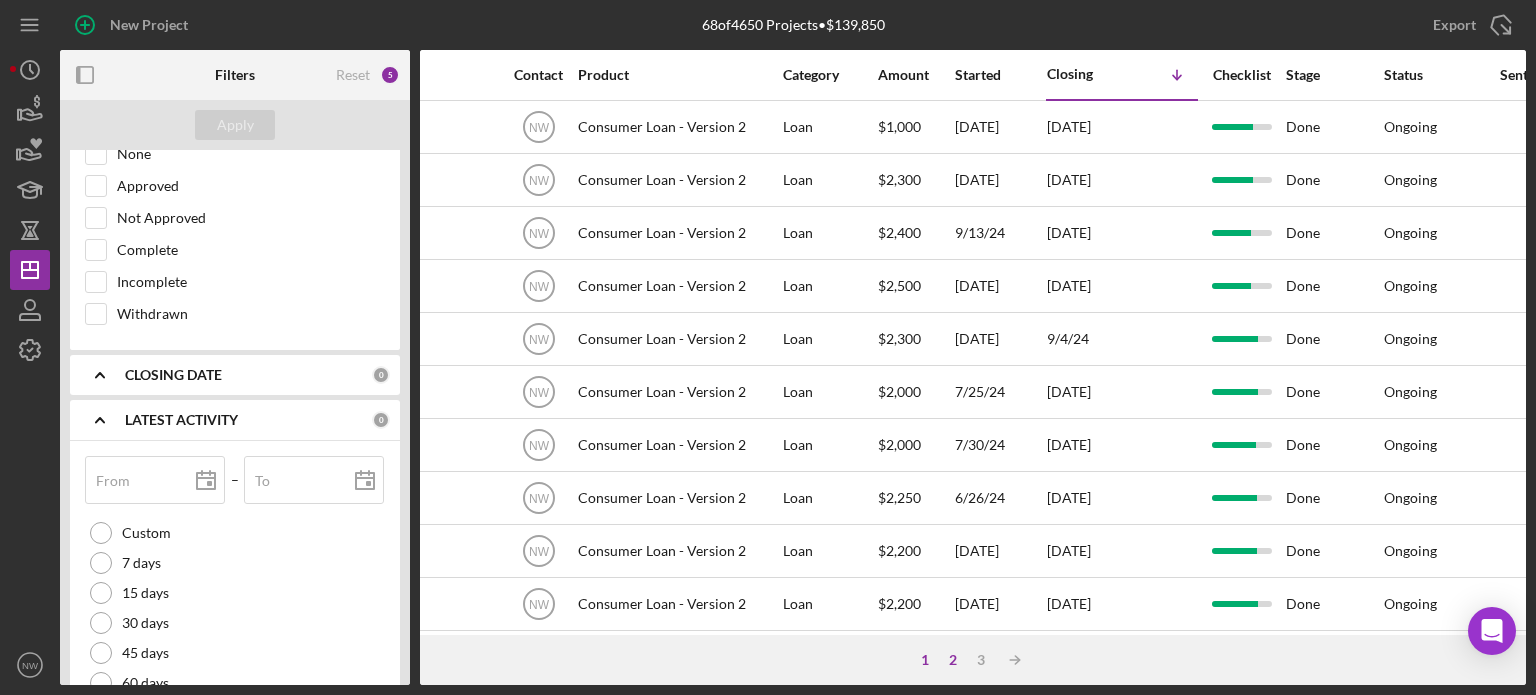 click on "2" at bounding box center (953, 660) 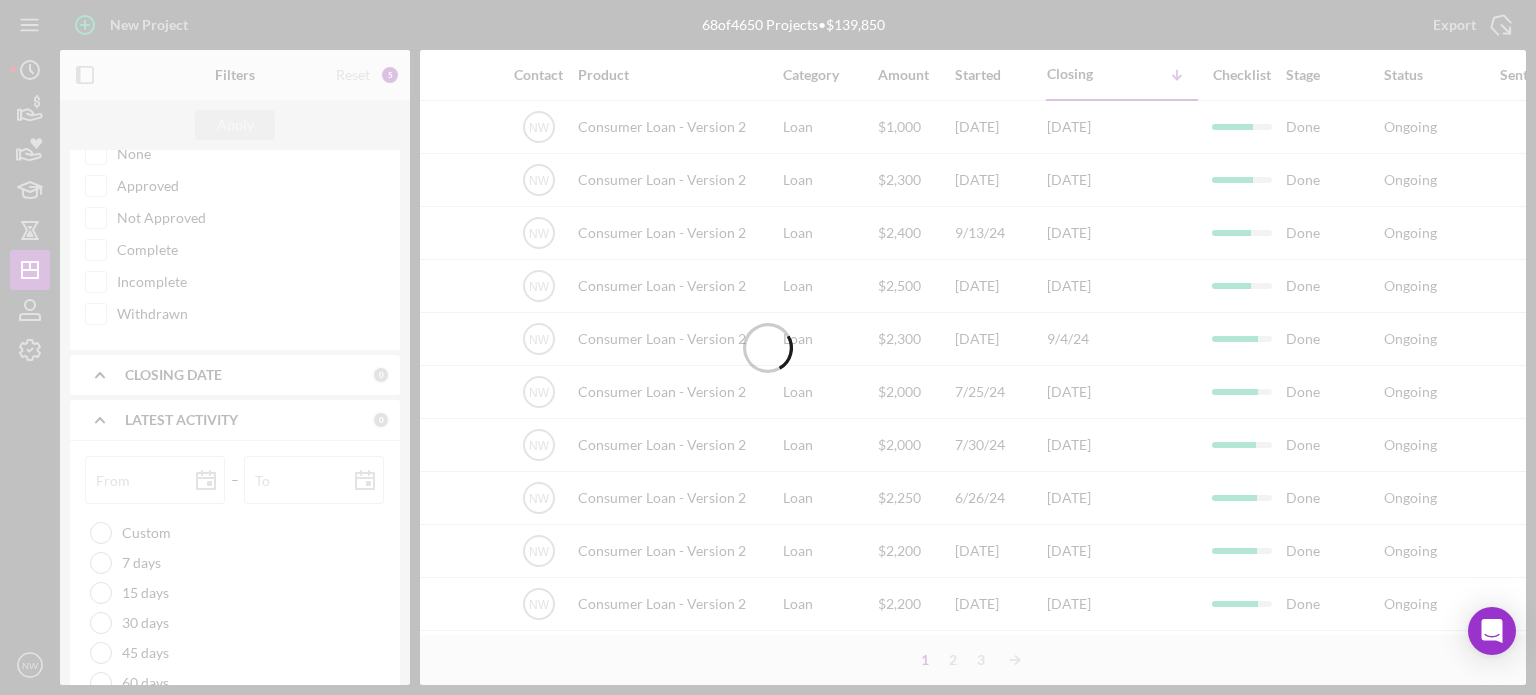 type 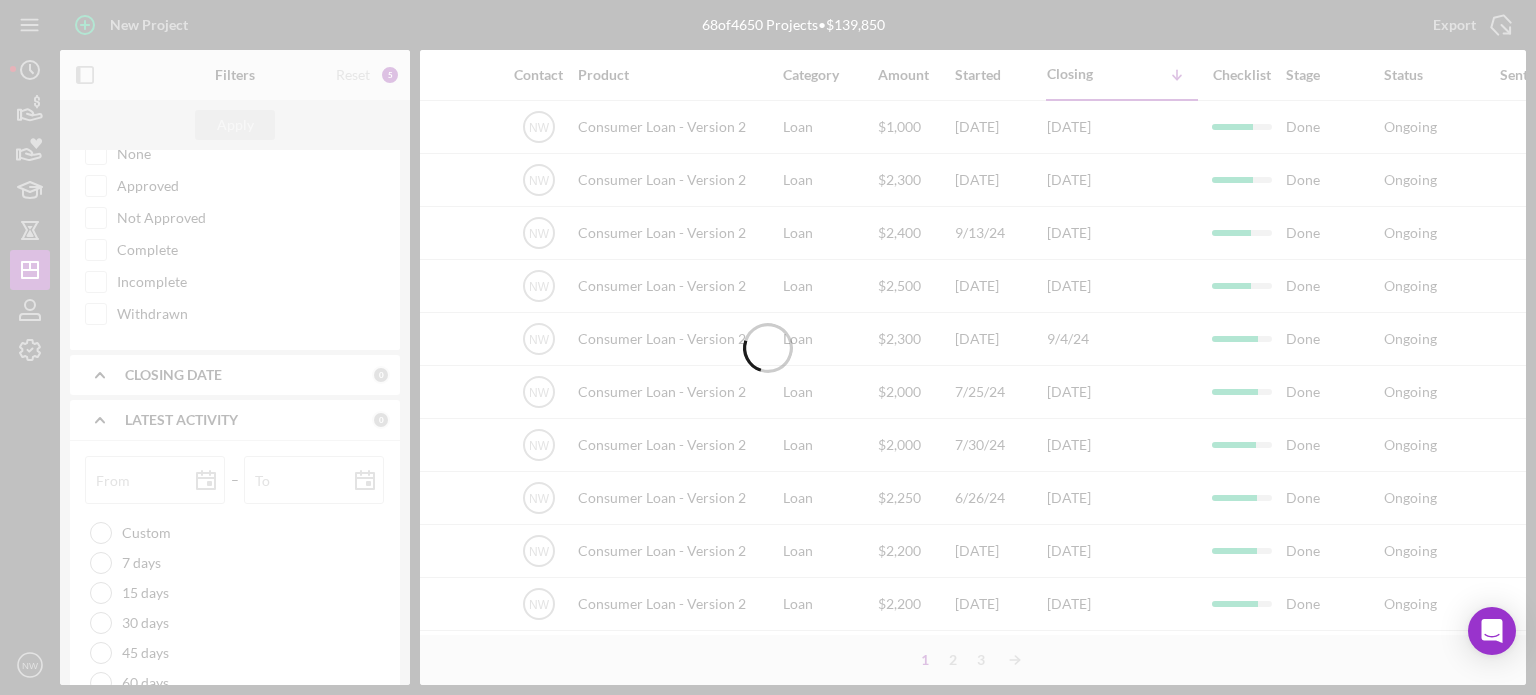 type 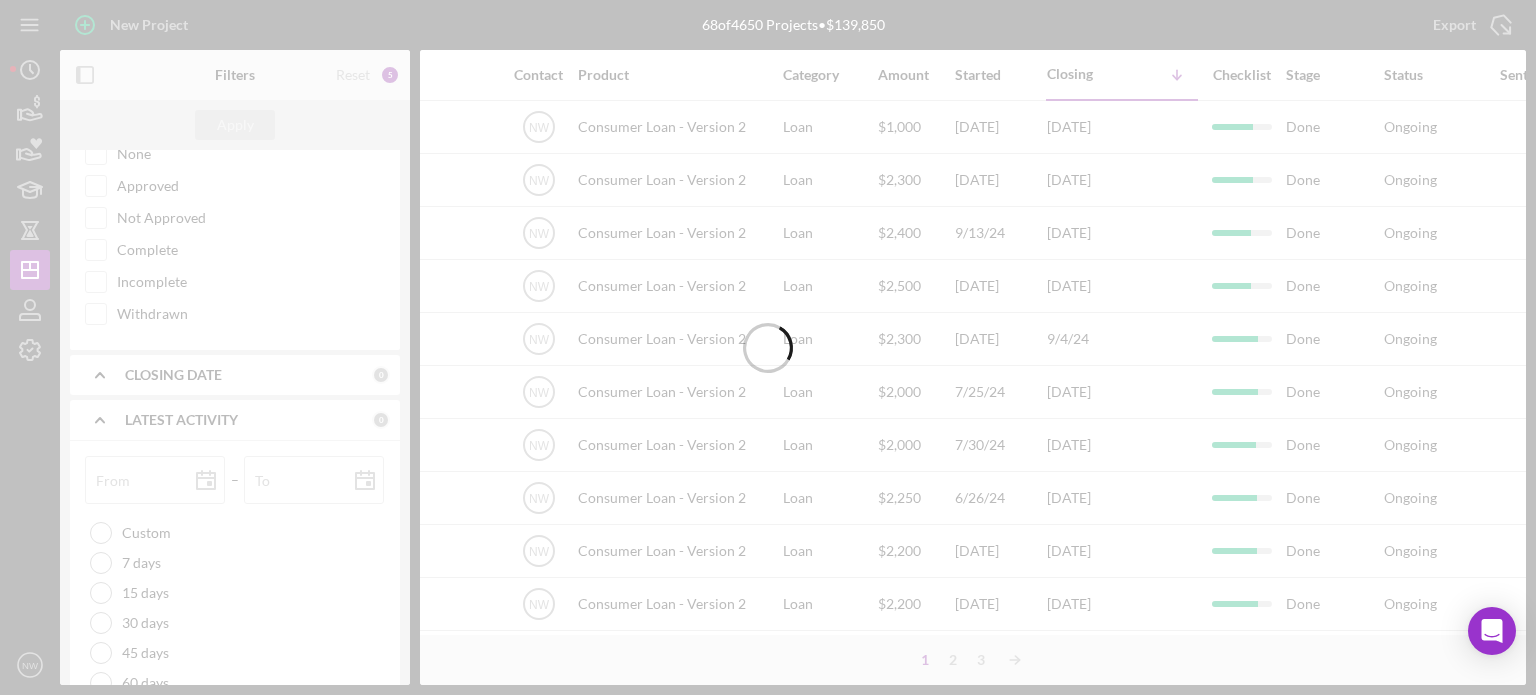 type 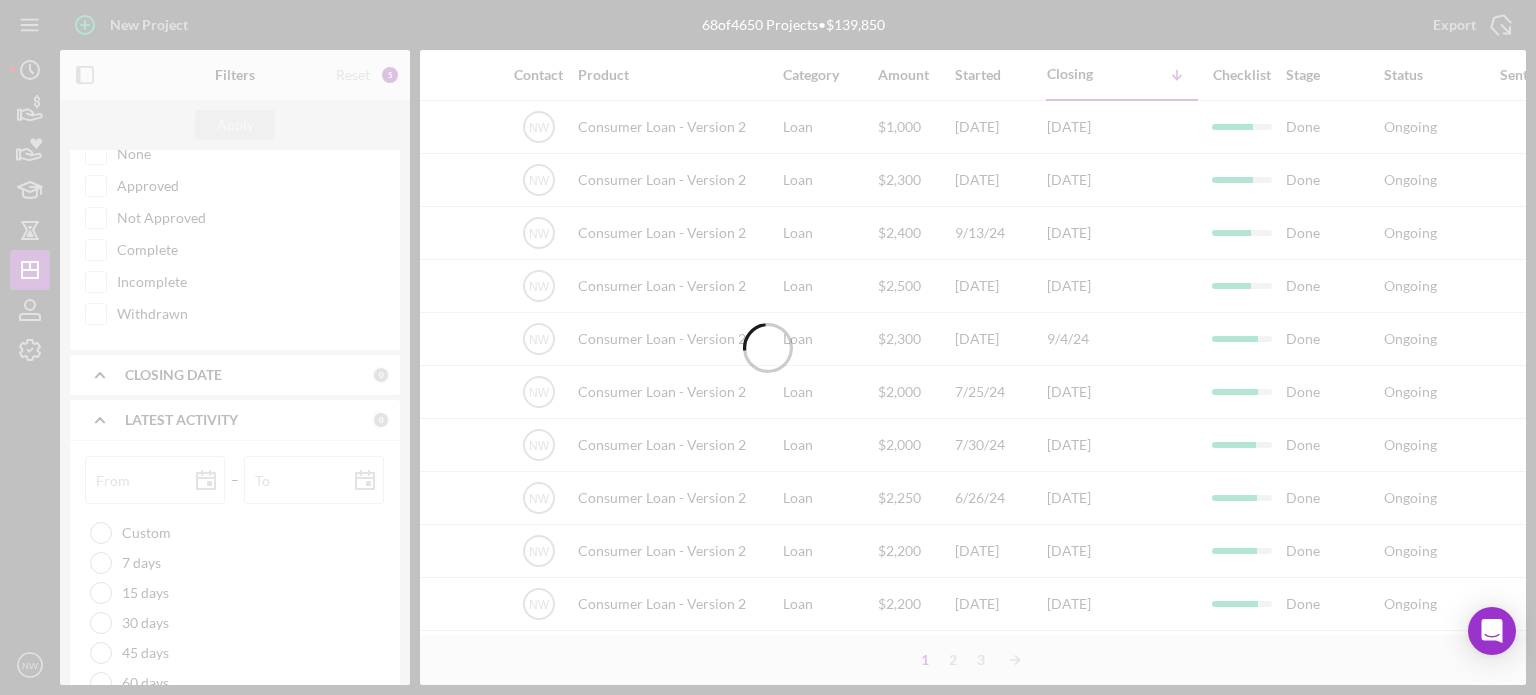 type 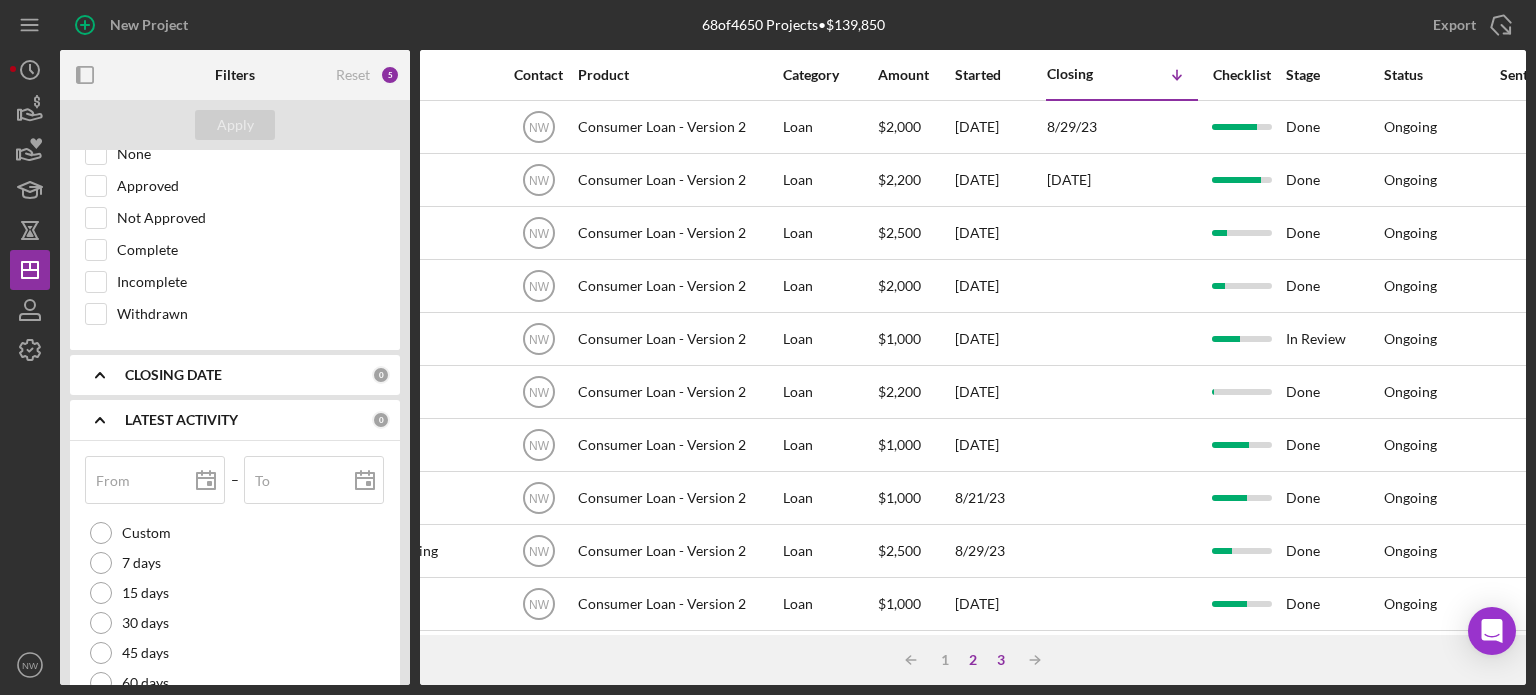 click on "3" at bounding box center [1001, 660] 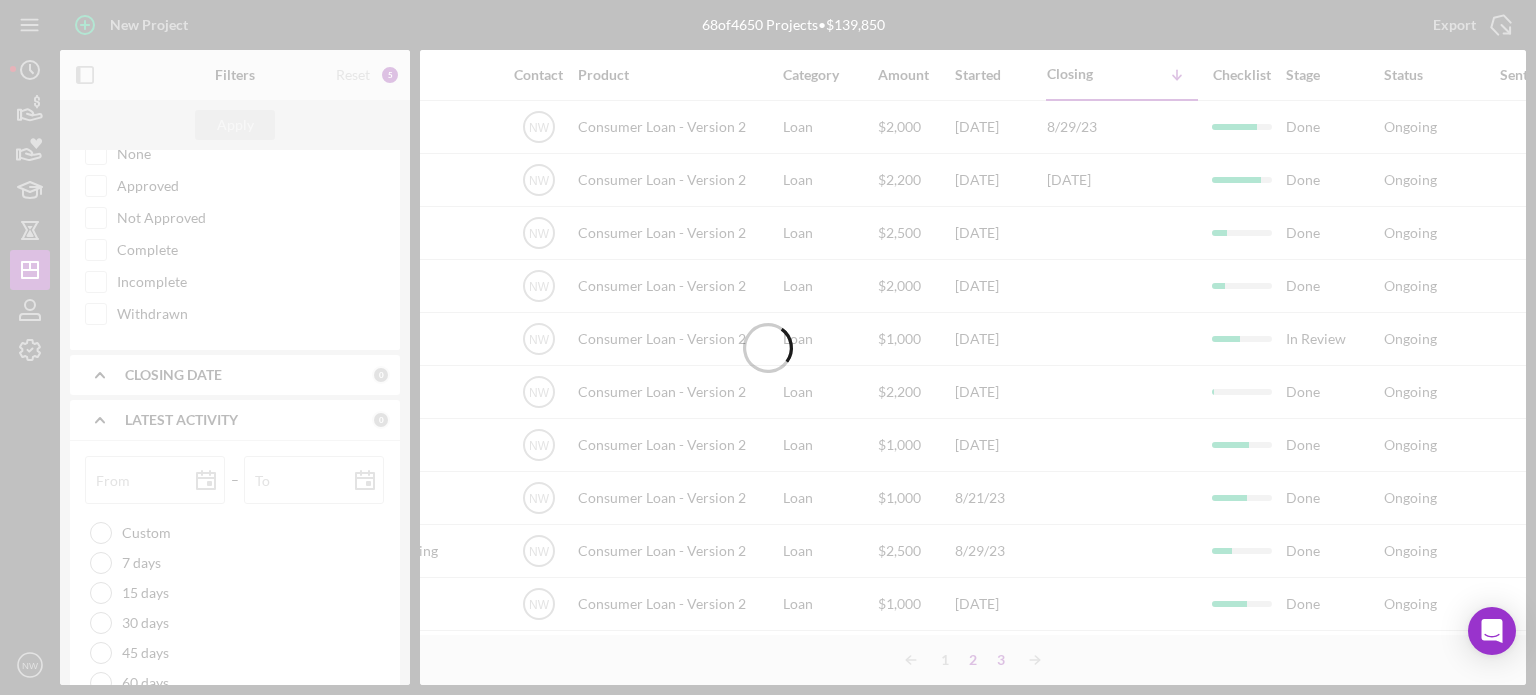 type 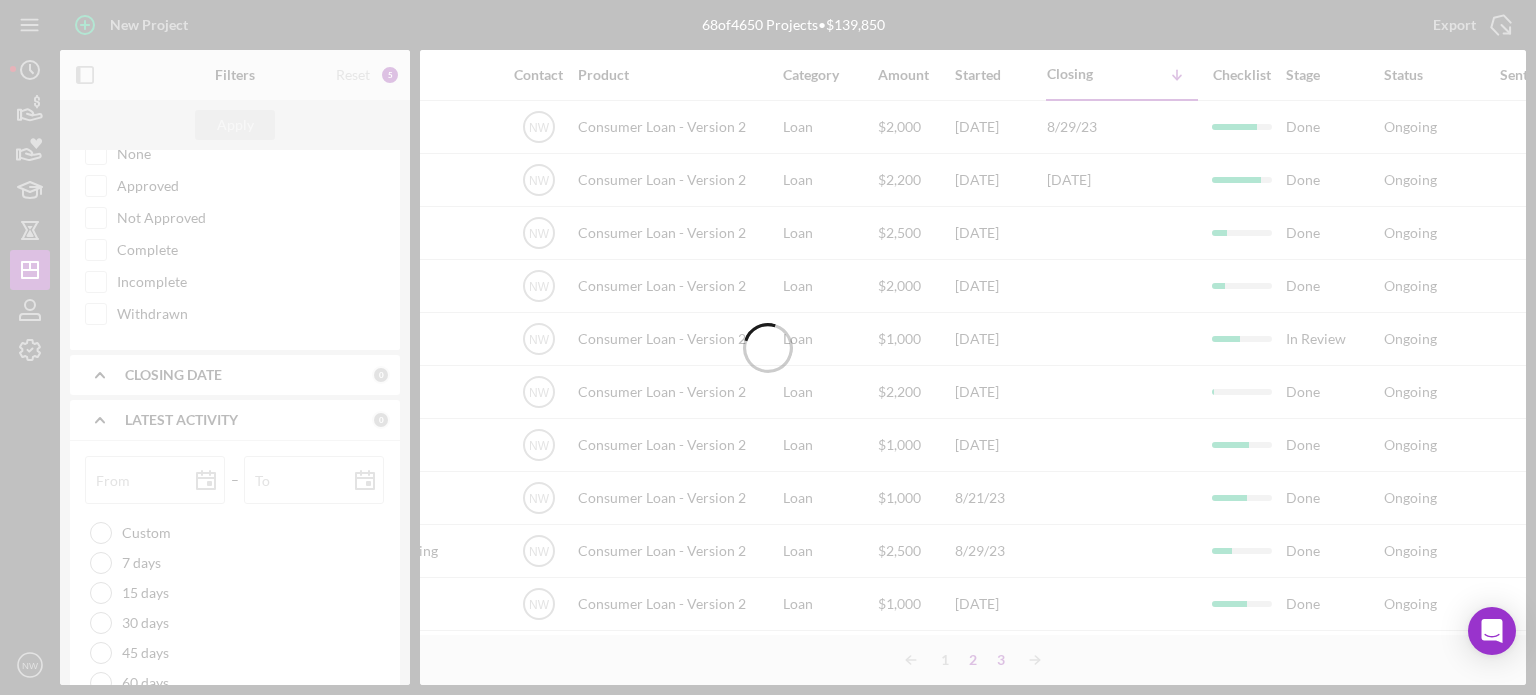 type 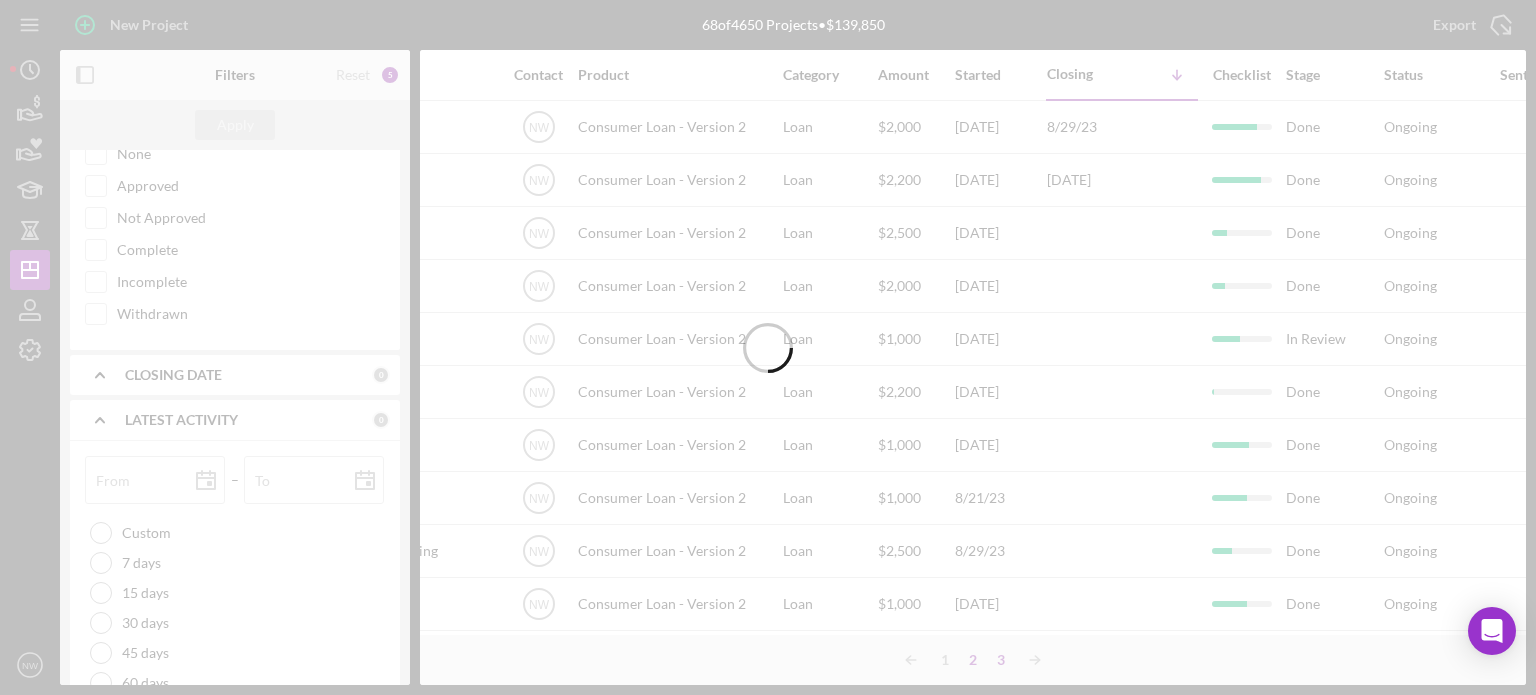 type 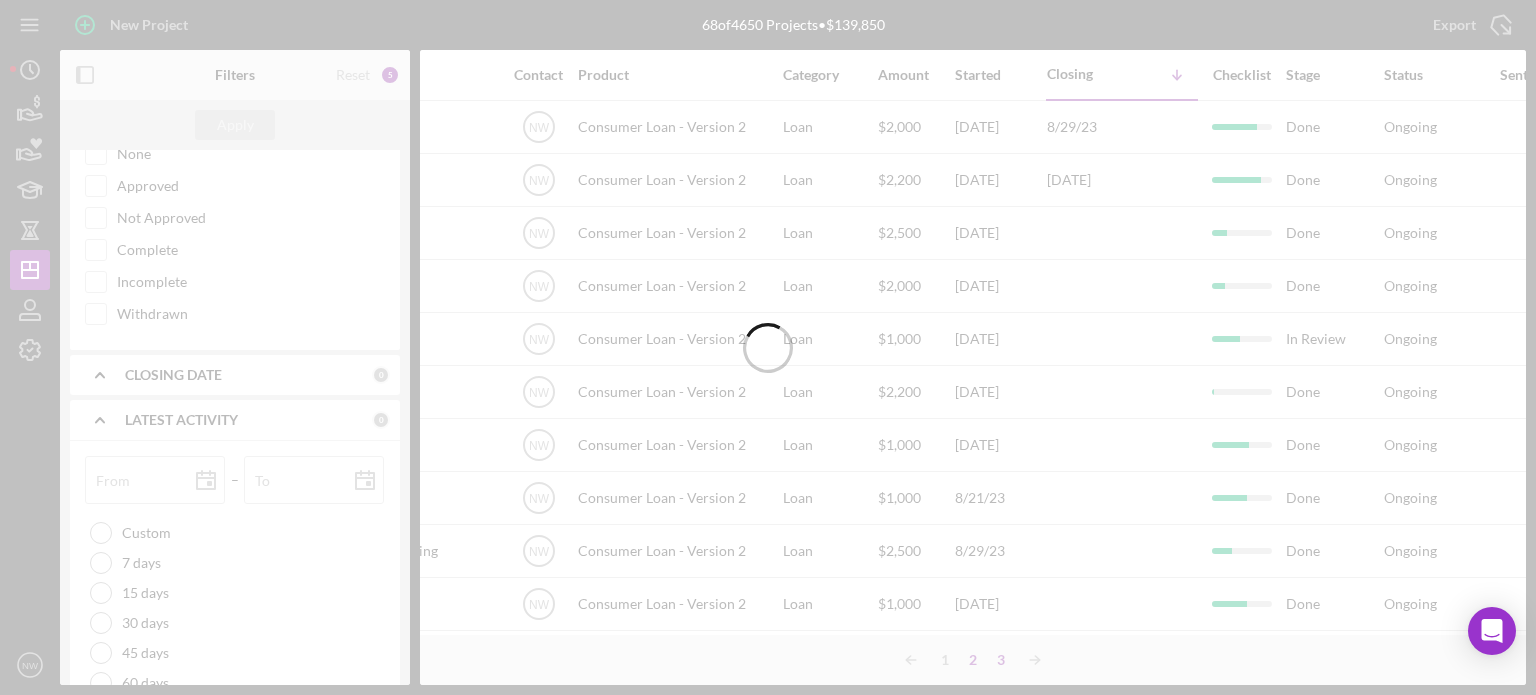 type 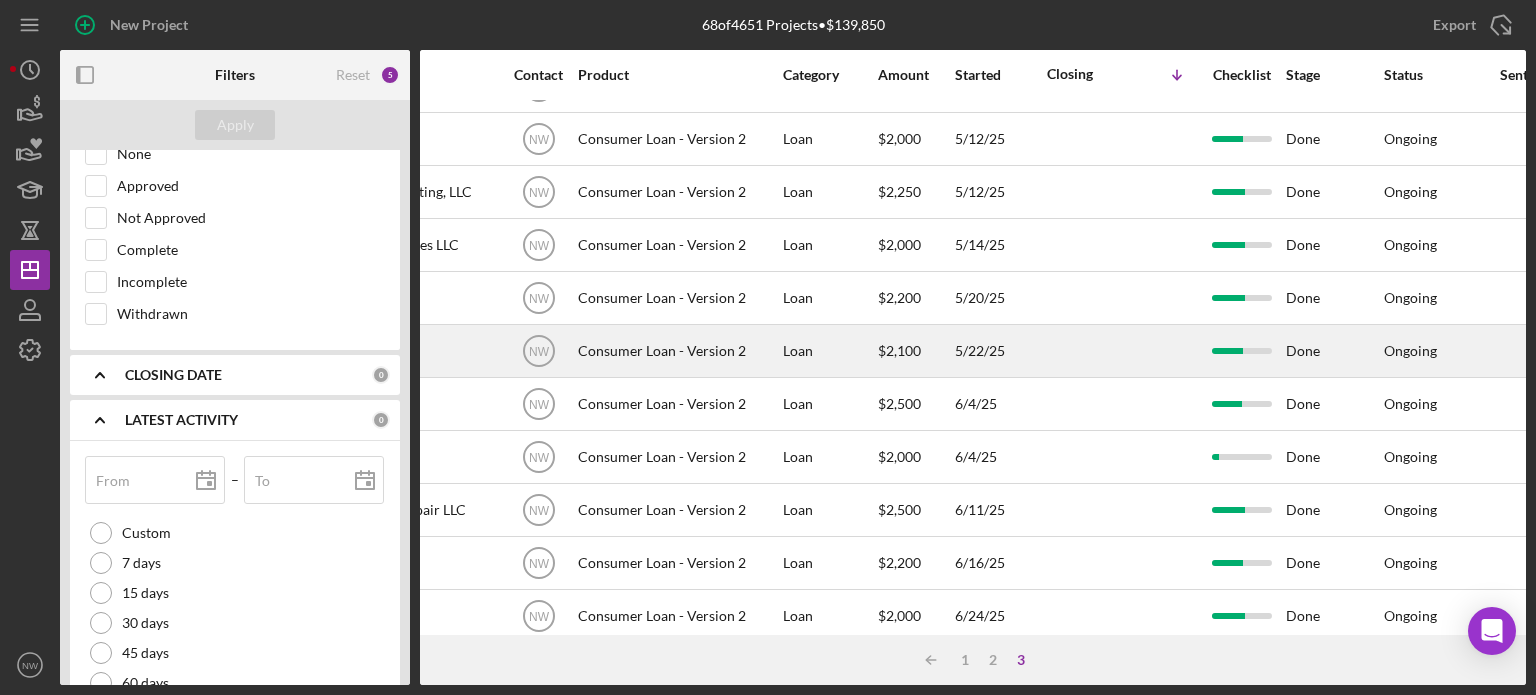 scroll, scrollTop: 451, scrollLeft: 549, axis: both 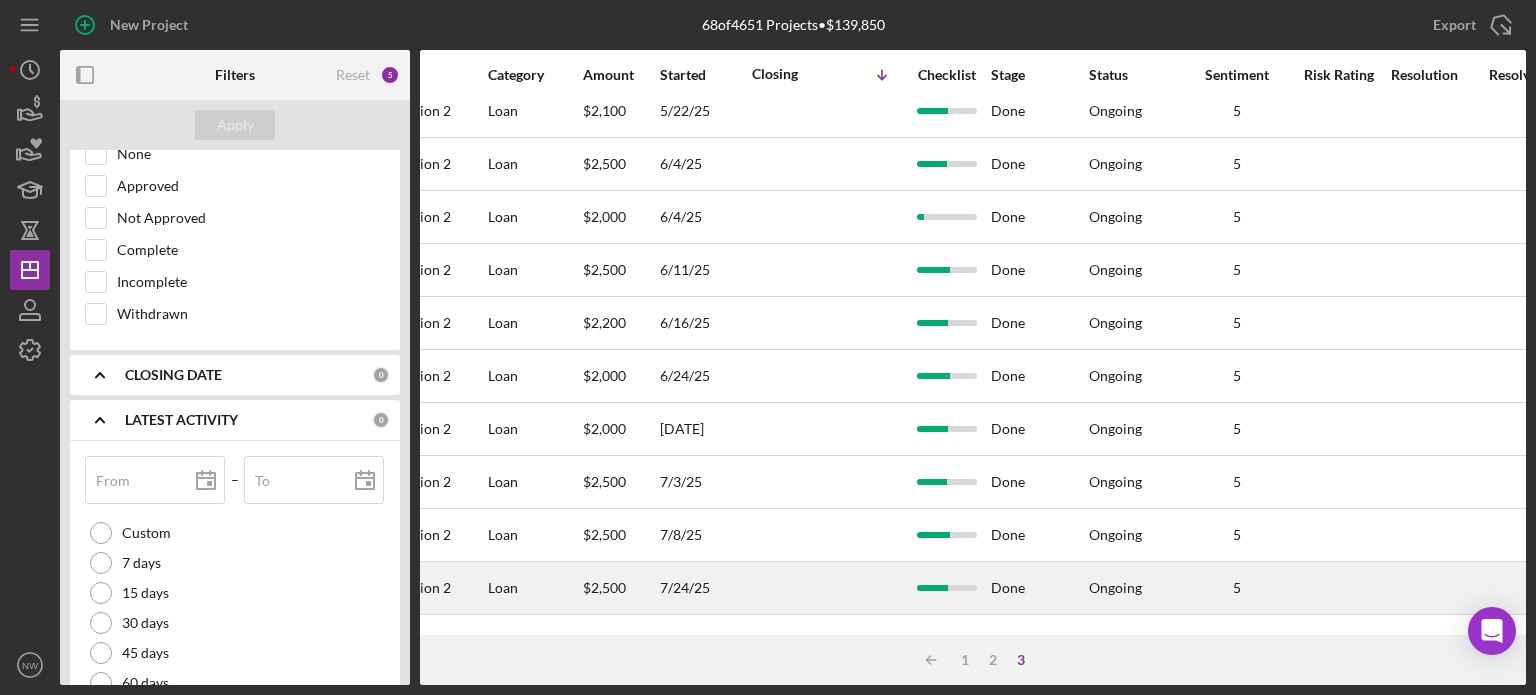 click on "Ongoing" at bounding box center [1137, 588] 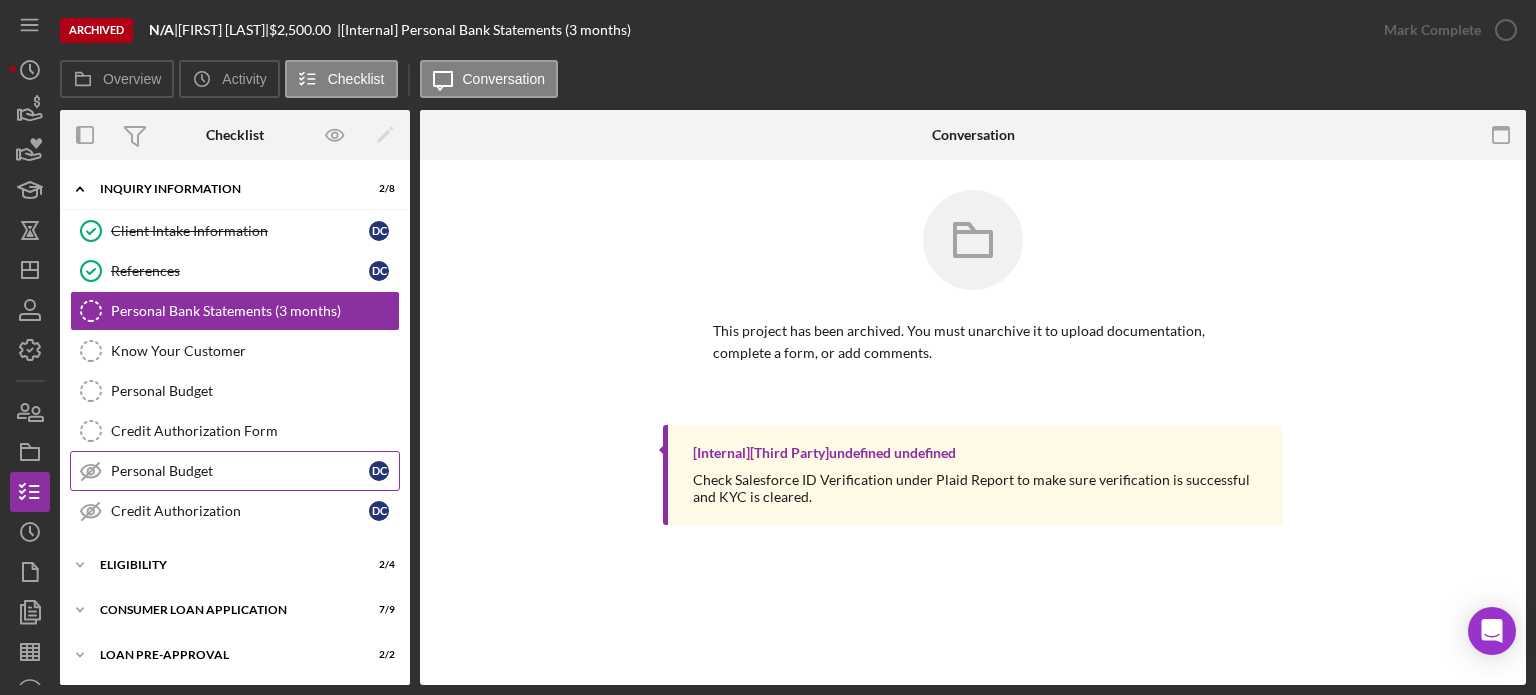 scroll, scrollTop: 87, scrollLeft: 0, axis: vertical 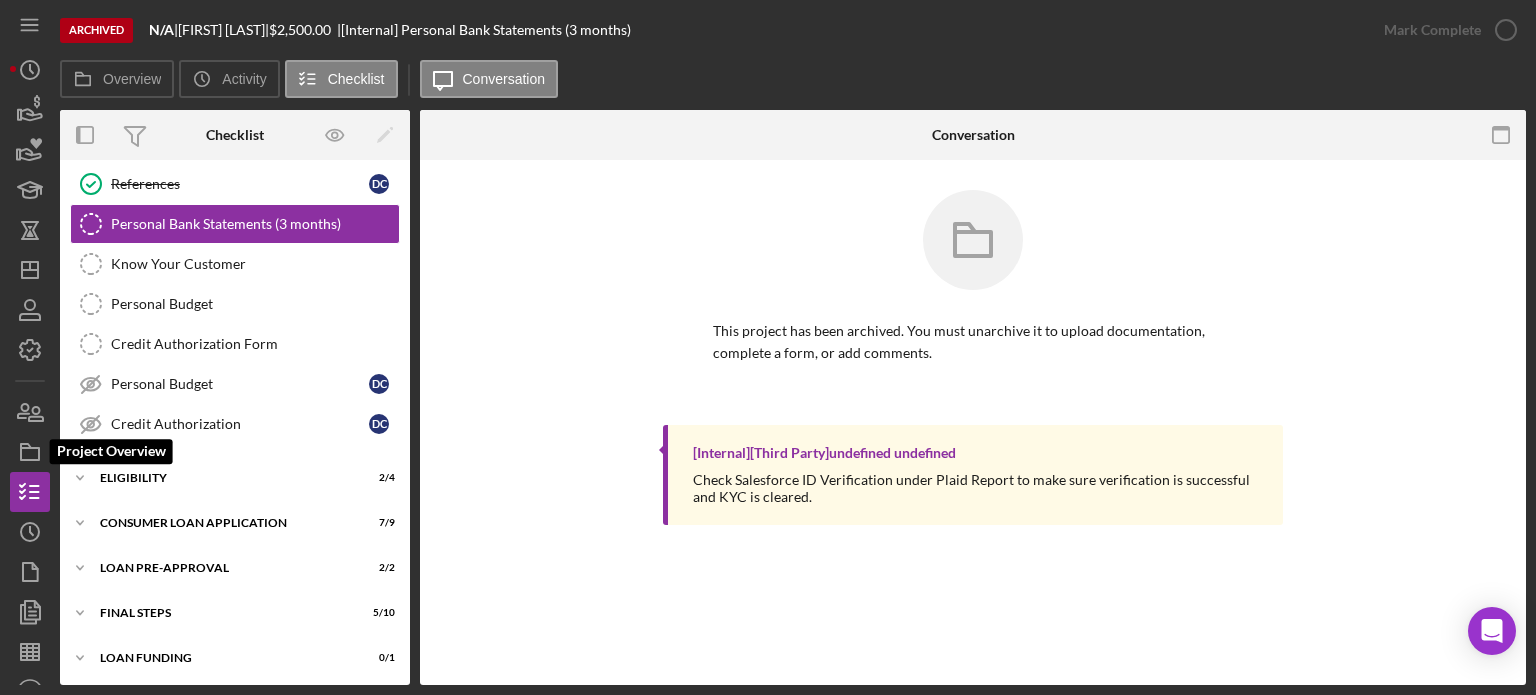 click 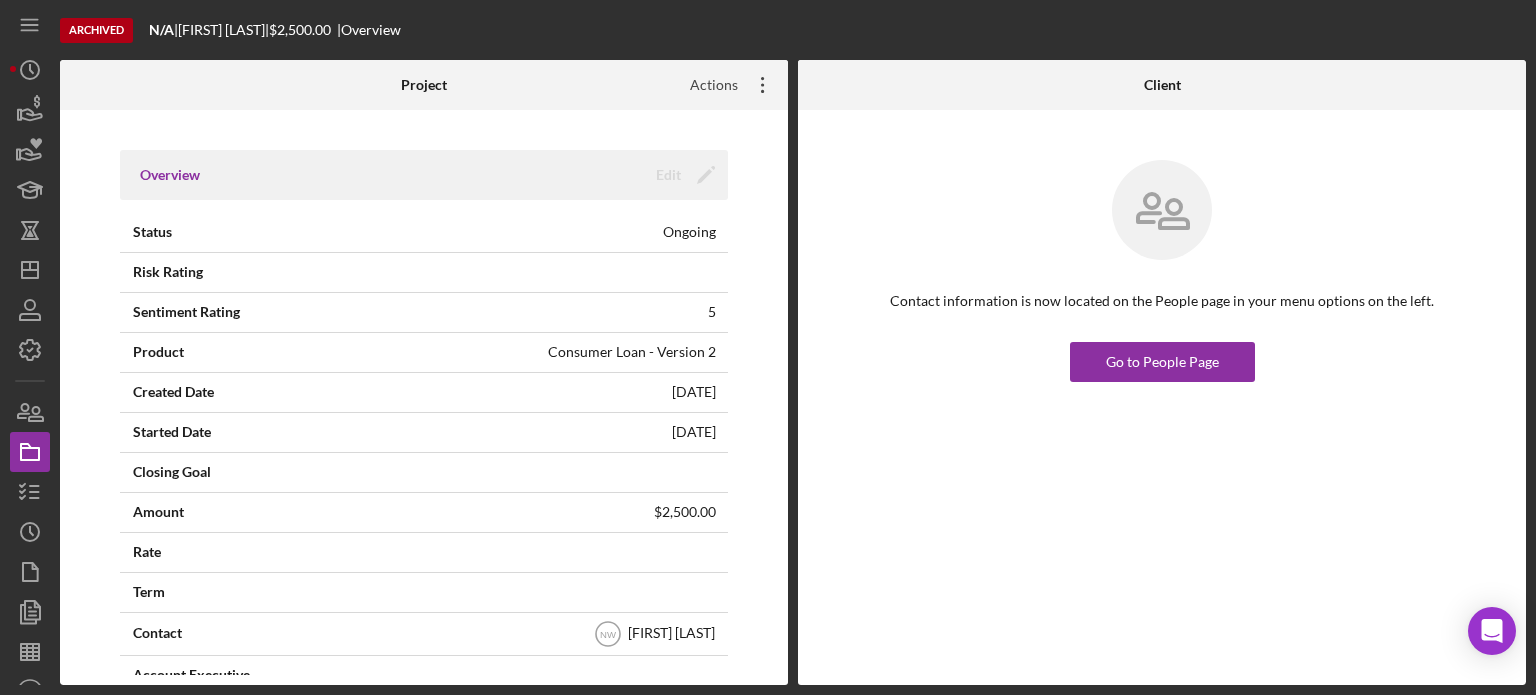 click on "Actions" at bounding box center (706, 85) 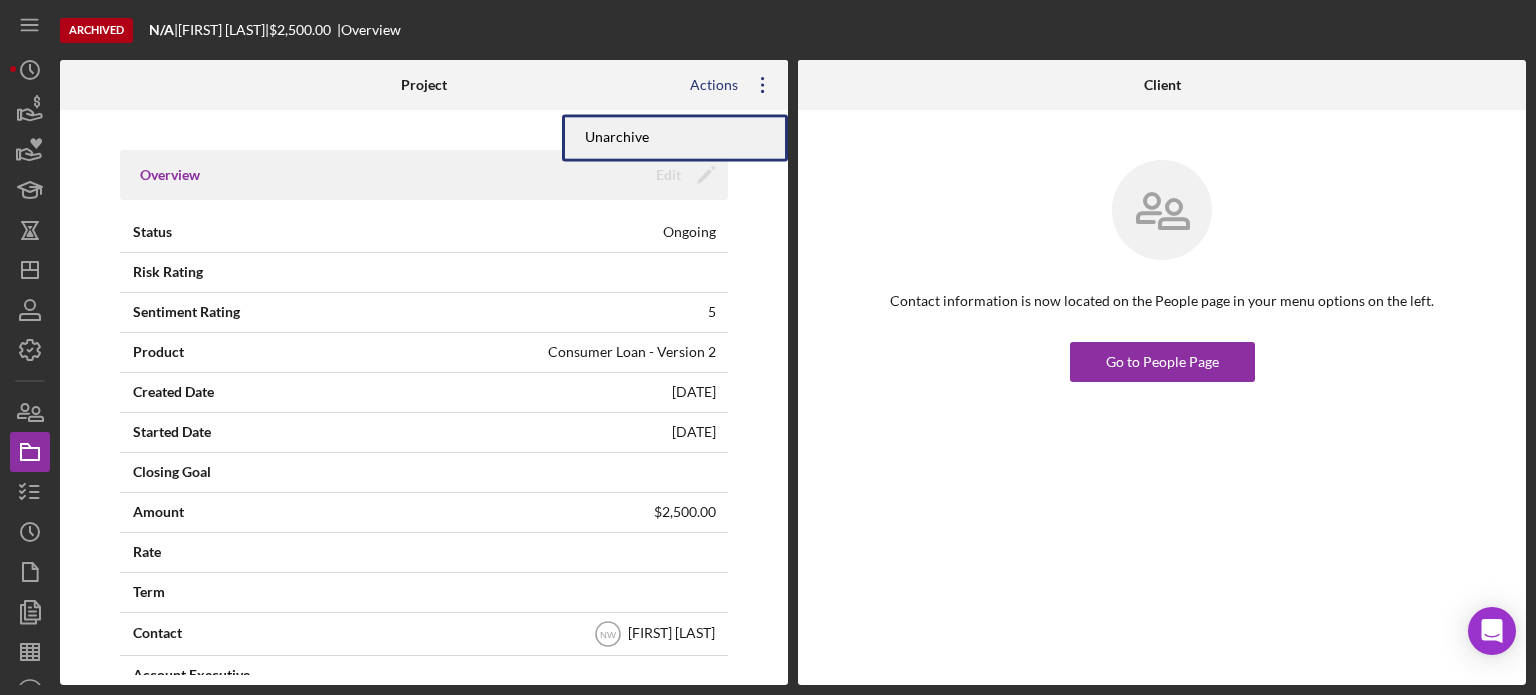 click on "Unarchive" at bounding box center (675, 137) 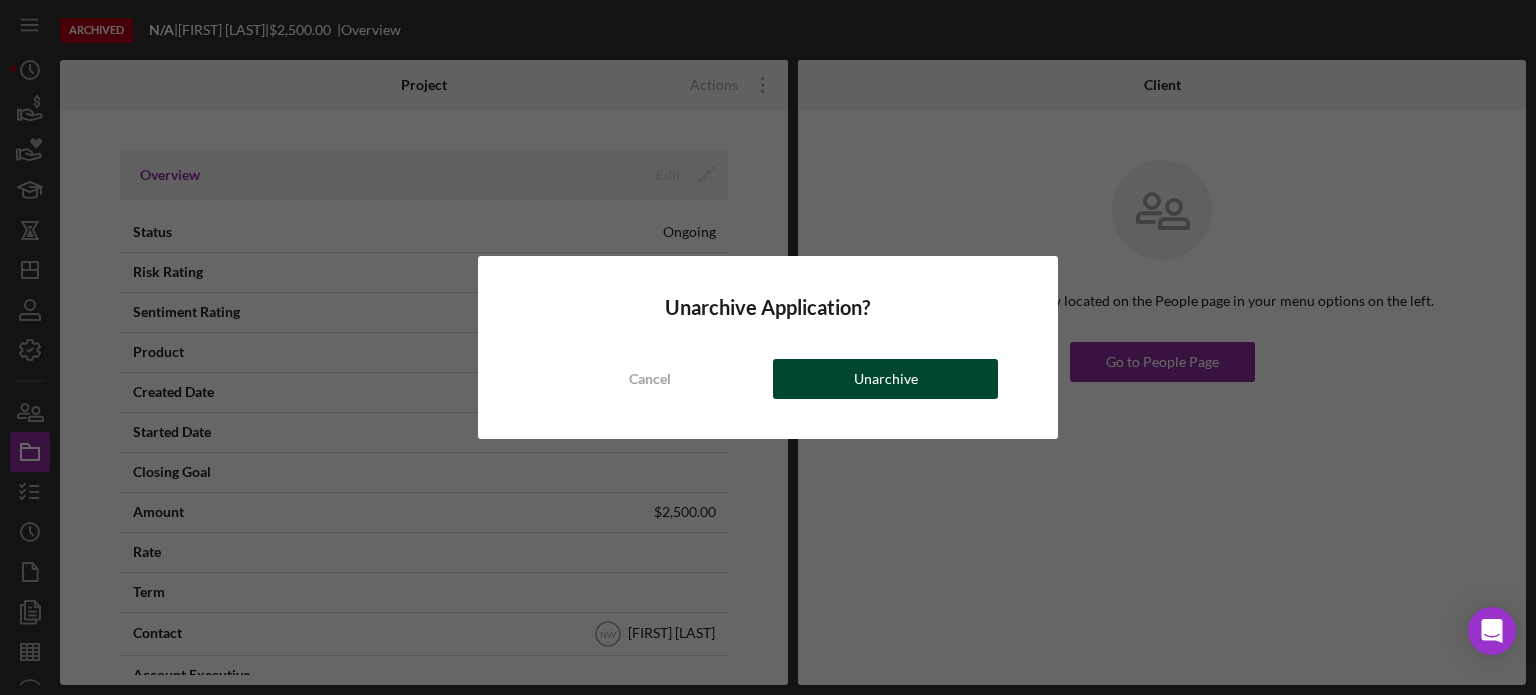 click on "Unarchive" at bounding box center [885, 379] 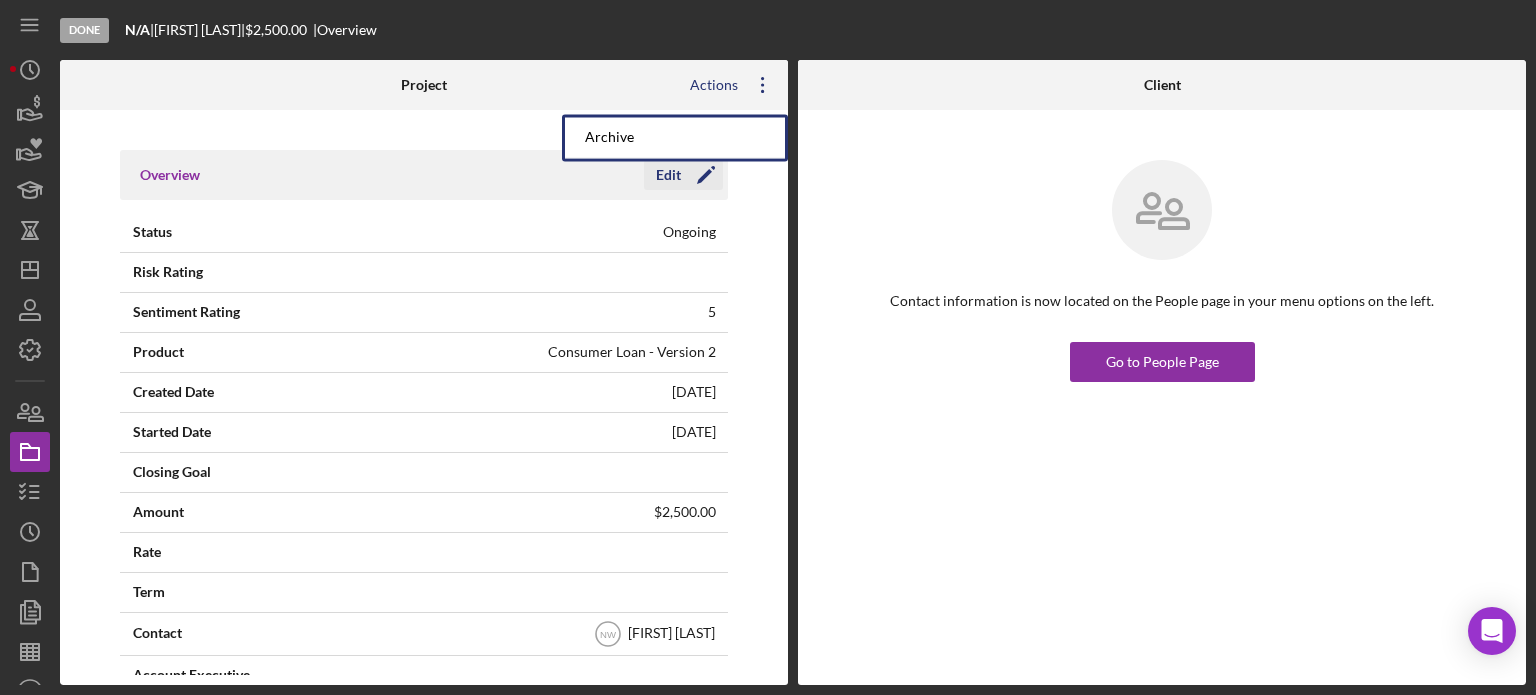 click on "Icon/Edit" 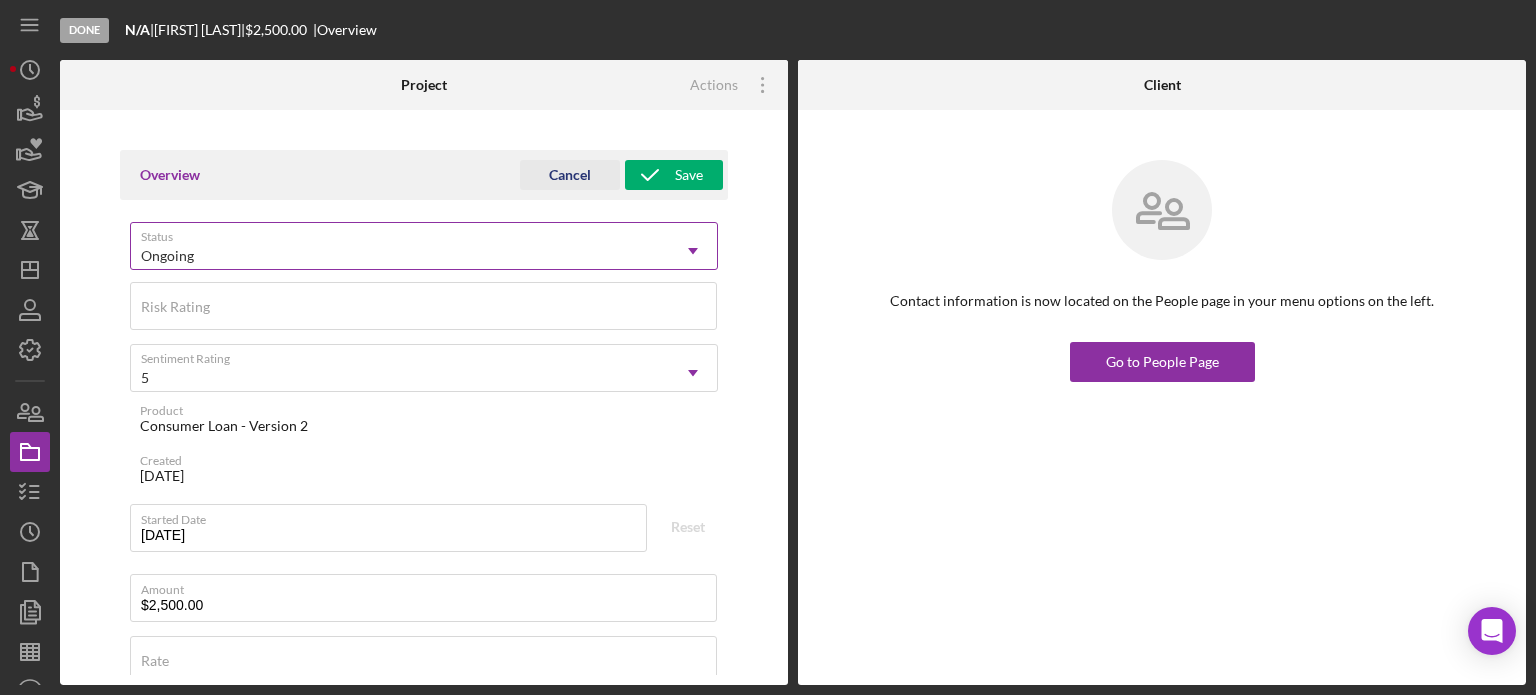 click on "Ongoing" at bounding box center [400, 256] 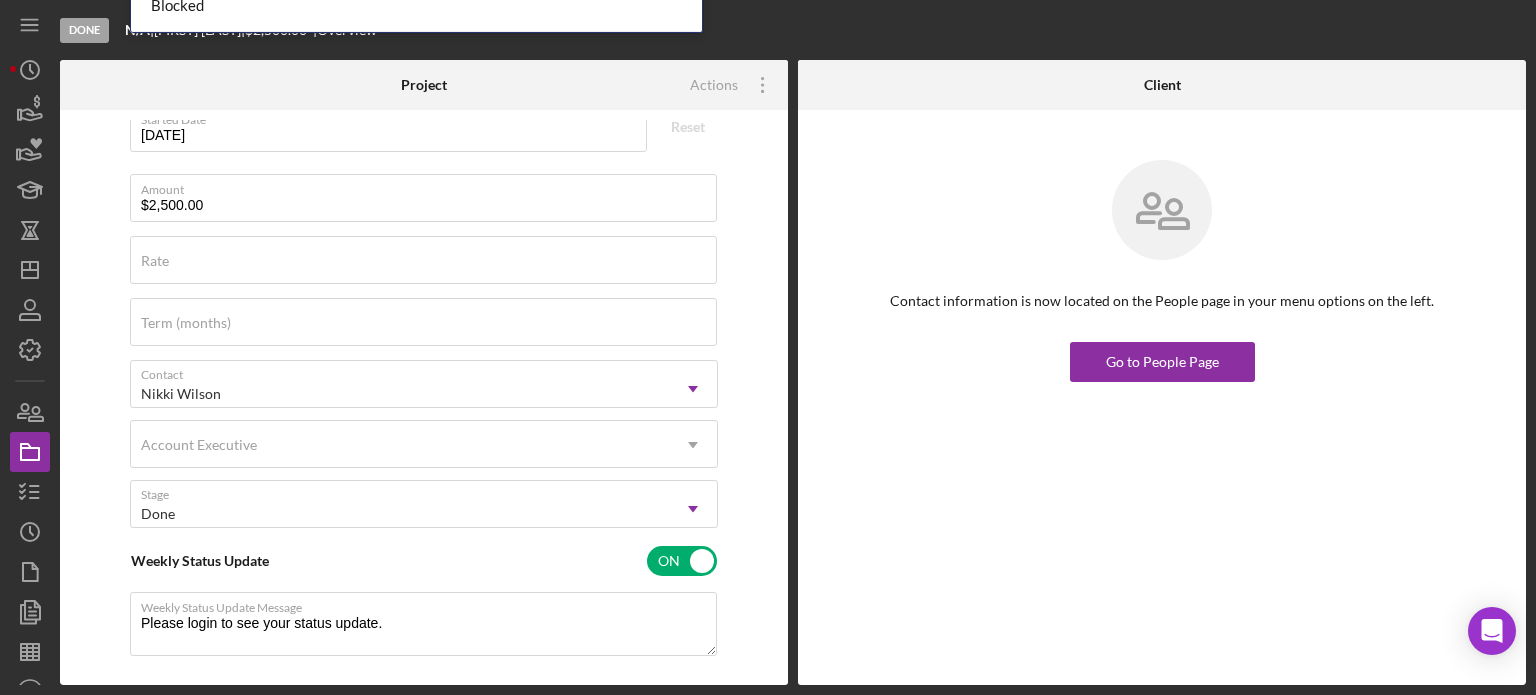 scroll, scrollTop: 200, scrollLeft: 0, axis: vertical 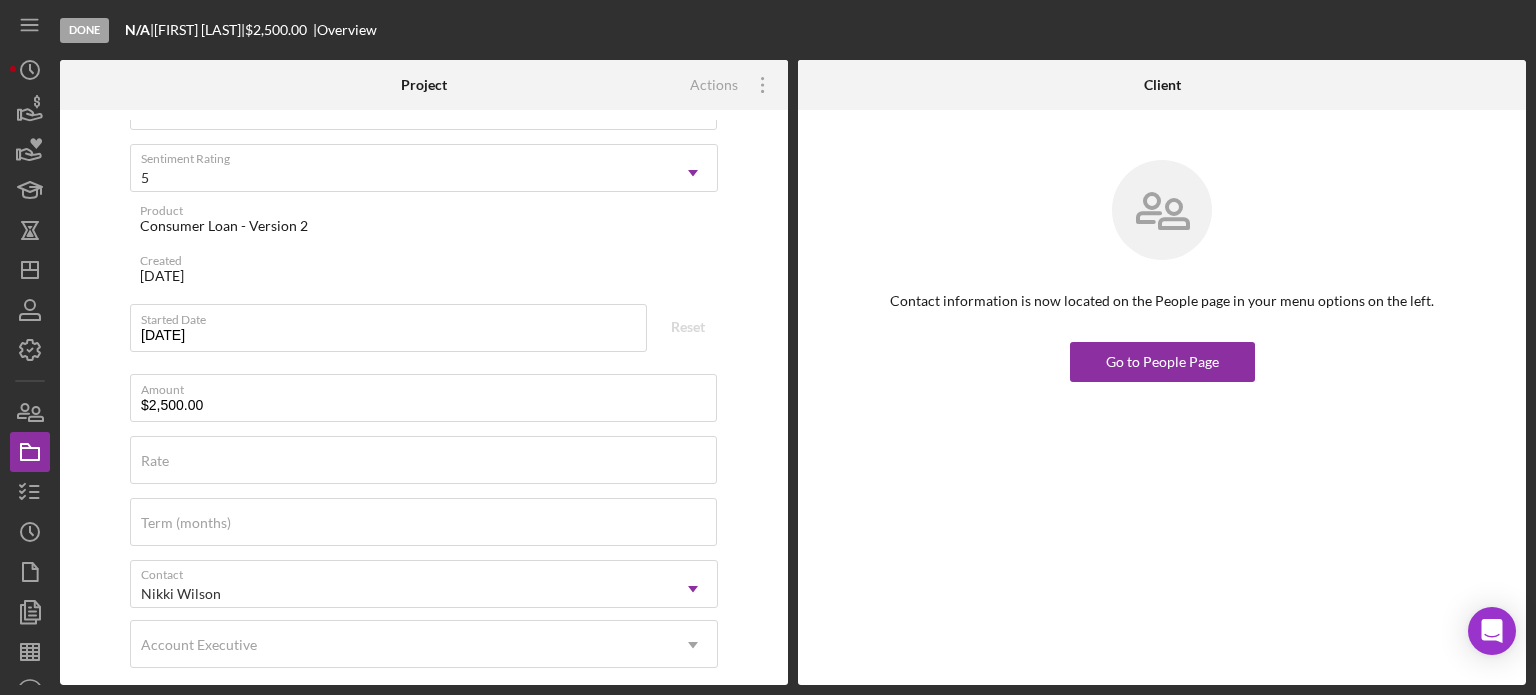 click on "Overview Cancel Save Status Ongoing Icon/Dropdown Arrow Risk Rating Sentiment Rating 5 Icon/Dropdown Arrow Product Consumer Loan - Version 2 Created [DATE] Started Date [DATE] Reset Amount $2,500.00 Rate Term (months) Contact [FIRST] [LAST] Icon/Dropdown Arrow Account Executive Icon/Dropdown Arrow Stage Done Icon/Dropdown Arrow Weekly Status Update ON Weekly Status Update Message Please login to see your status update. Client Inactivity ON Send if the client is inactive for... 3 Days Icon/Dropdown Arrow Inactivity Reminder Message Thank you for your application to Justine [LAST]! Please login to see what we still need to process your application.
If you've decided to withdraw your application, please let us know. Key Ratios Edit Icon/Edit DSCR Collateral Coverage DTI LTV Global DSCR Global Collateral Coverage Global DTI NOI Recommendation Edit Icon/Edit Payment Type Rate Term Amount Down Payment Closing Fee Include closing fee in amount financed? No Origination Fee No Amount Financed Closing Date" at bounding box center (424, 397) 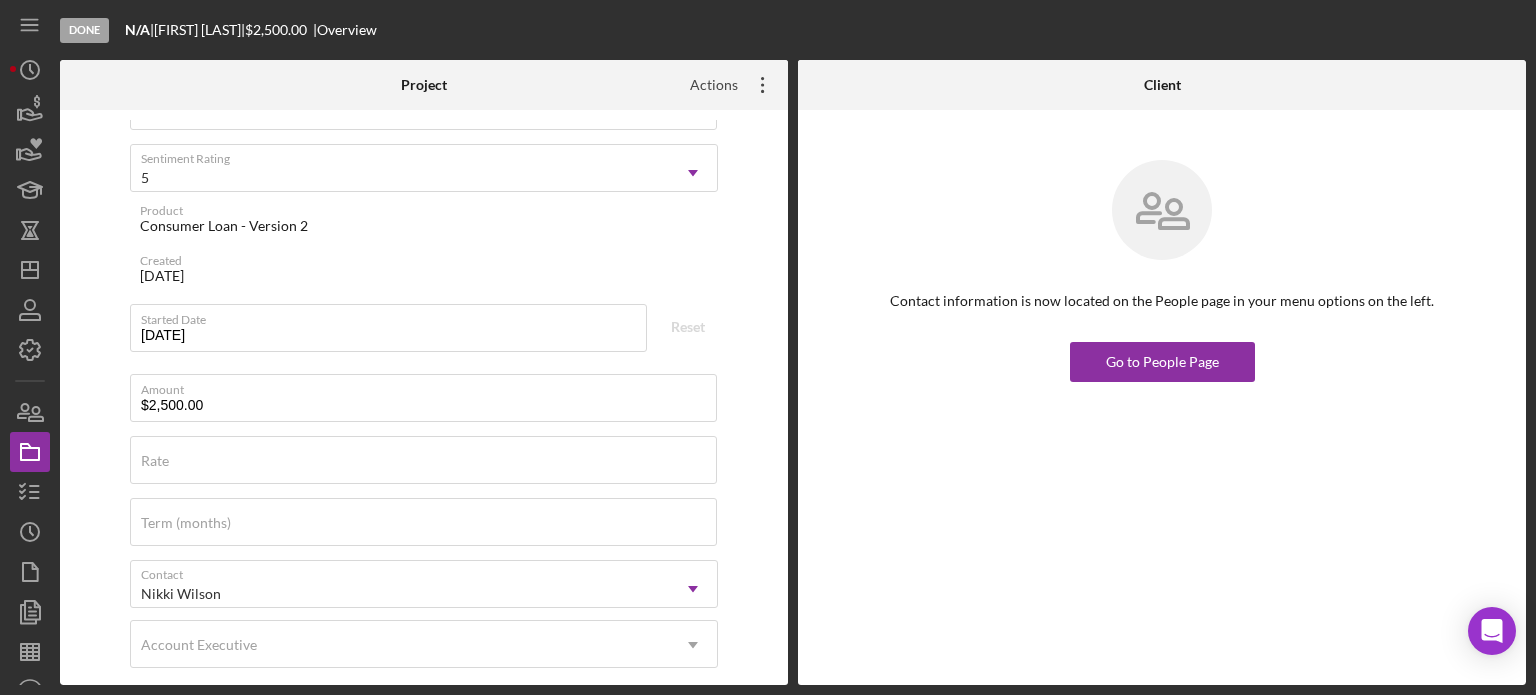 click on "Actions" at bounding box center (706, 85) 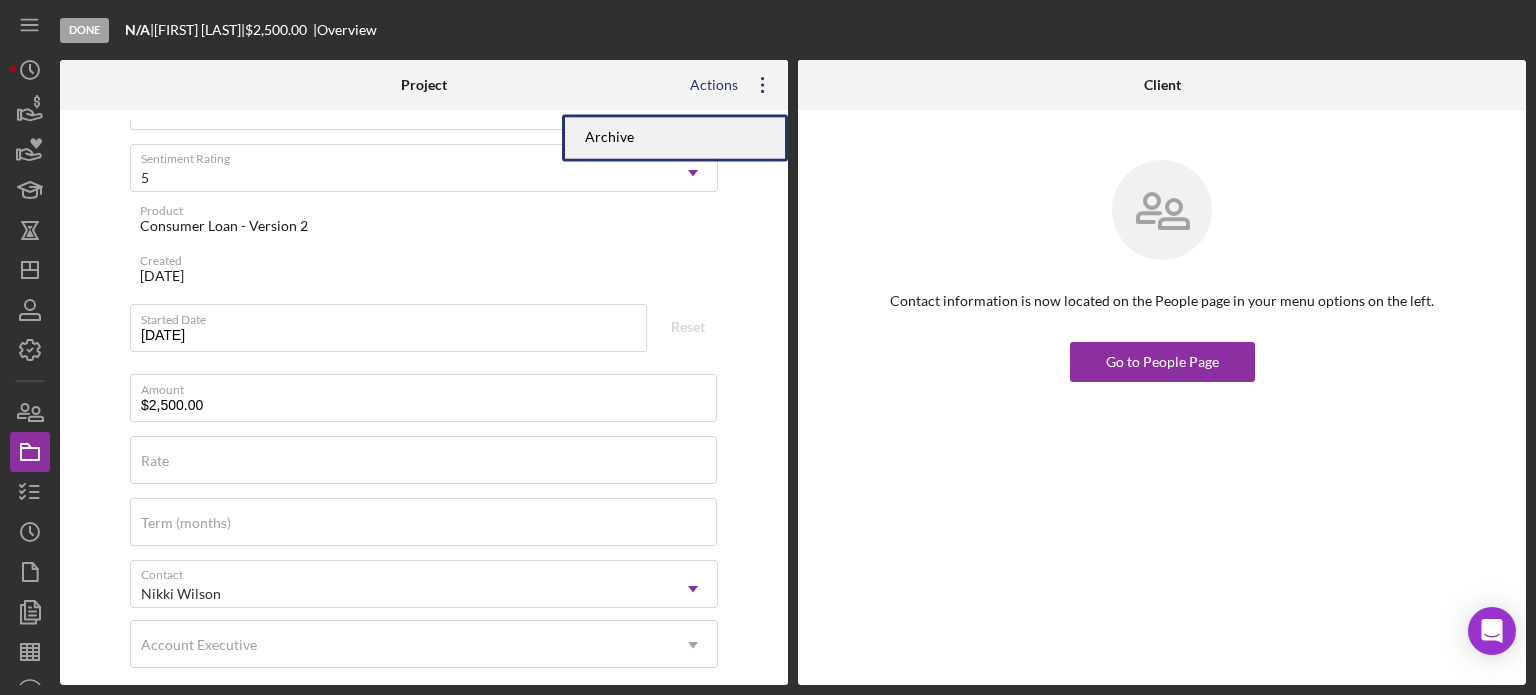 click on "Archive" at bounding box center [675, 137] 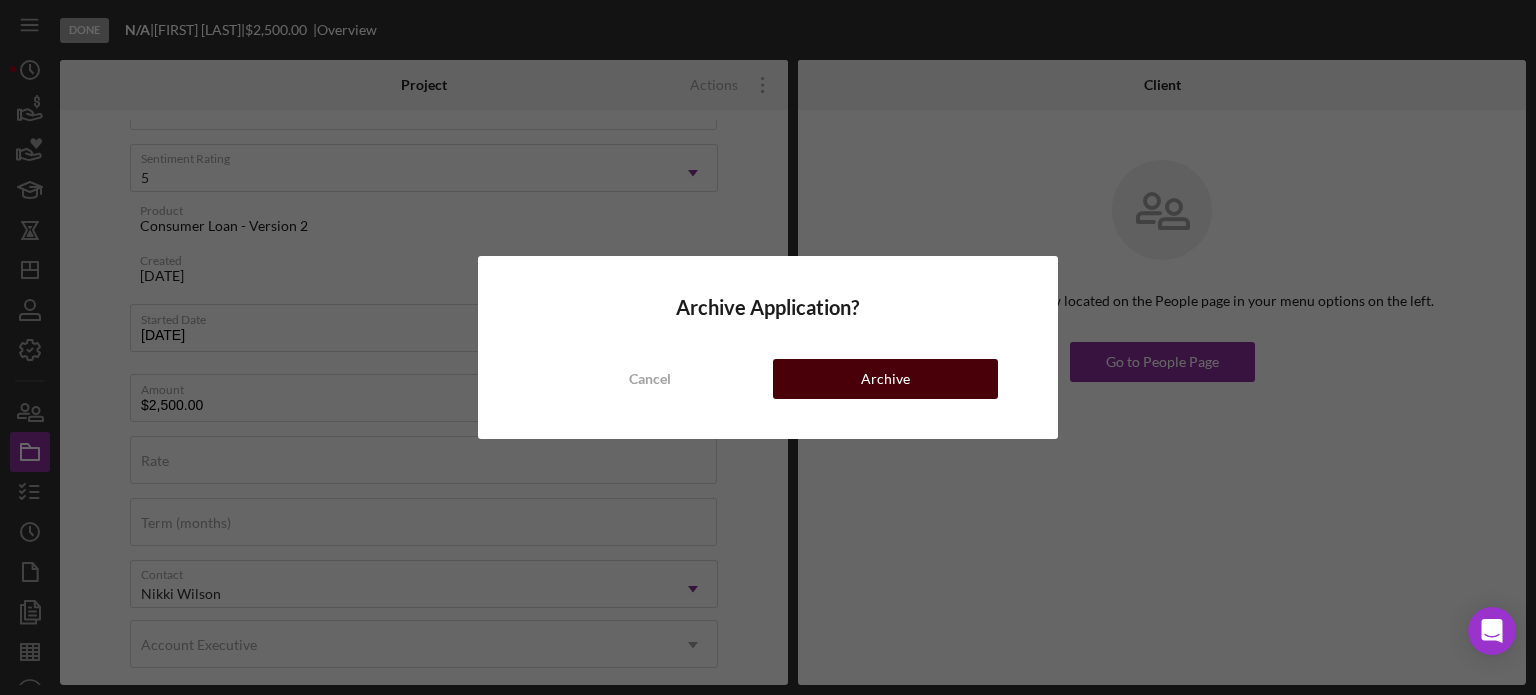 click on "Archive" at bounding box center [885, 379] 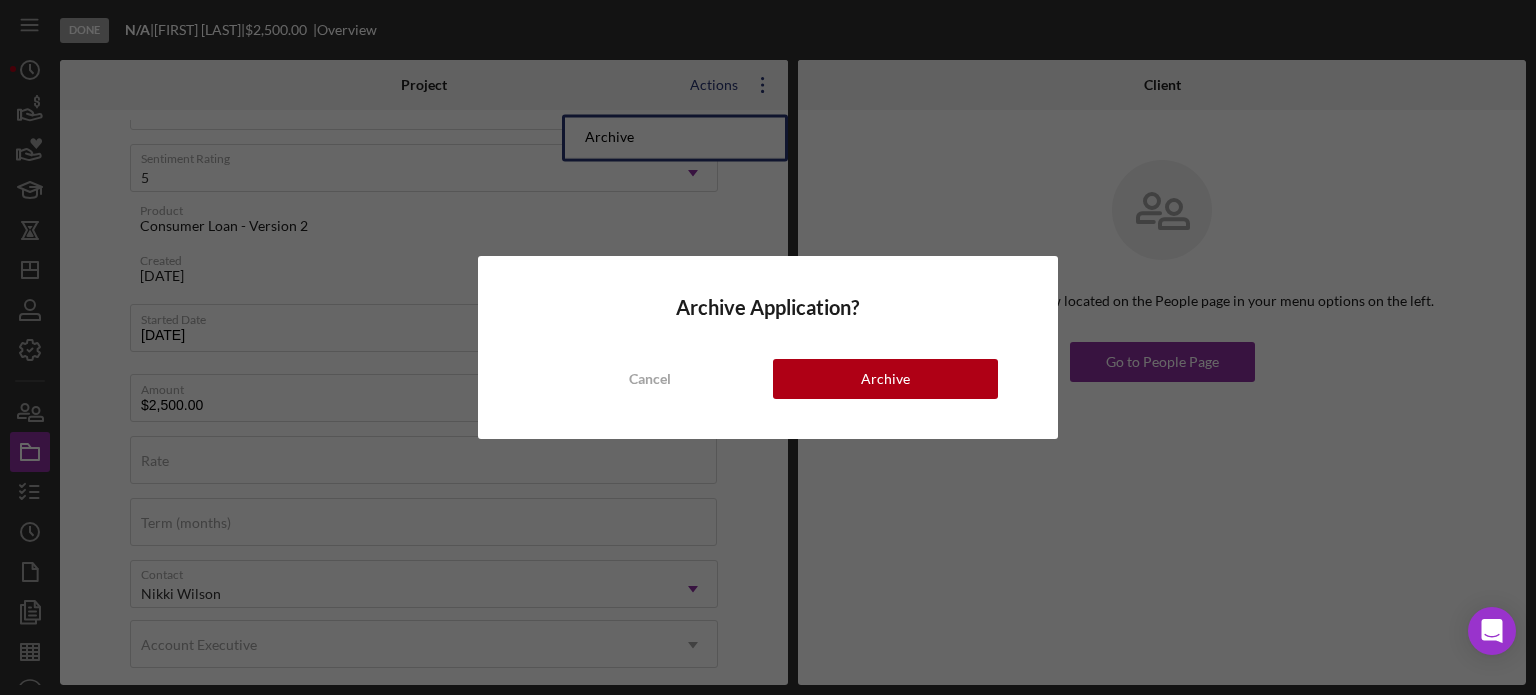 type on "Thank you for your application to Justine PETERSEN!  Please login to see what we still need to process your application.
If you've decided to withdraw your application, please let us know." 